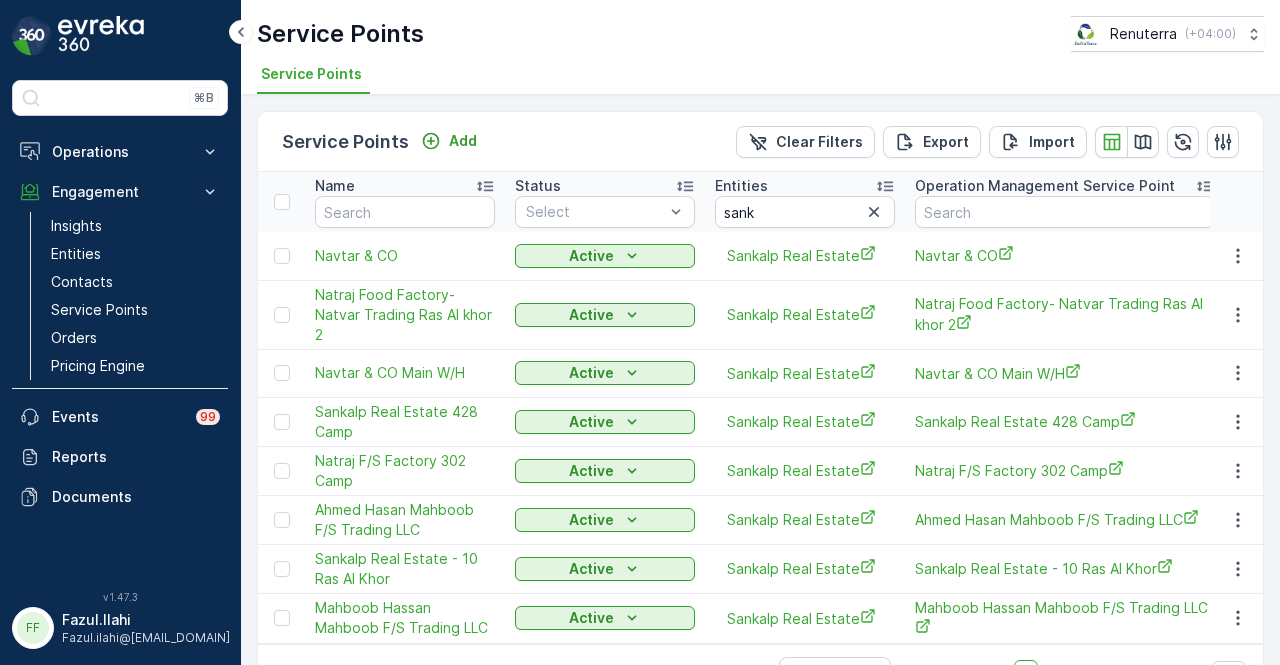 scroll, scrollTop: 0, scrollLeft: 0, axis: both 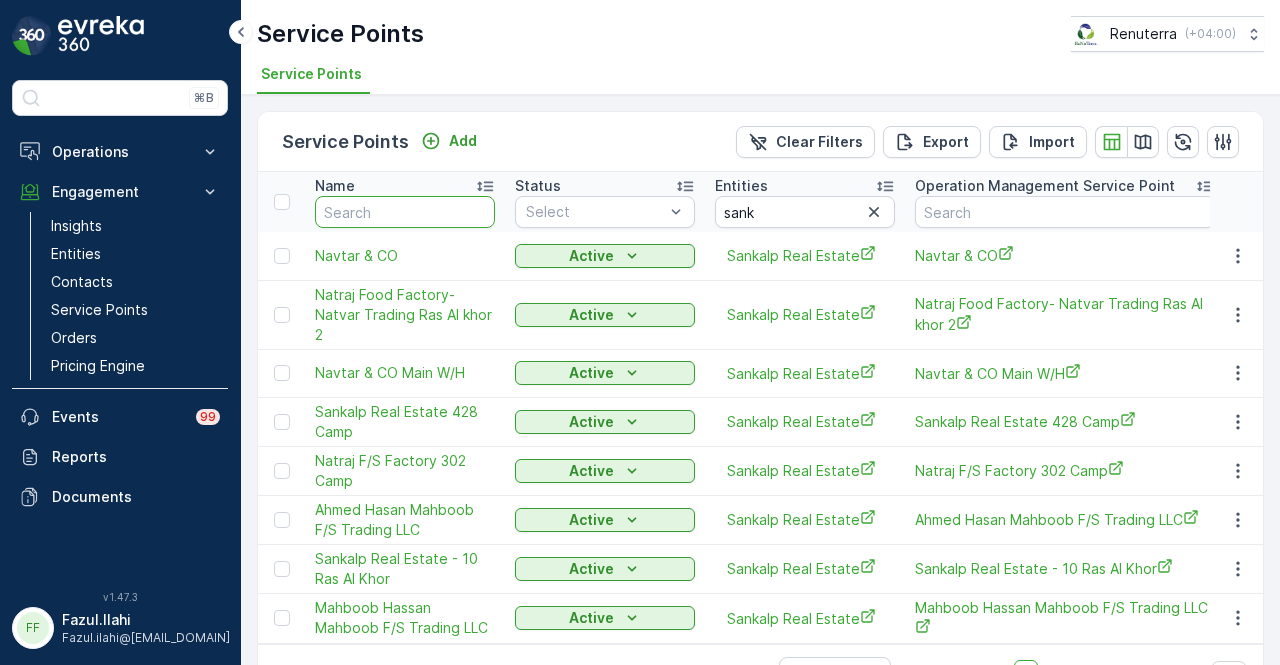 click at bounding box center (405, 212) 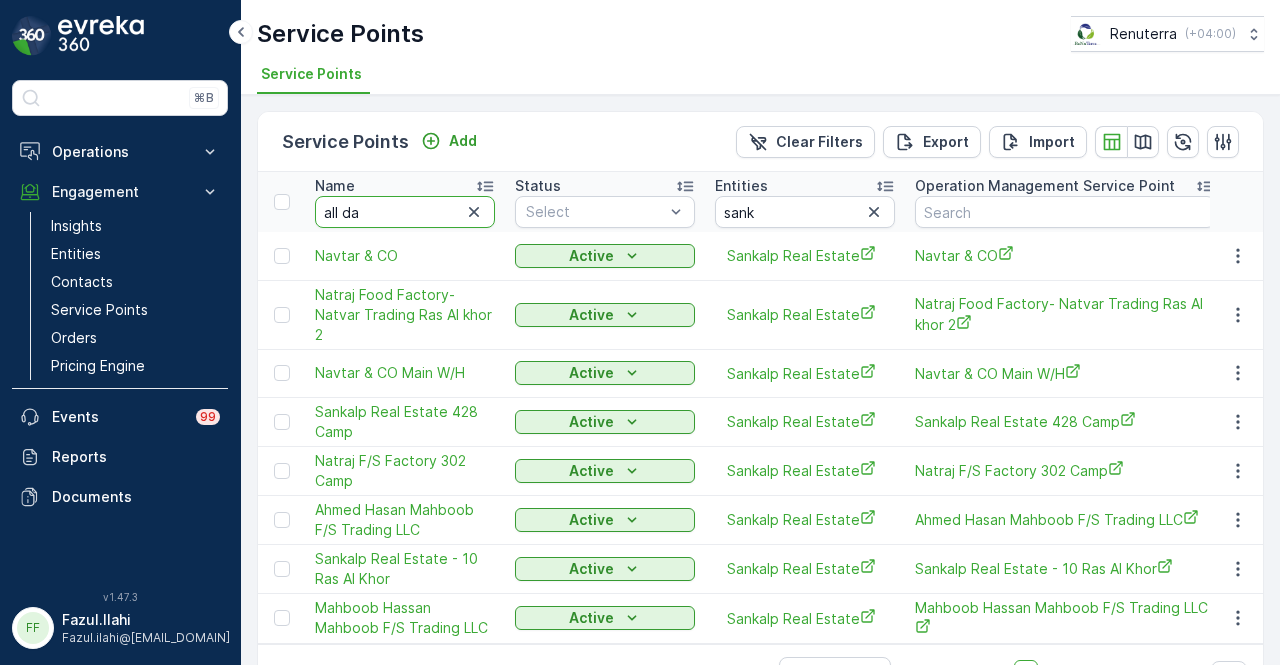 type on "all day" 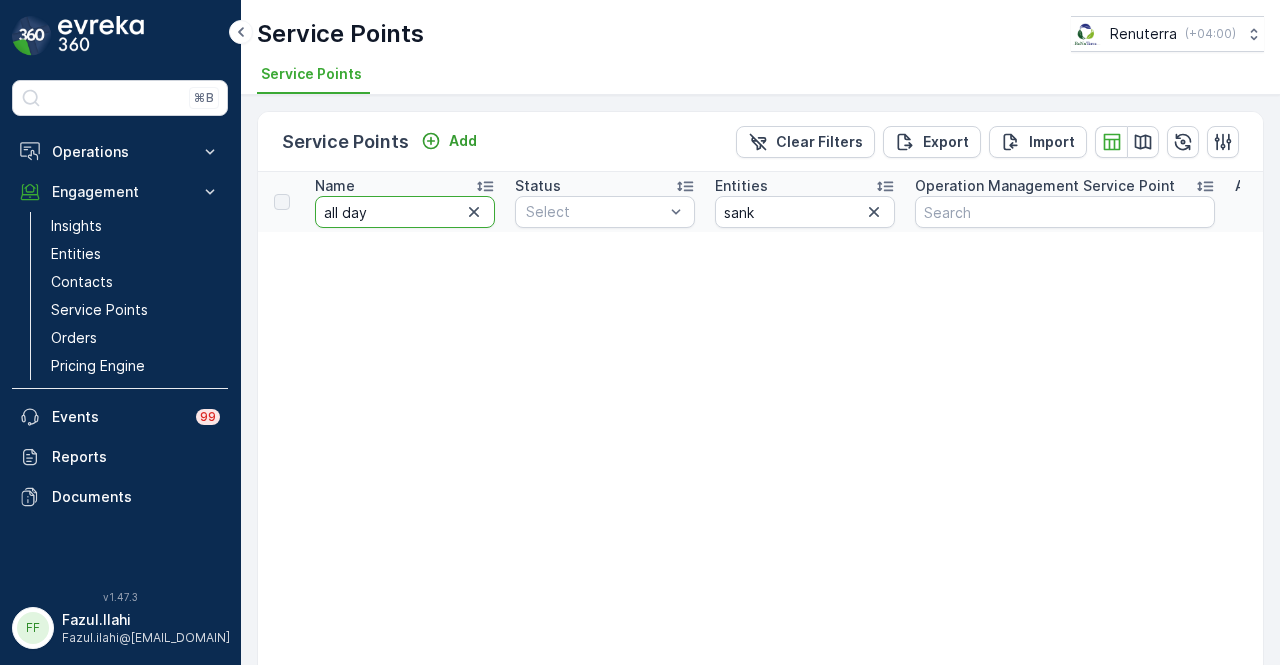 click on "all day" at bounding box center [405, 212] 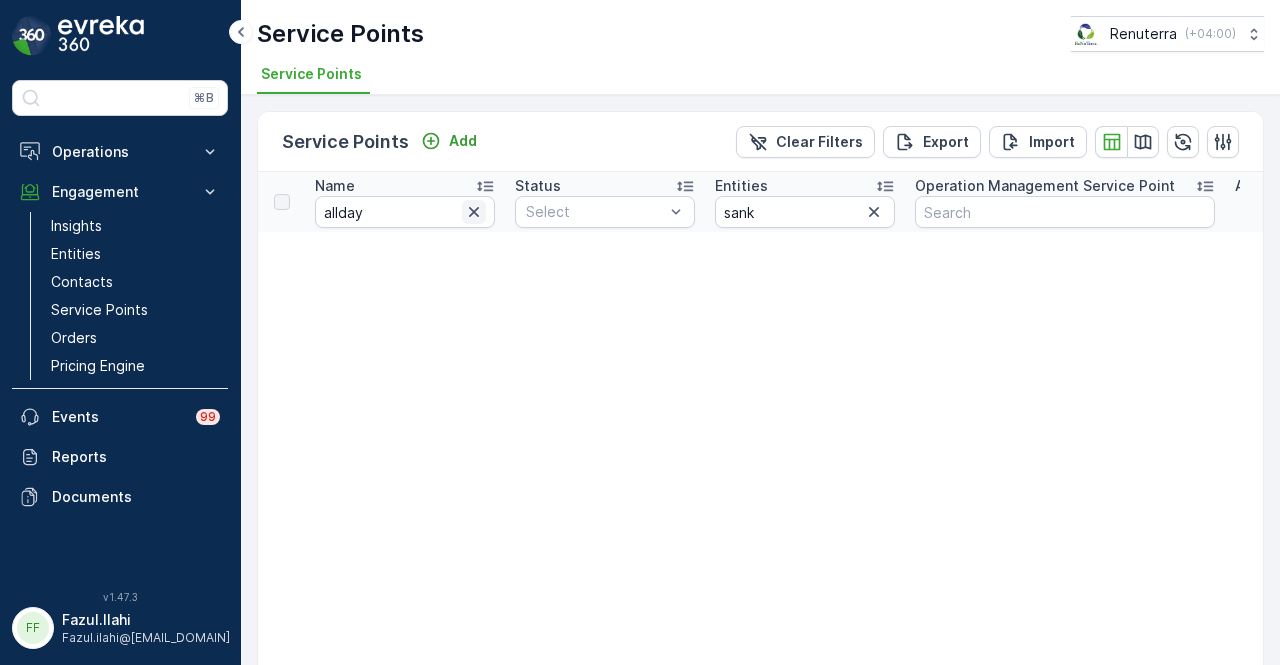click 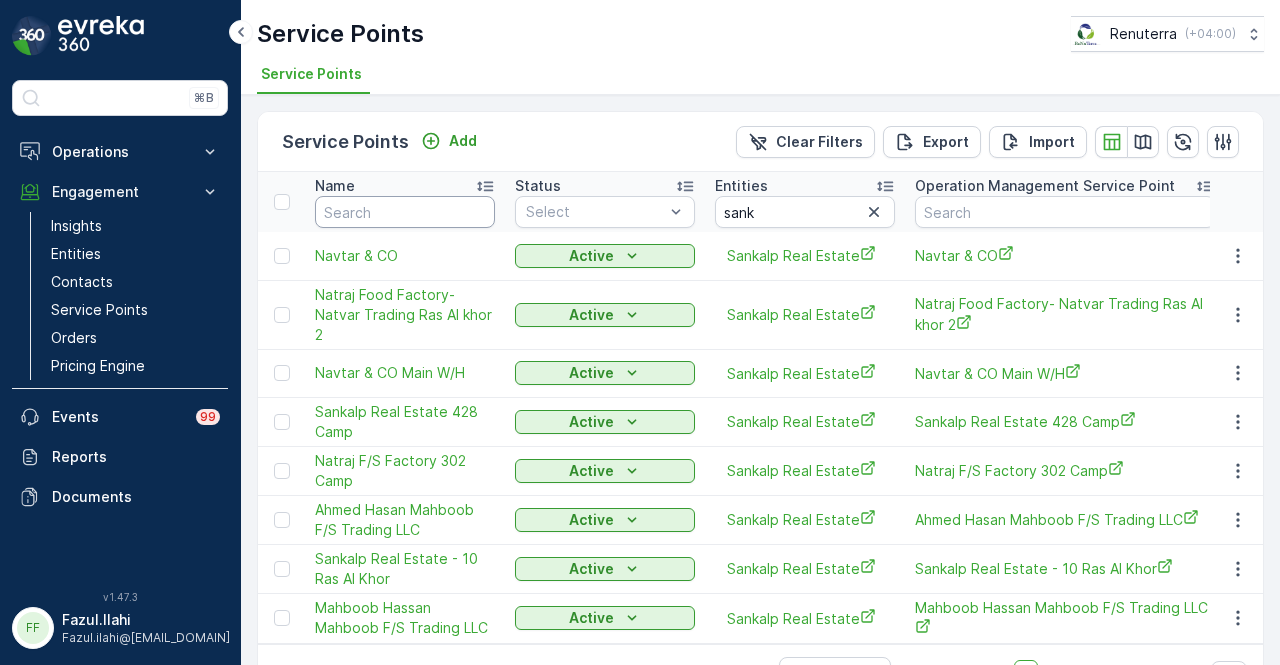 click at bounding box center (405, 212) 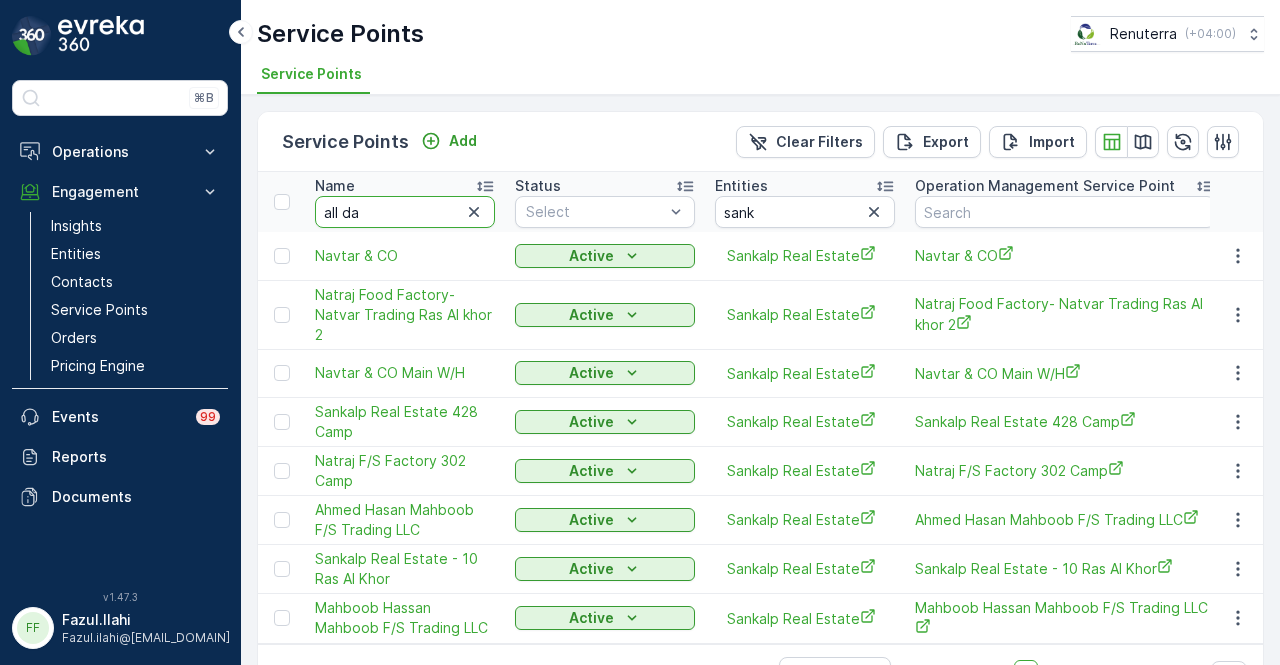 type on "all day" 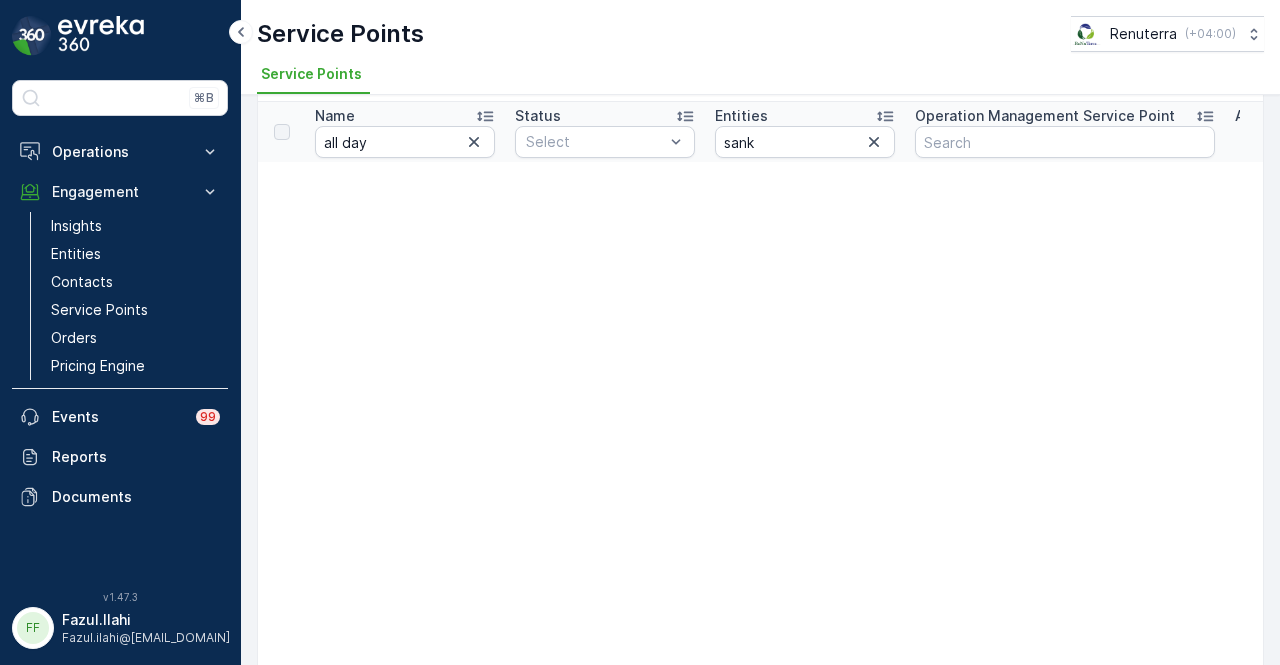 scroll, scrollTop: 0, scrollLeft: 0, axis: both 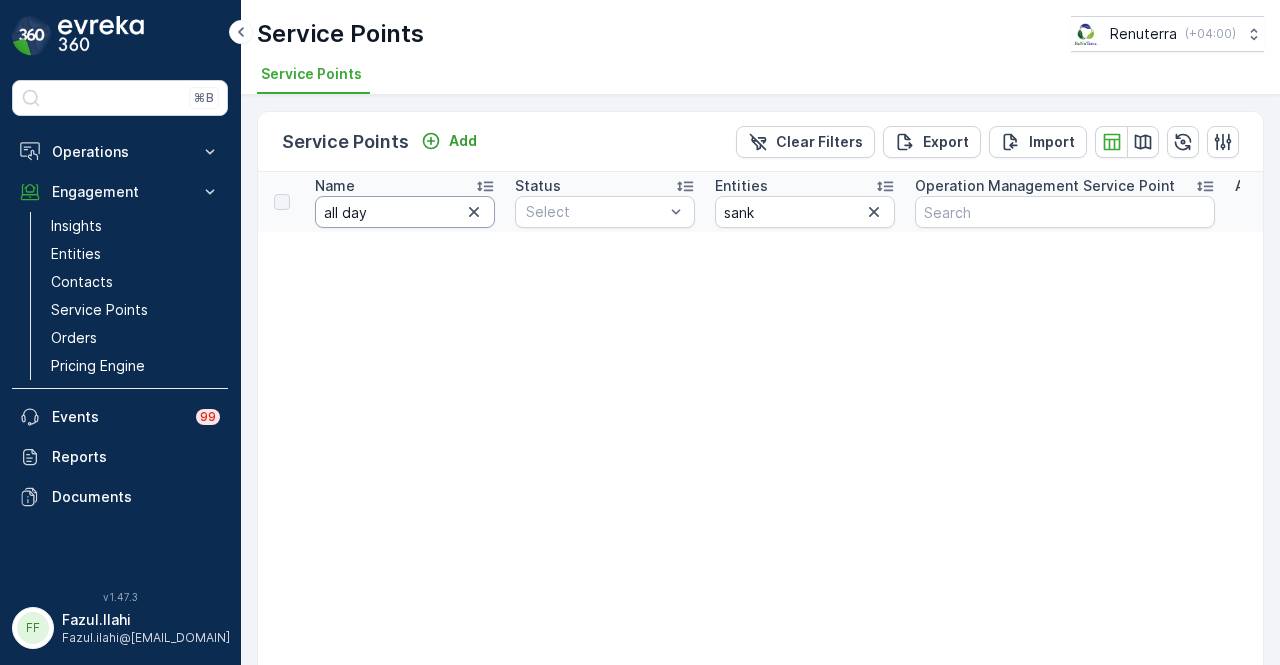 click on "all day" at bounding box center (405, 212) 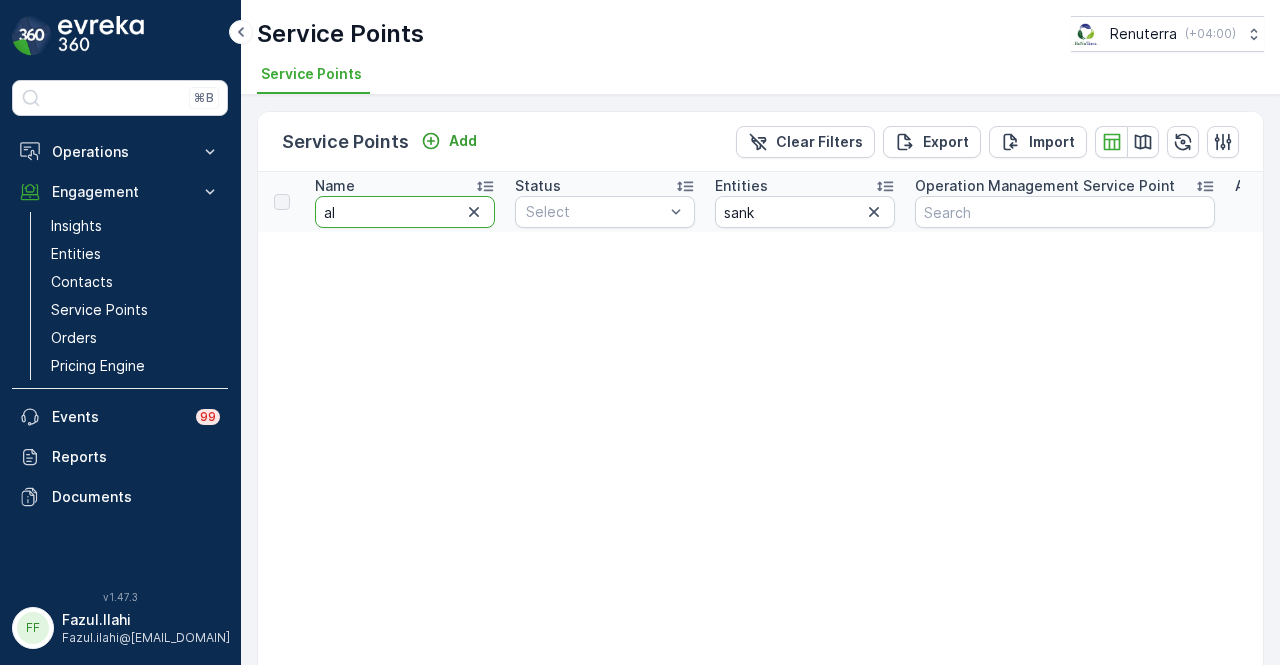 type on "a" 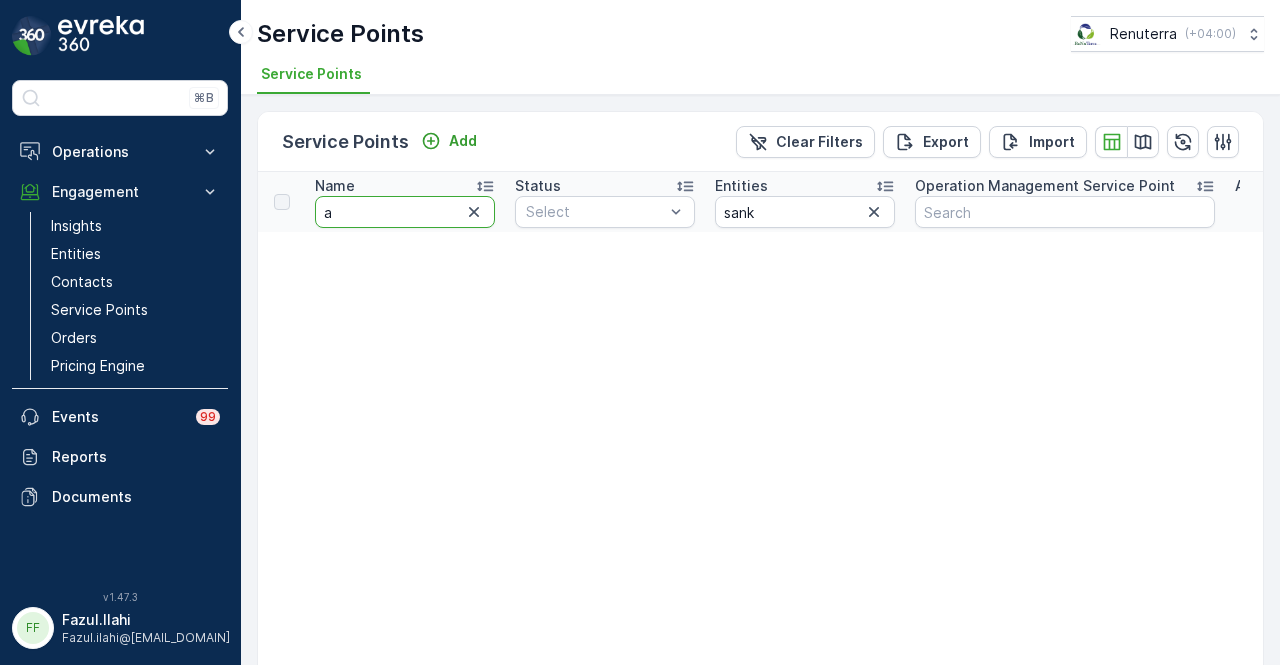 type 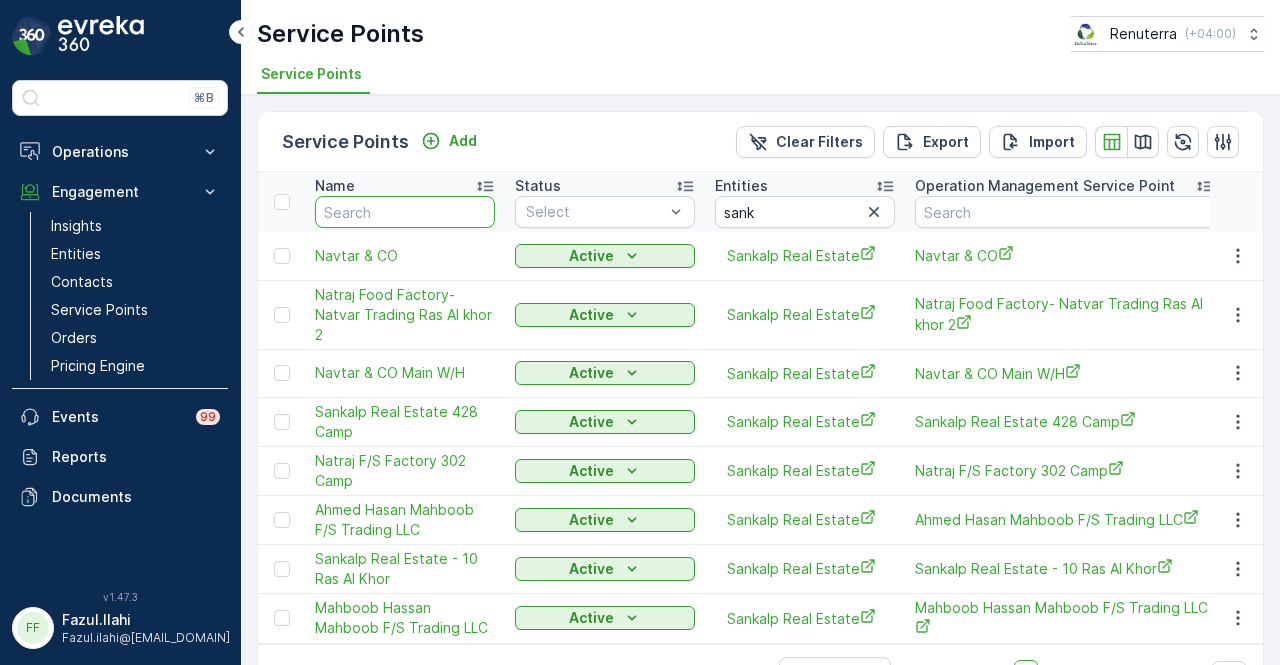 click at bounding box center [405, 212] 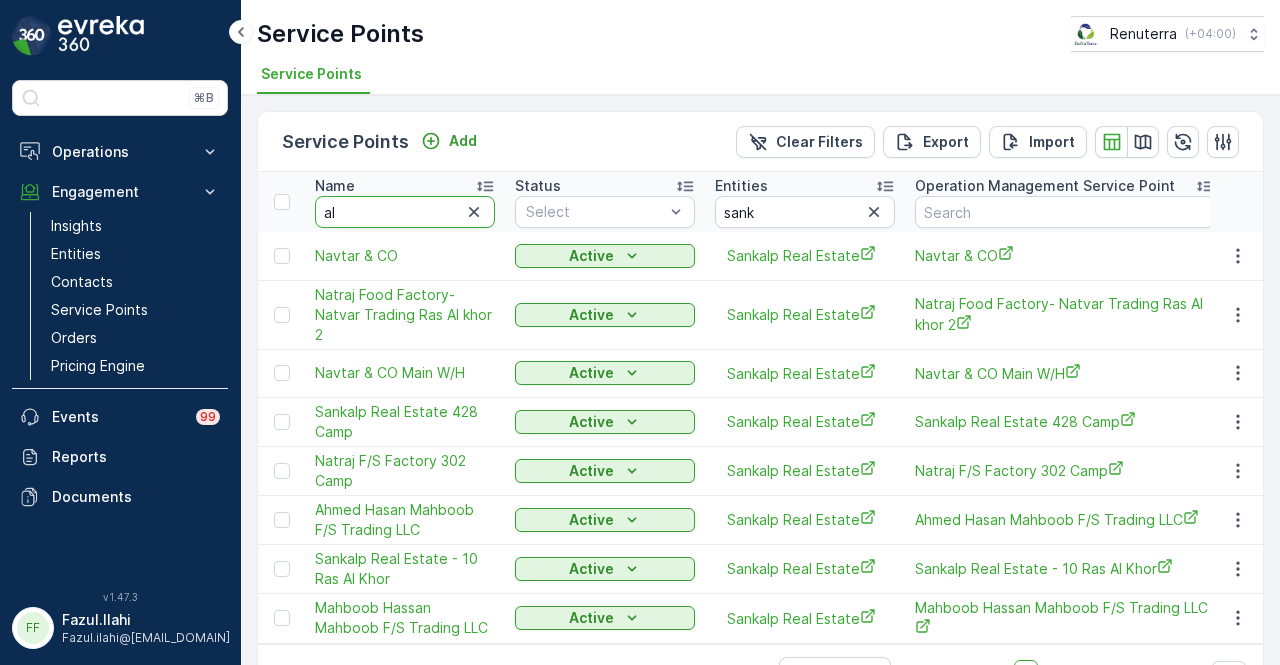 type on "all" 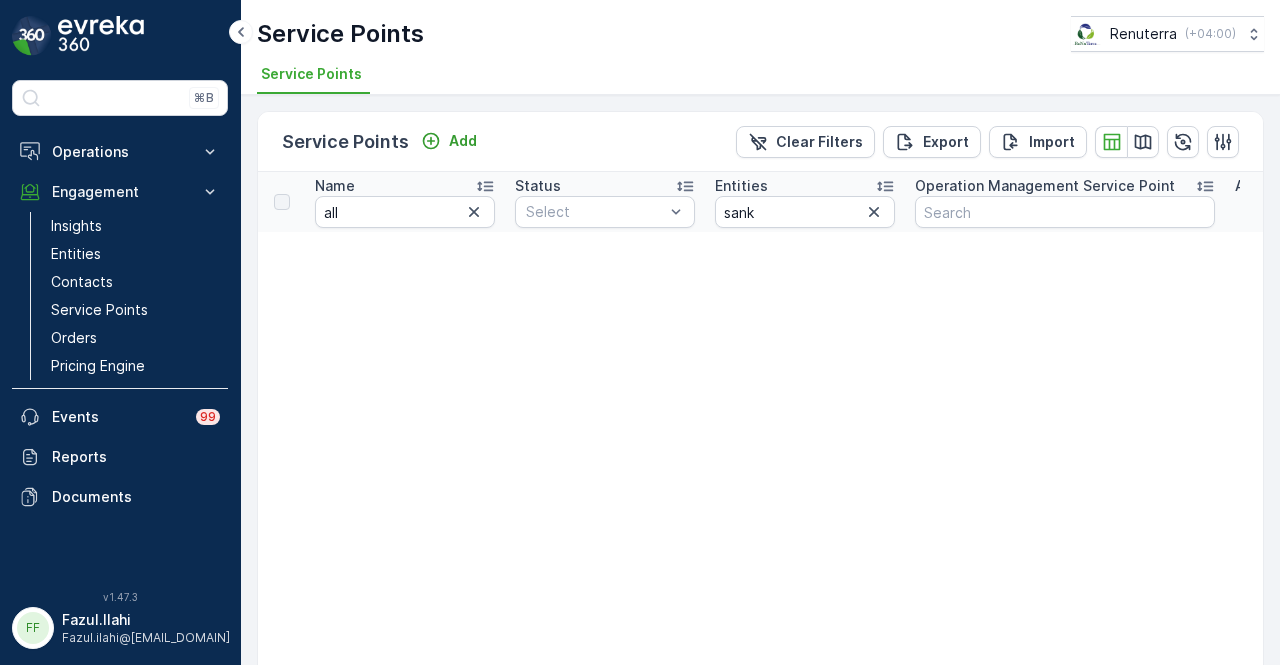 scroll, scrollTop: 100, scrollLeft: 0, axis: vertical 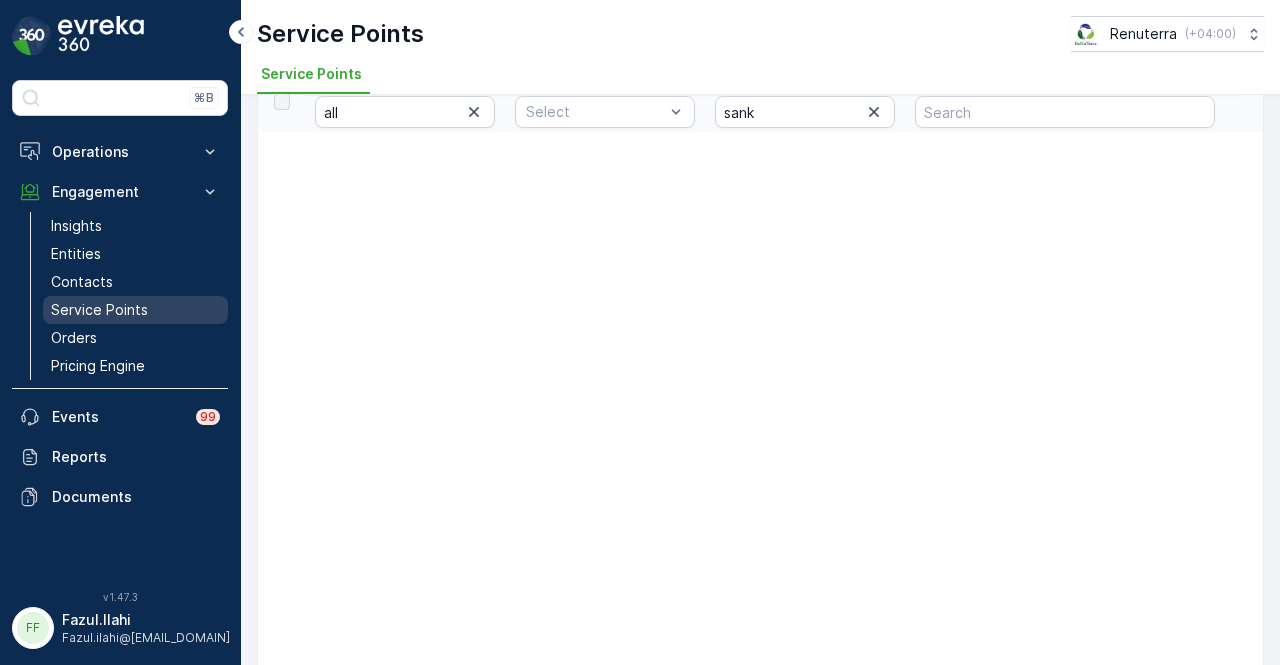click on "Service Points" at bounding box center [135, 310] 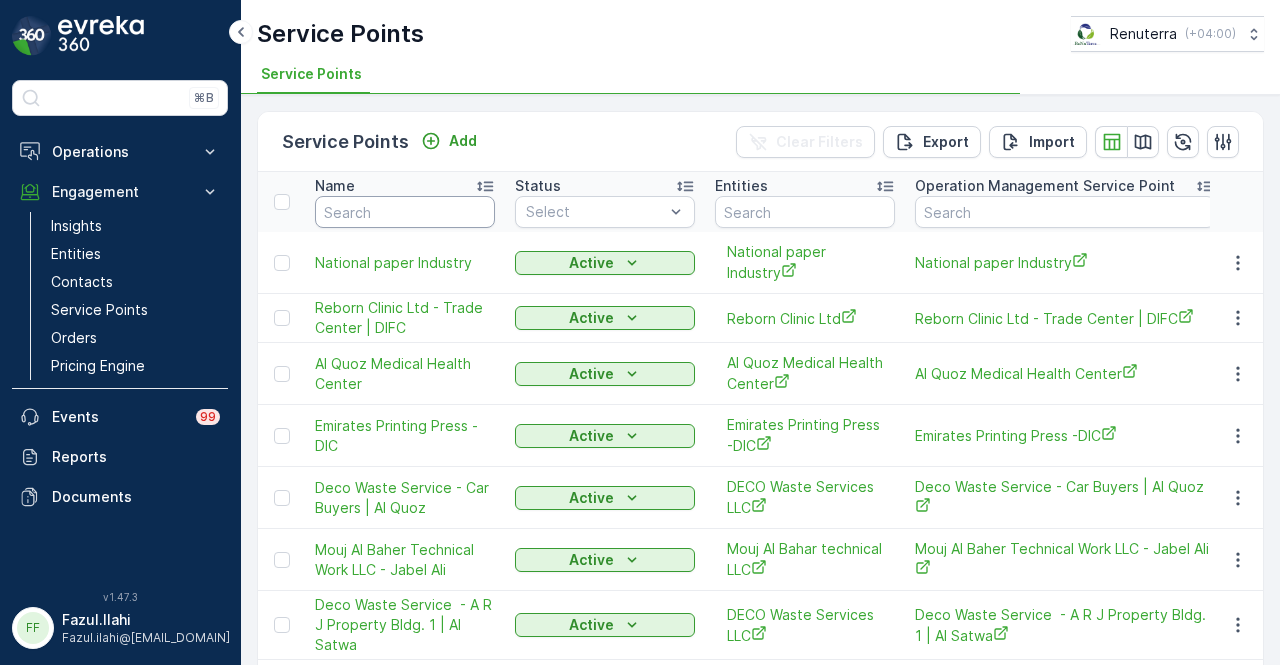 click at bounding box center [405, 212] 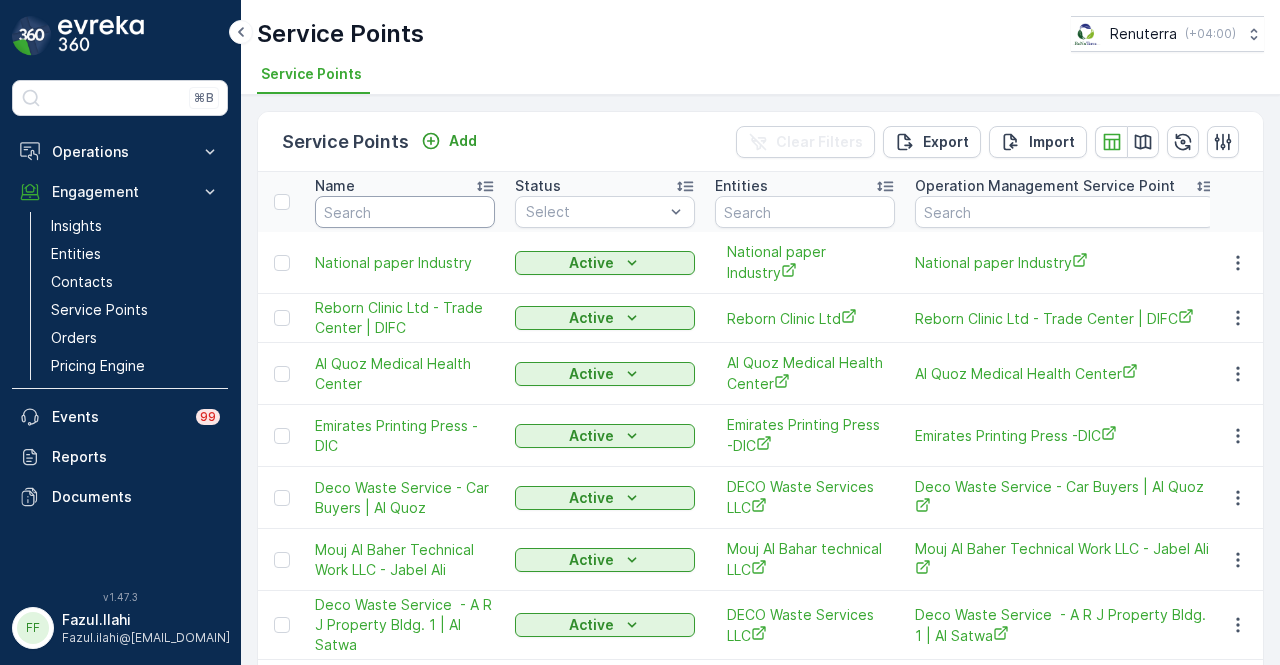 click at bounding box center (405, 212) 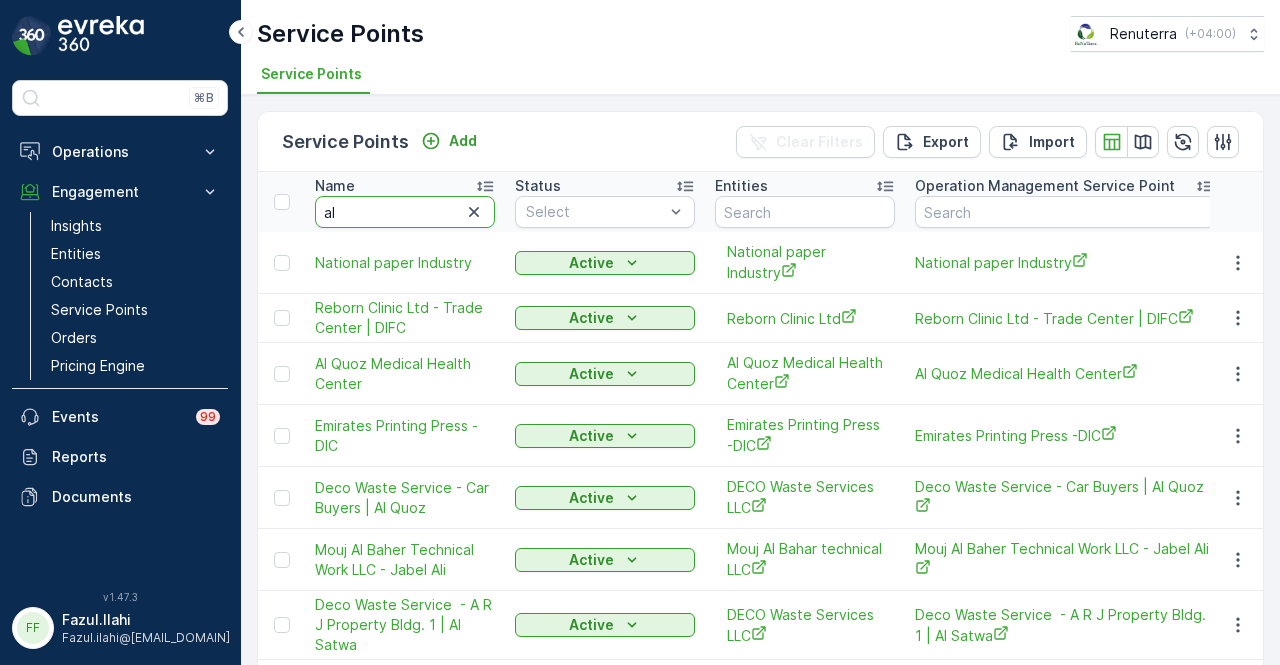 type on "all" 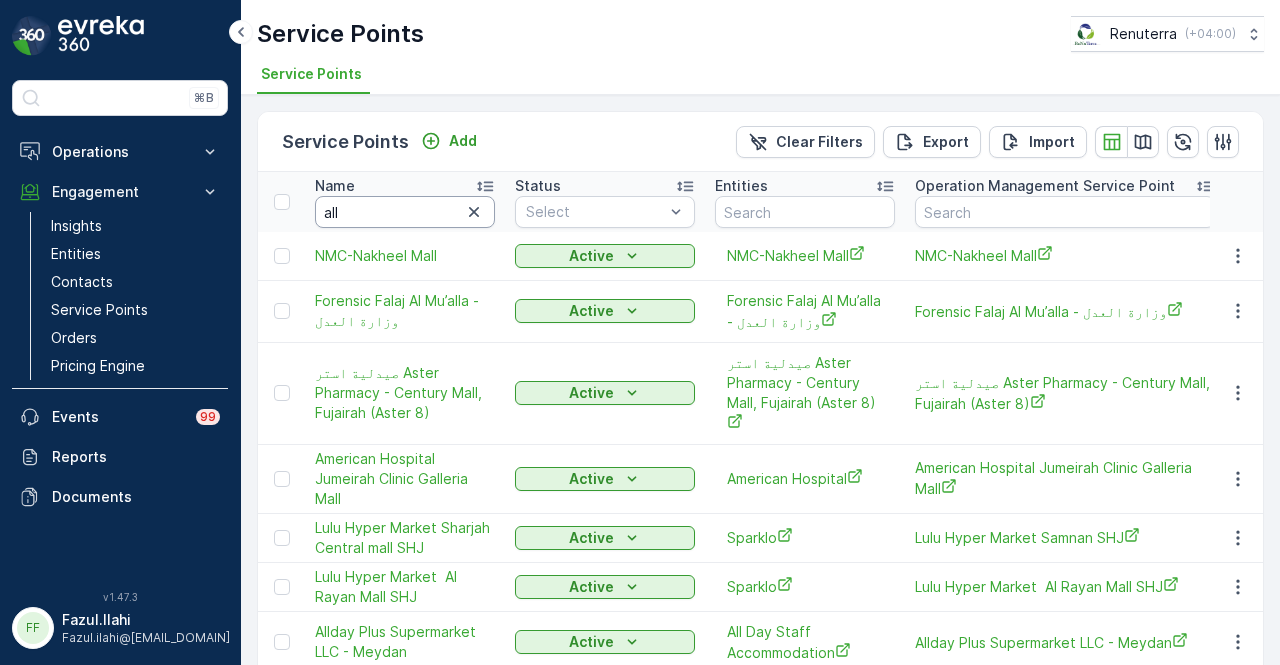 click on "all" at bounding box center [405, 212] 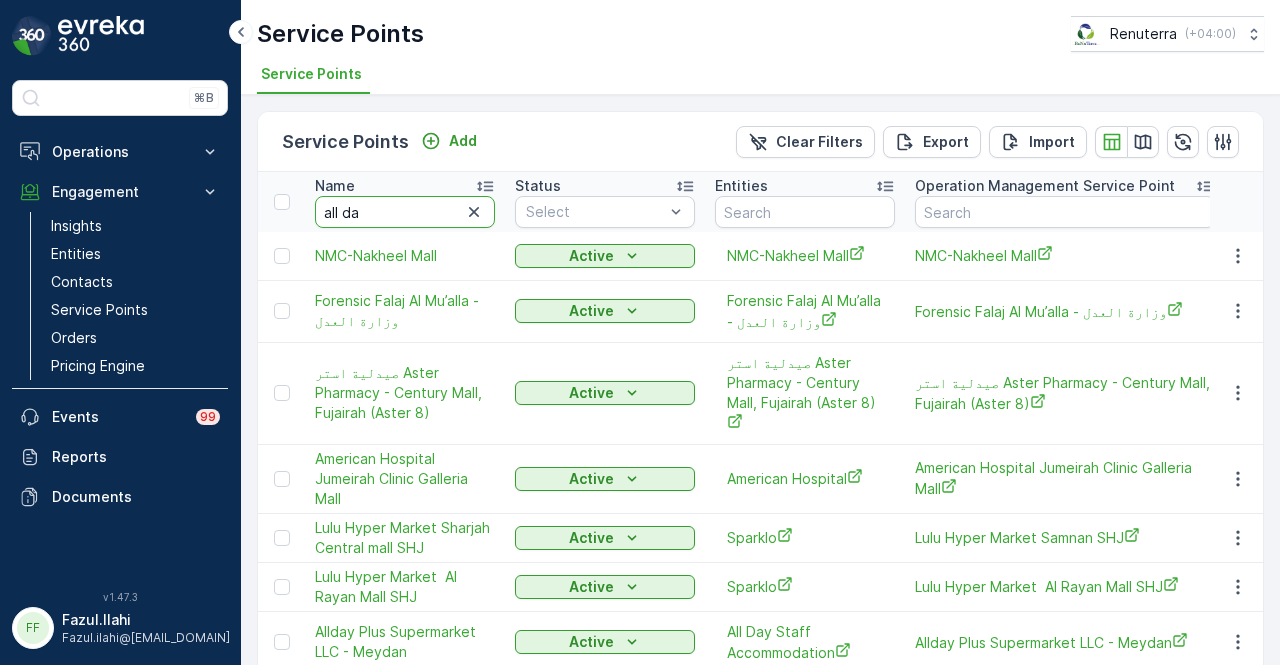 type on "all day" 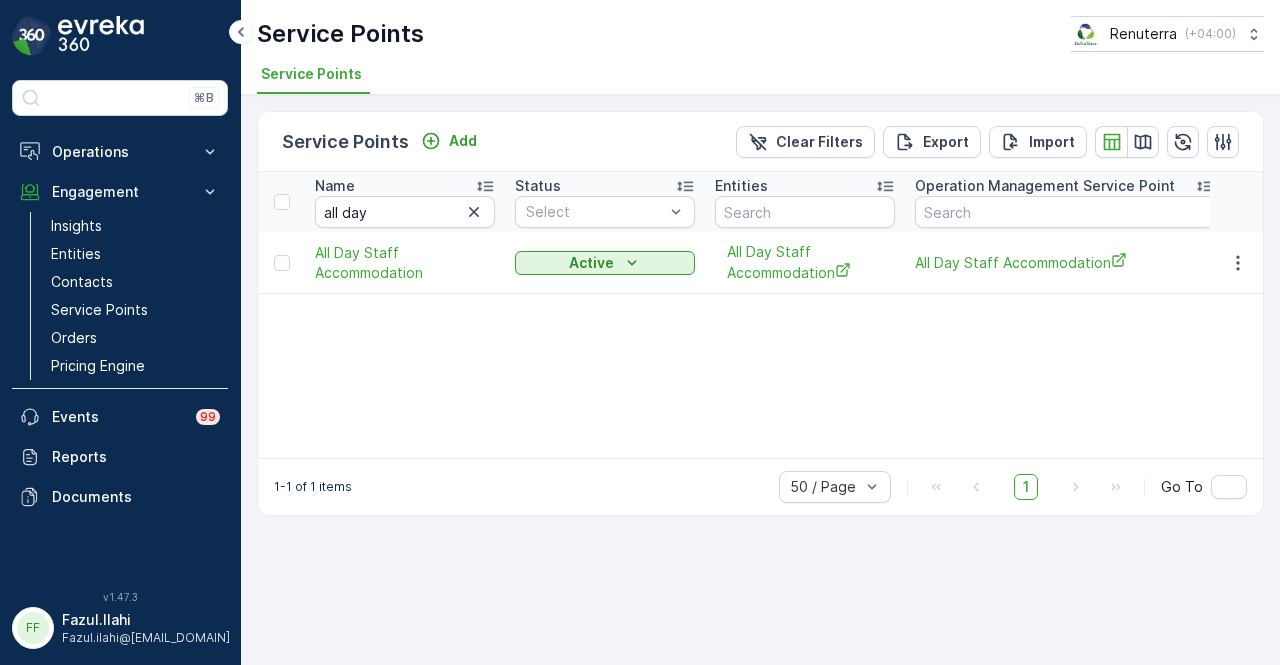 click on "Name" at bounding box center [405, 186] 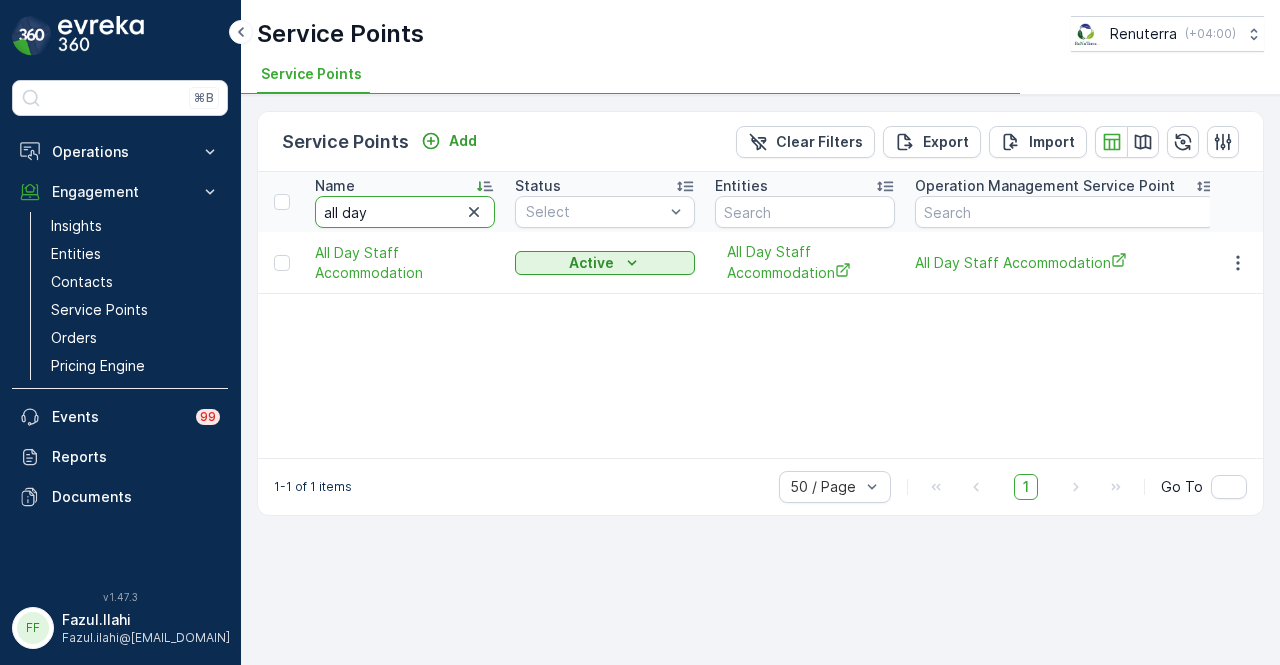 click on "all day" at bounding box center [405, 212] 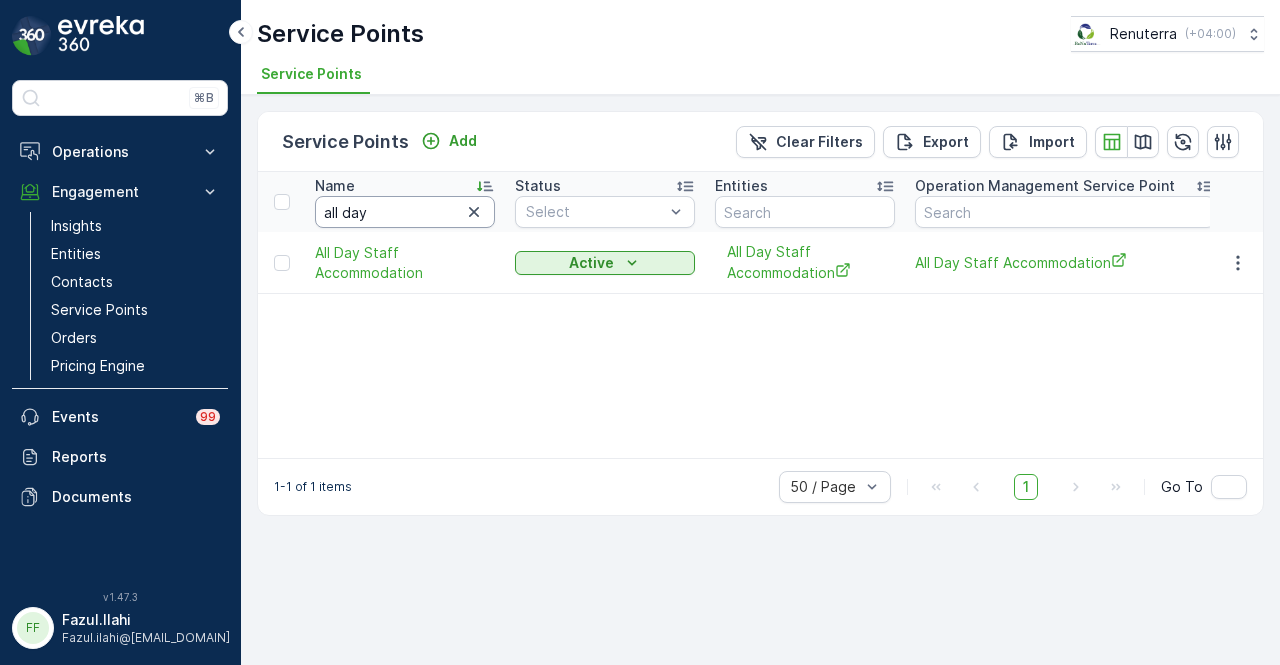 click on "all day" at bounding box center (405, 212) 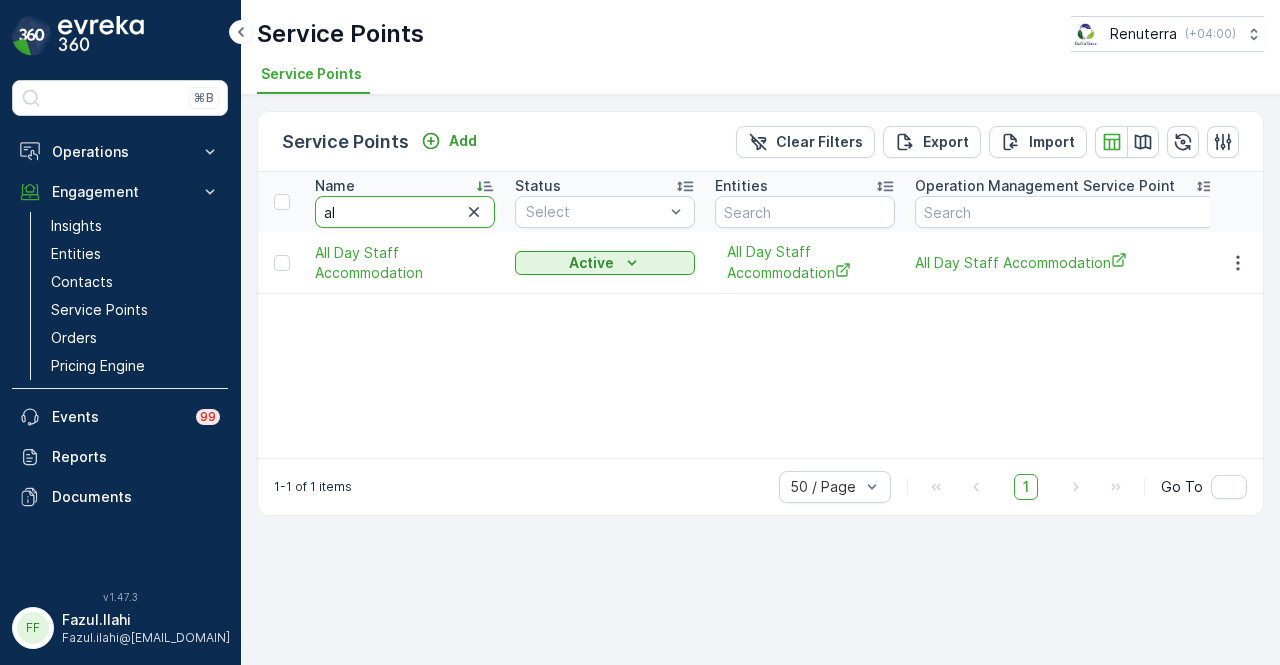 type on "a" 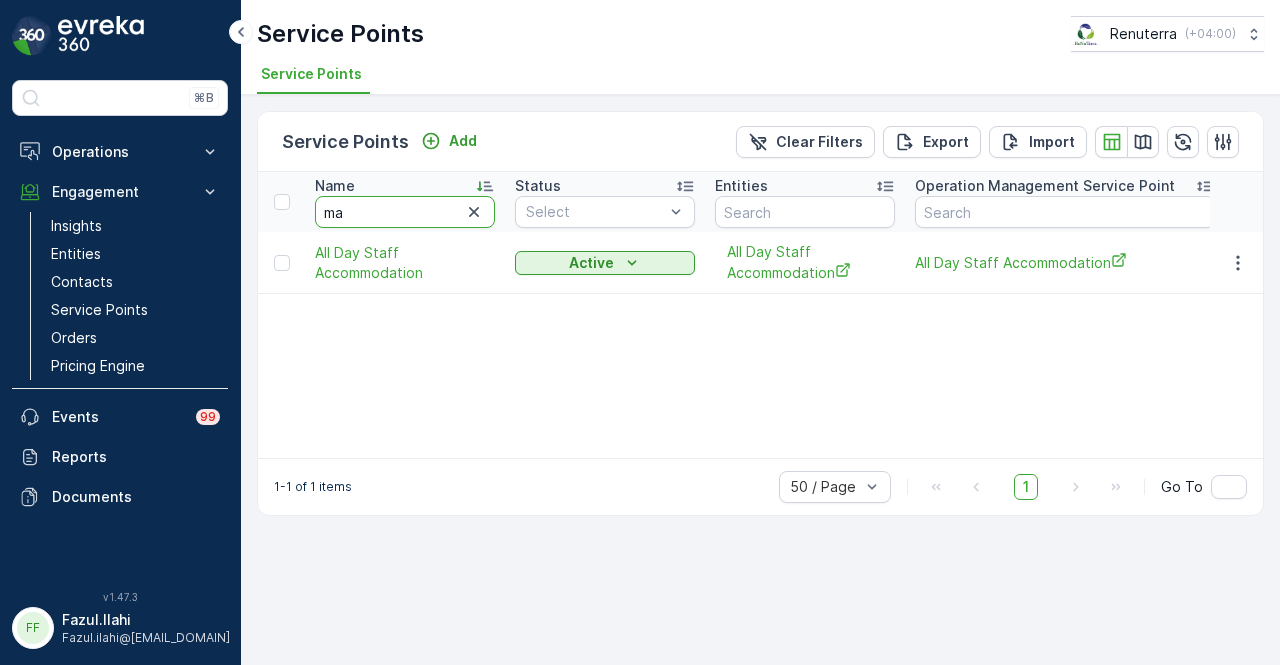 type on "maj" 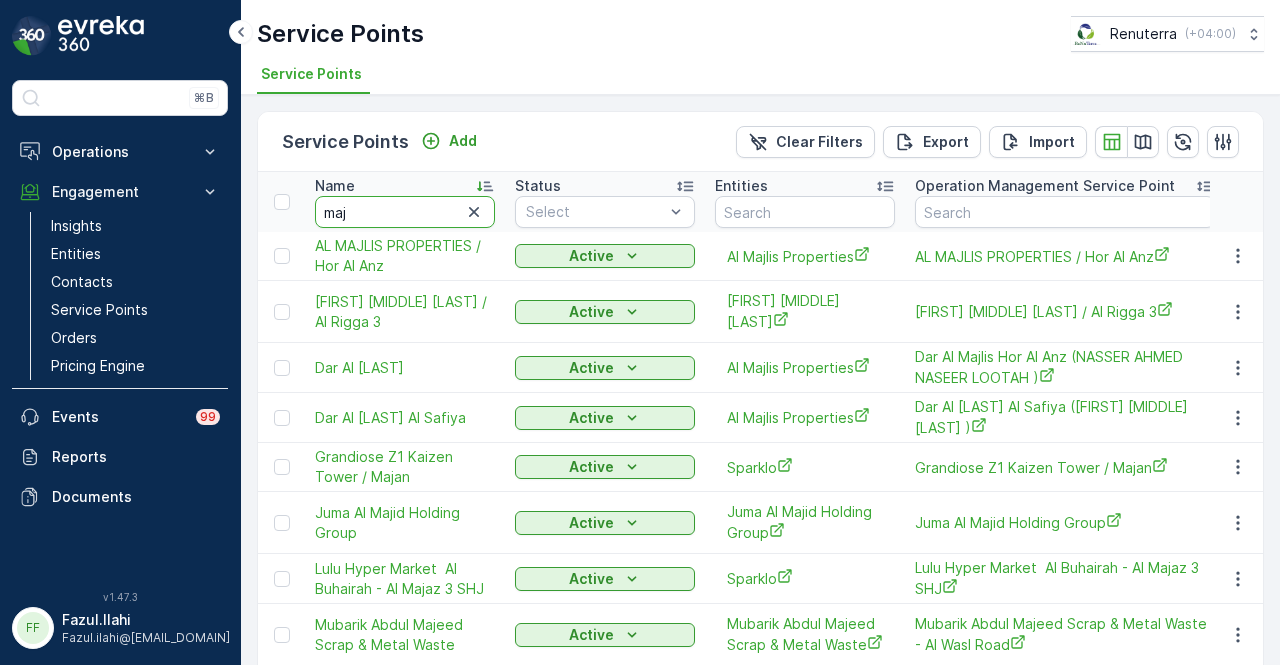 click on "maj" at bounding box center [405, 212] 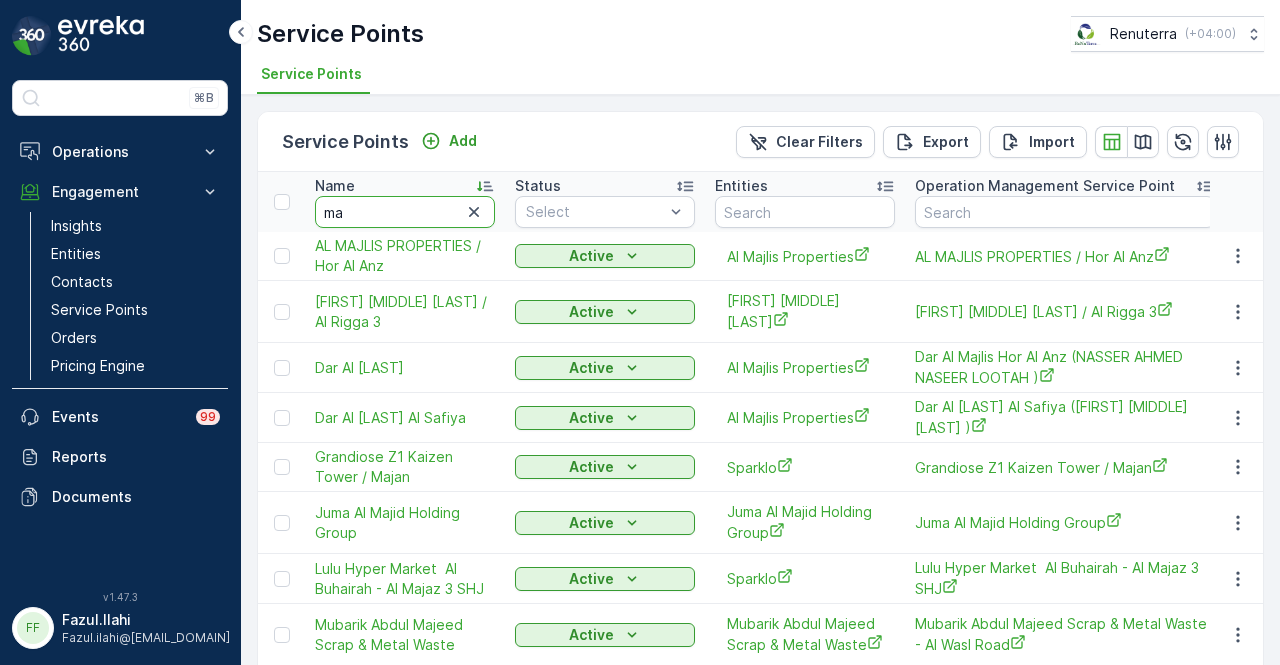 type on "m" 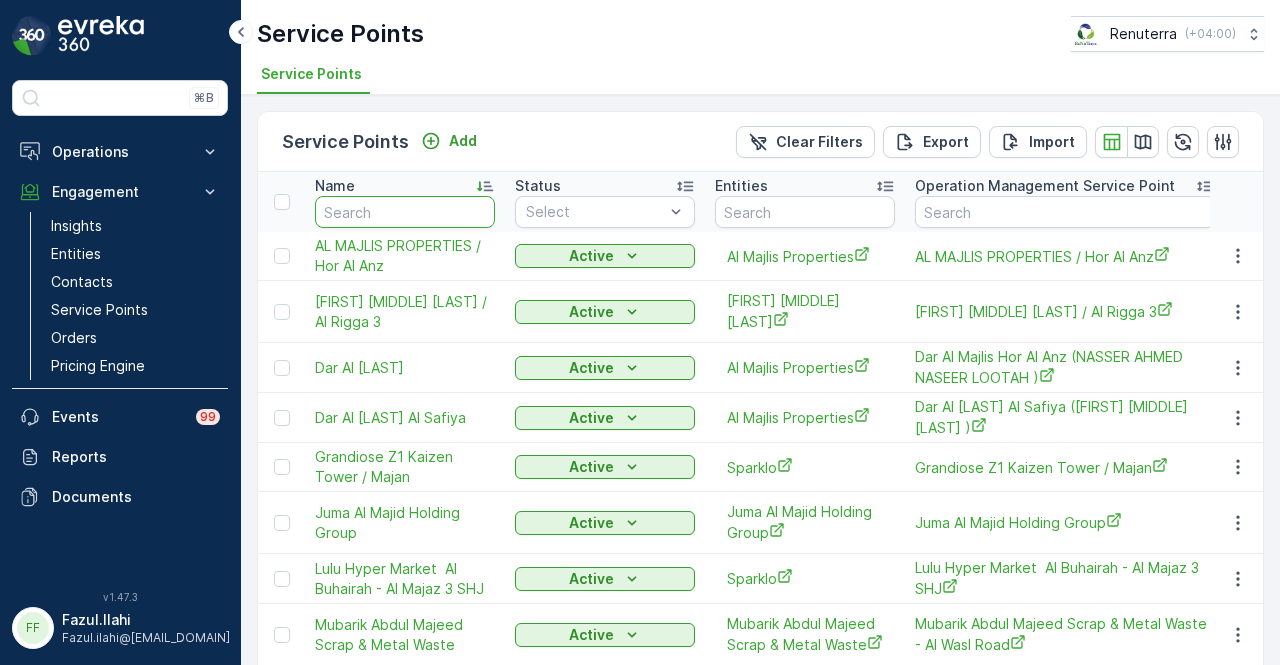 type 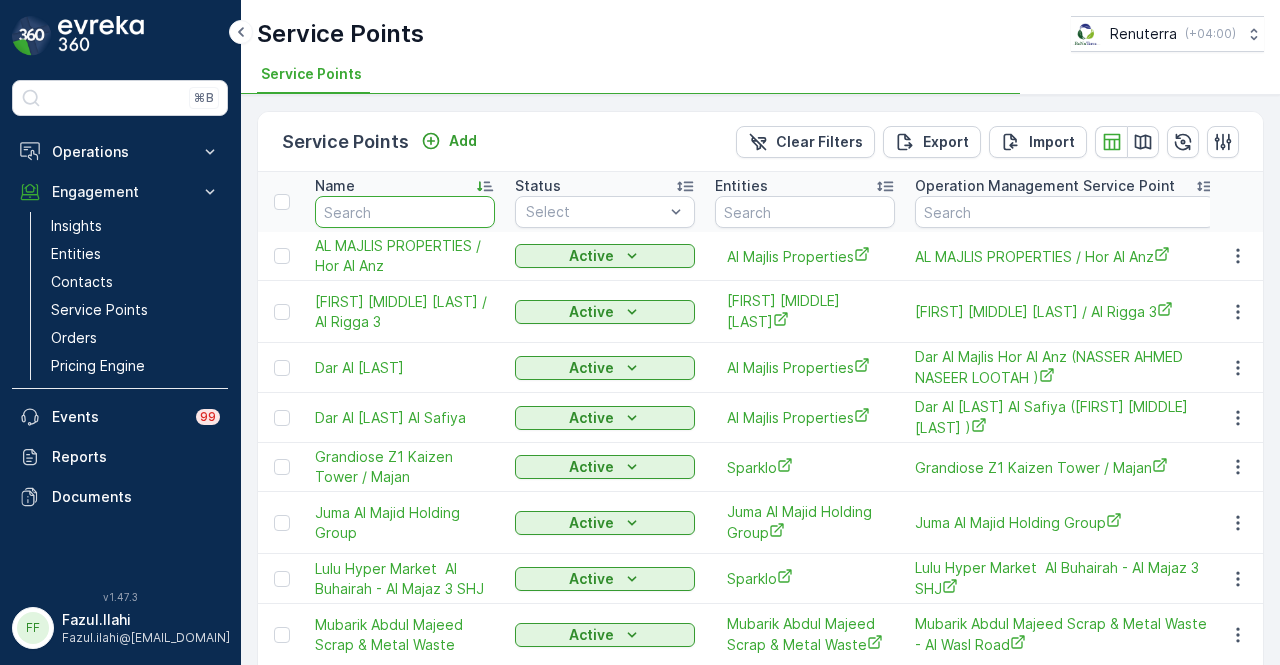click at bounding box center [405, 212] 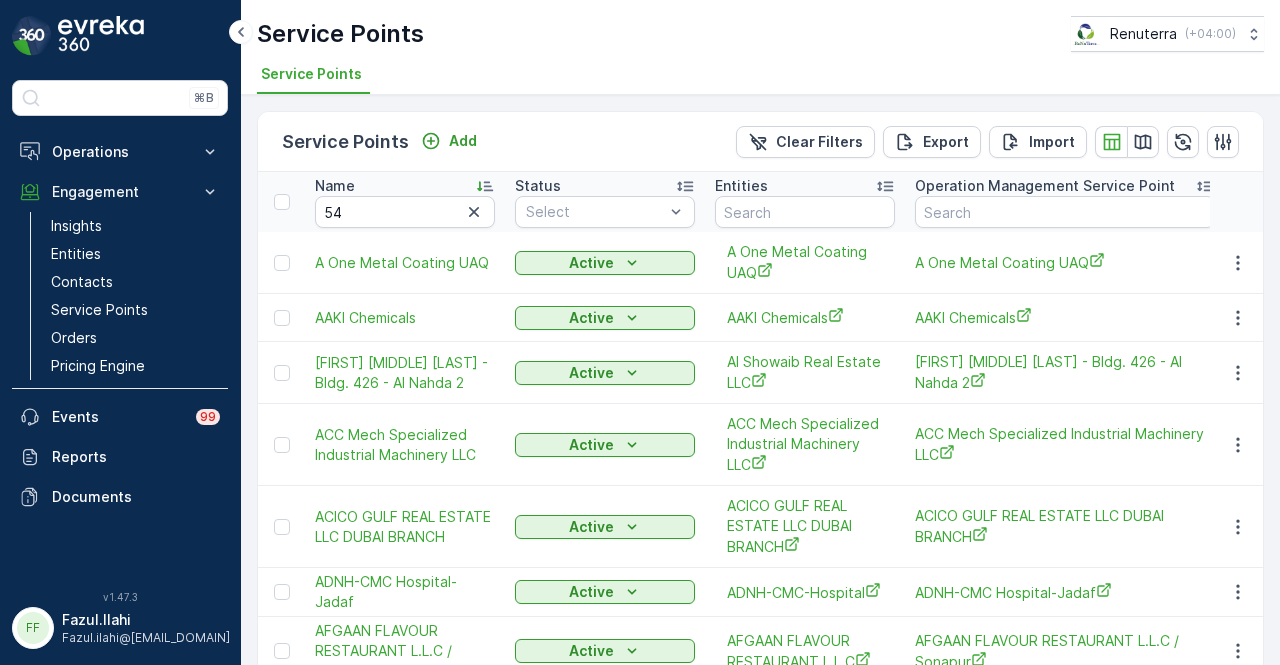type 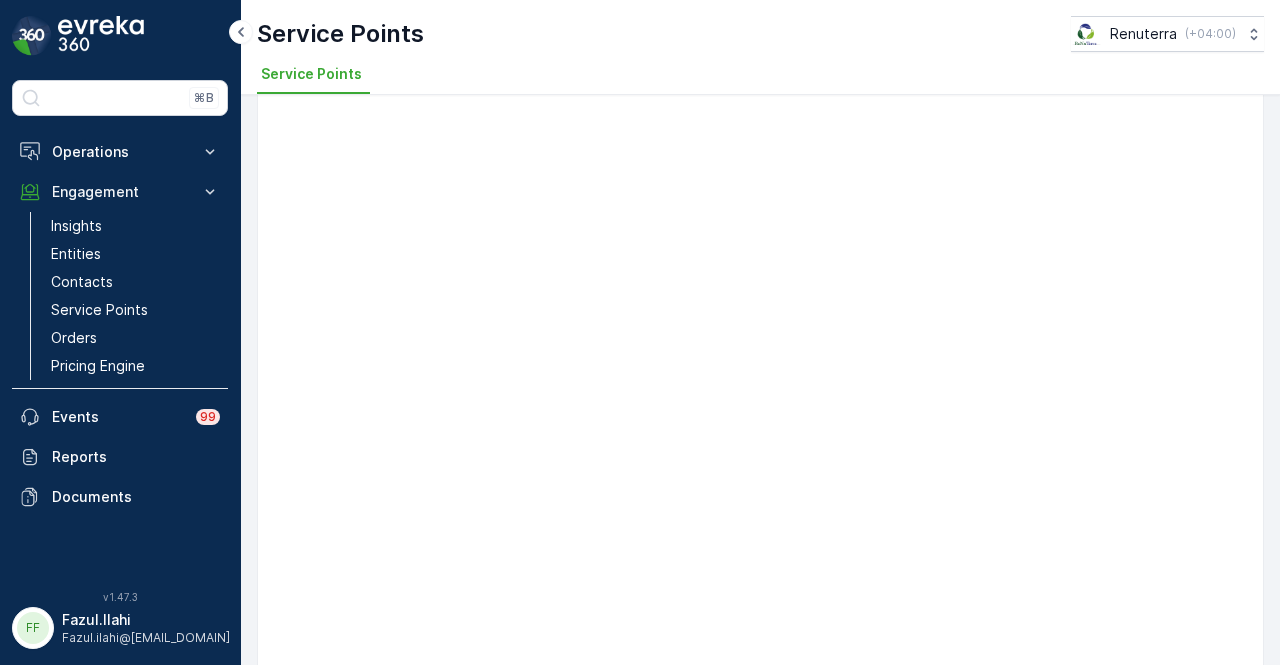 scroll, scrollTop: 0, scrollLeft: 0, axis: both 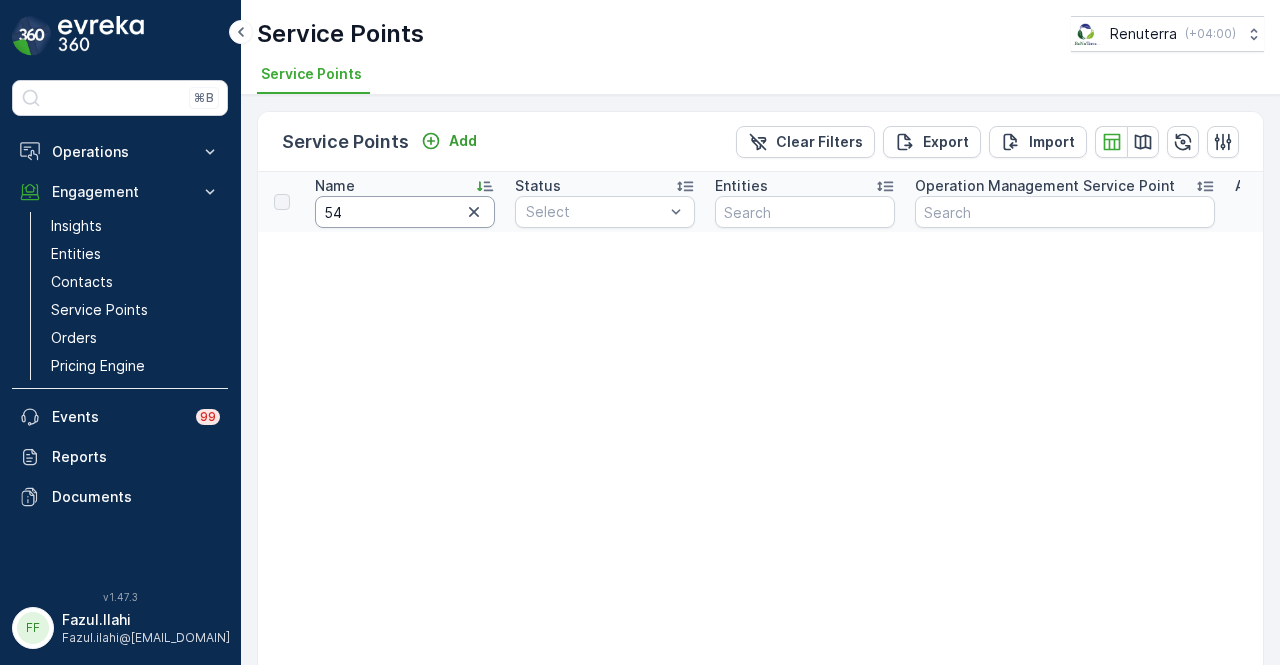 click on "54" at bounding box center [405, 212] 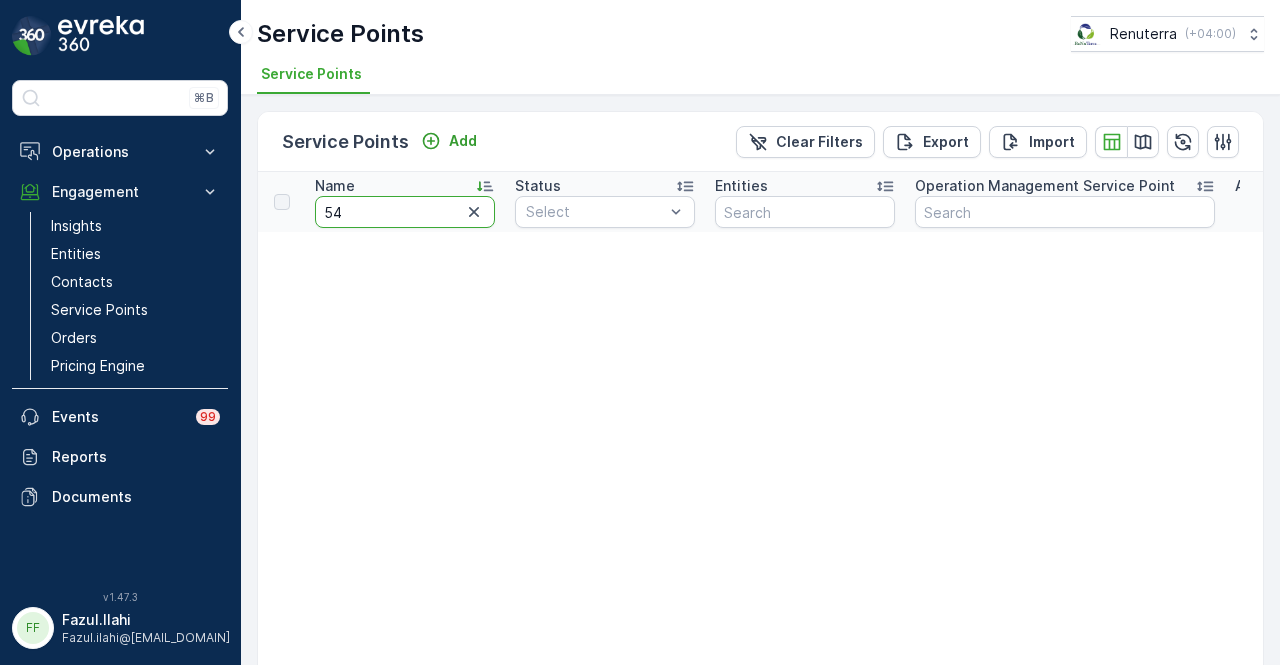type on "5" 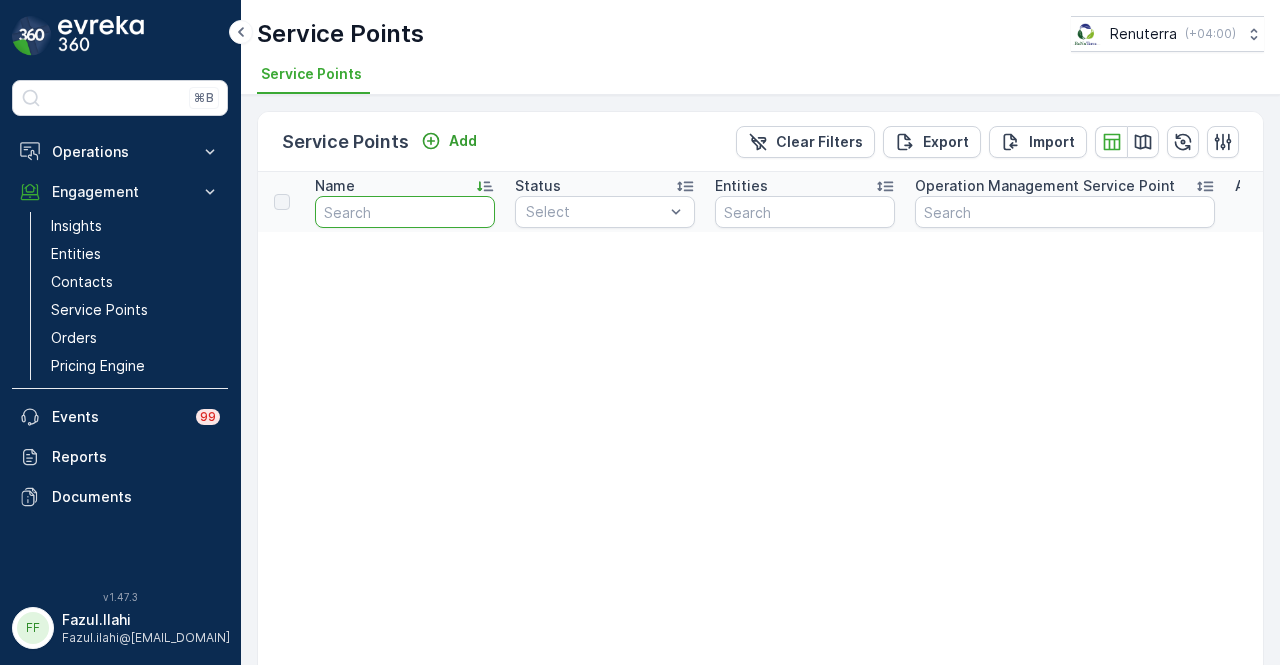 type 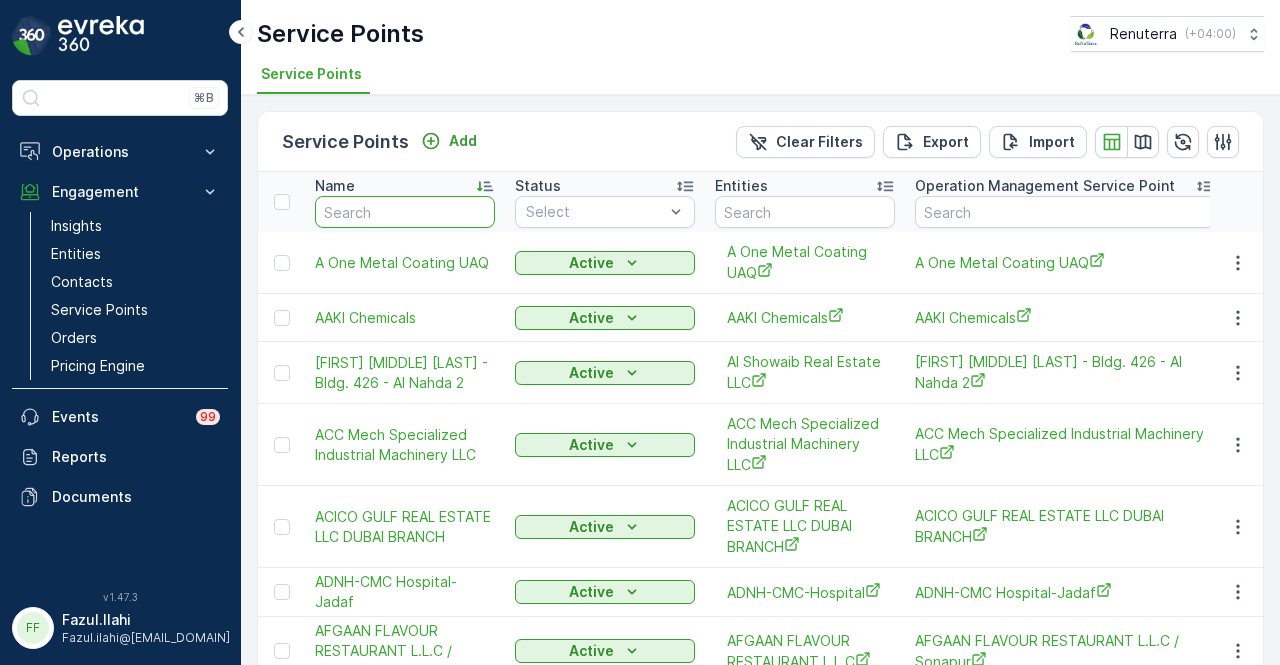 click at bounding box center [405, 212] 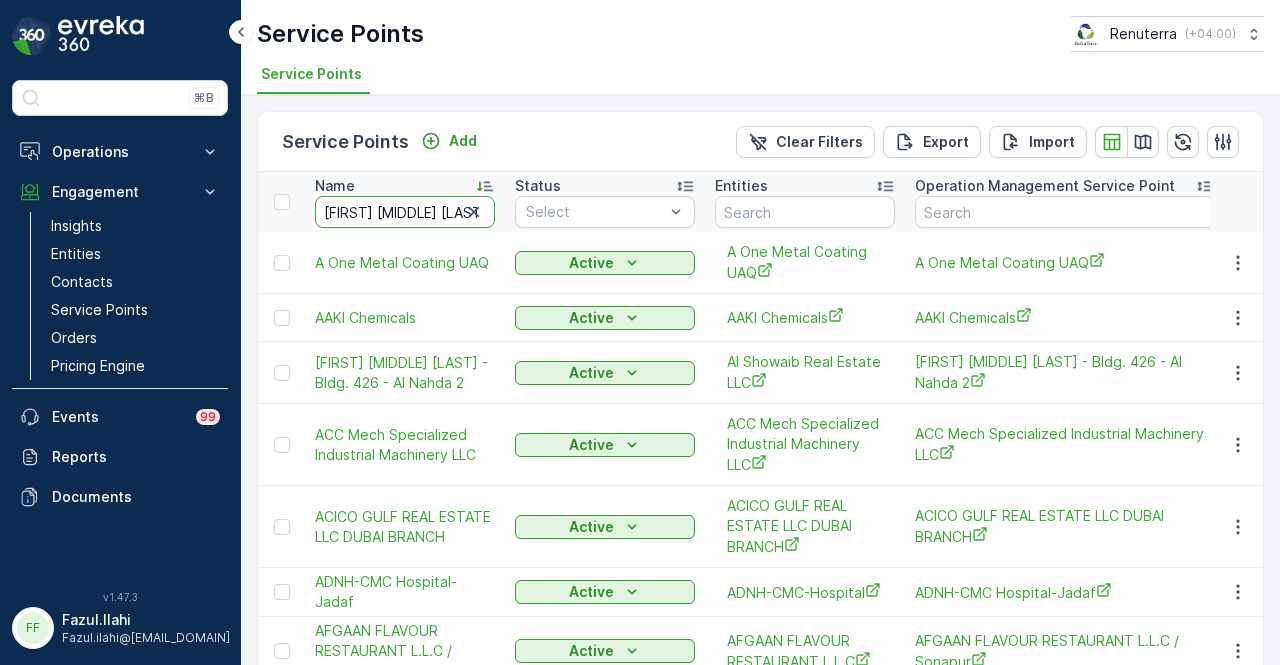 scroll, scrollTop: 0, scrollLeft: 75, axis: horizontal 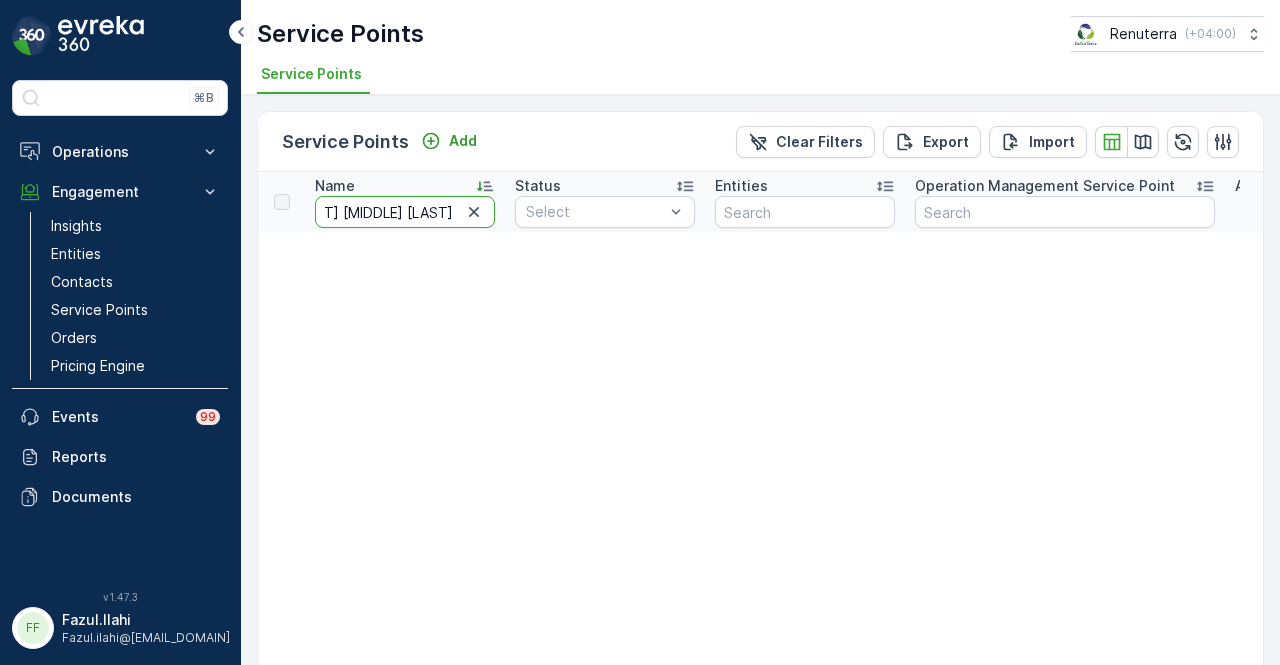 drag, startPoint x: 438, startPoint y: 214, endPoint x: 508, endPoint y: 214, distance: 70 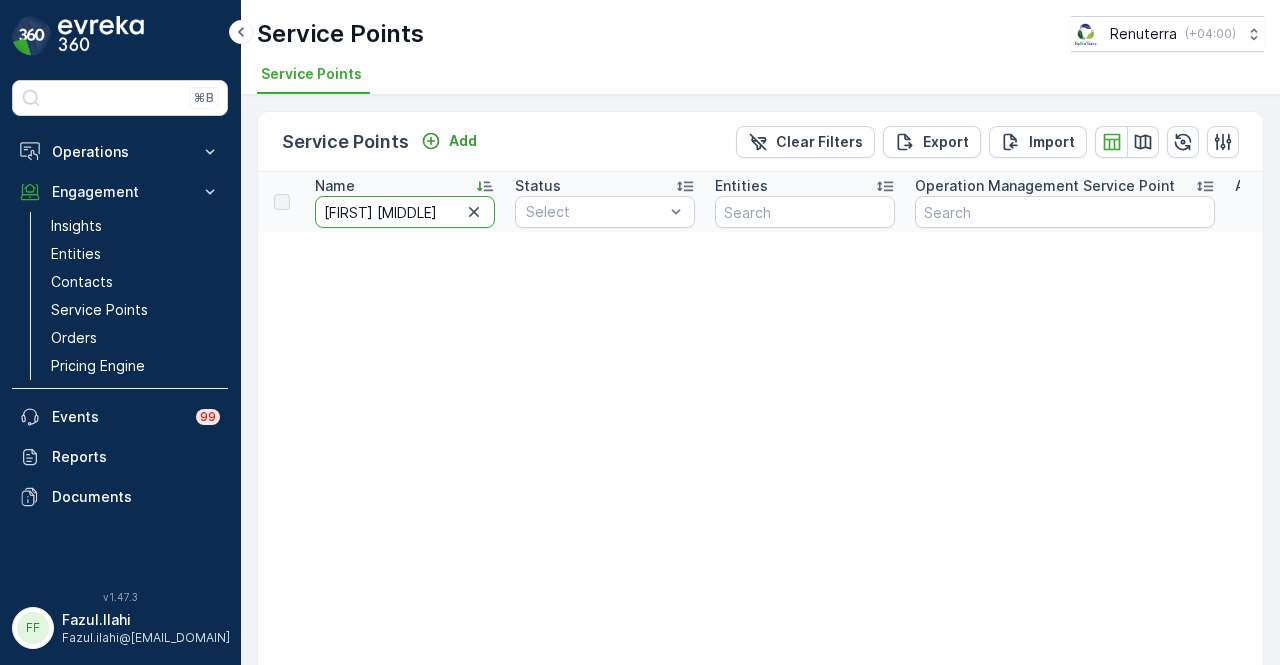scroll, scrollTop: 0, scrollLeft: 0, axis: both 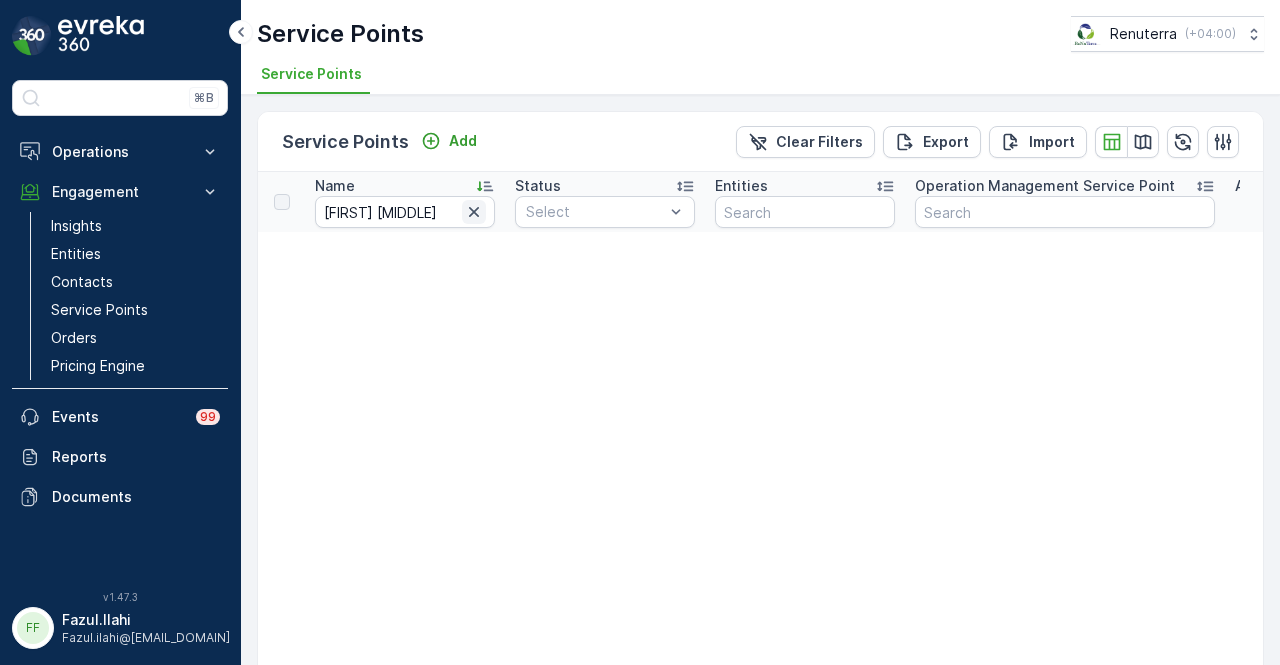 click 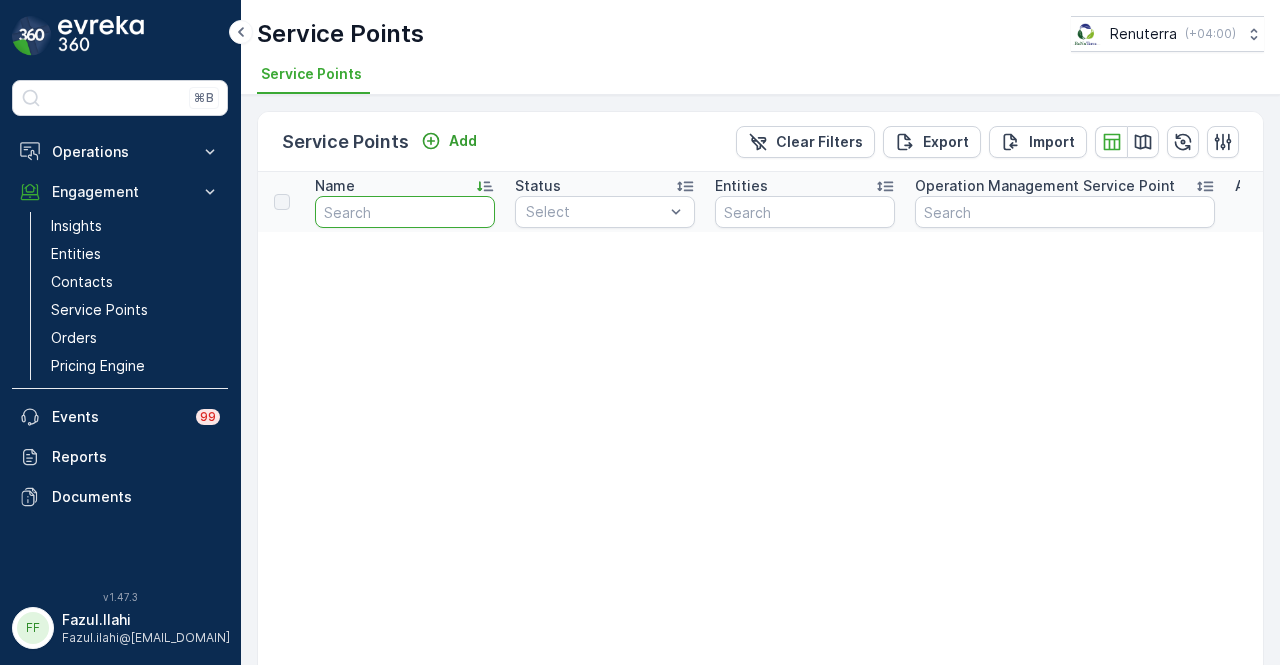 type 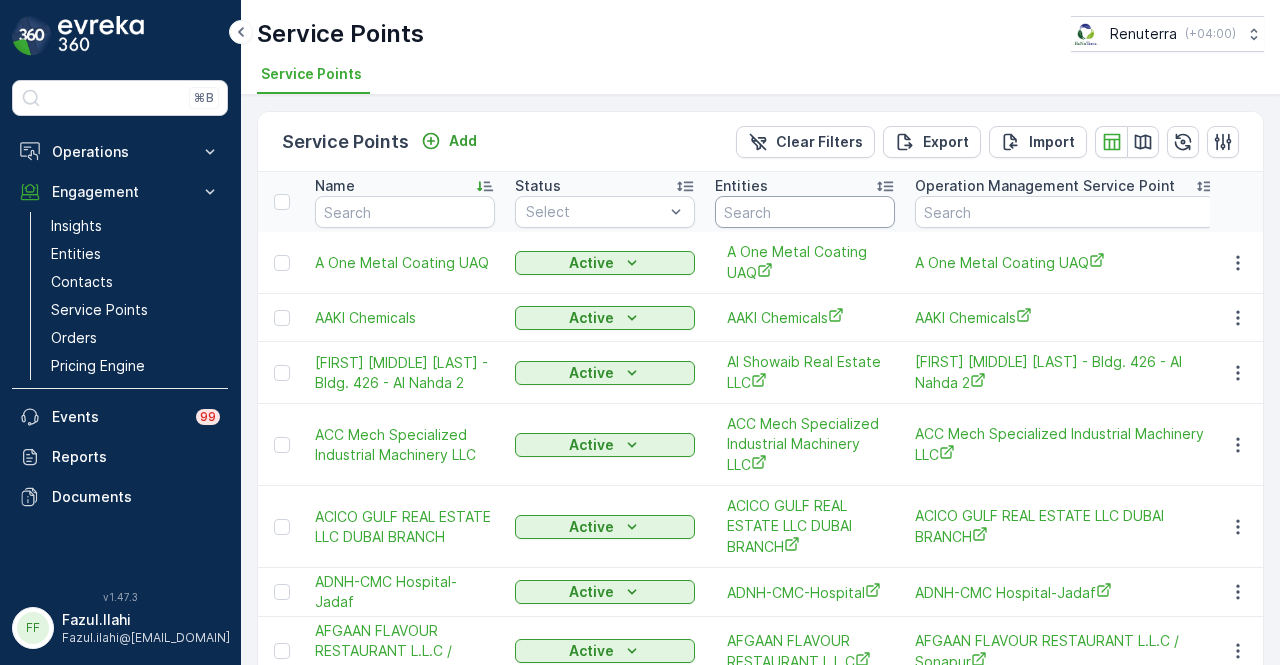 click at bounding box center (805, 212) 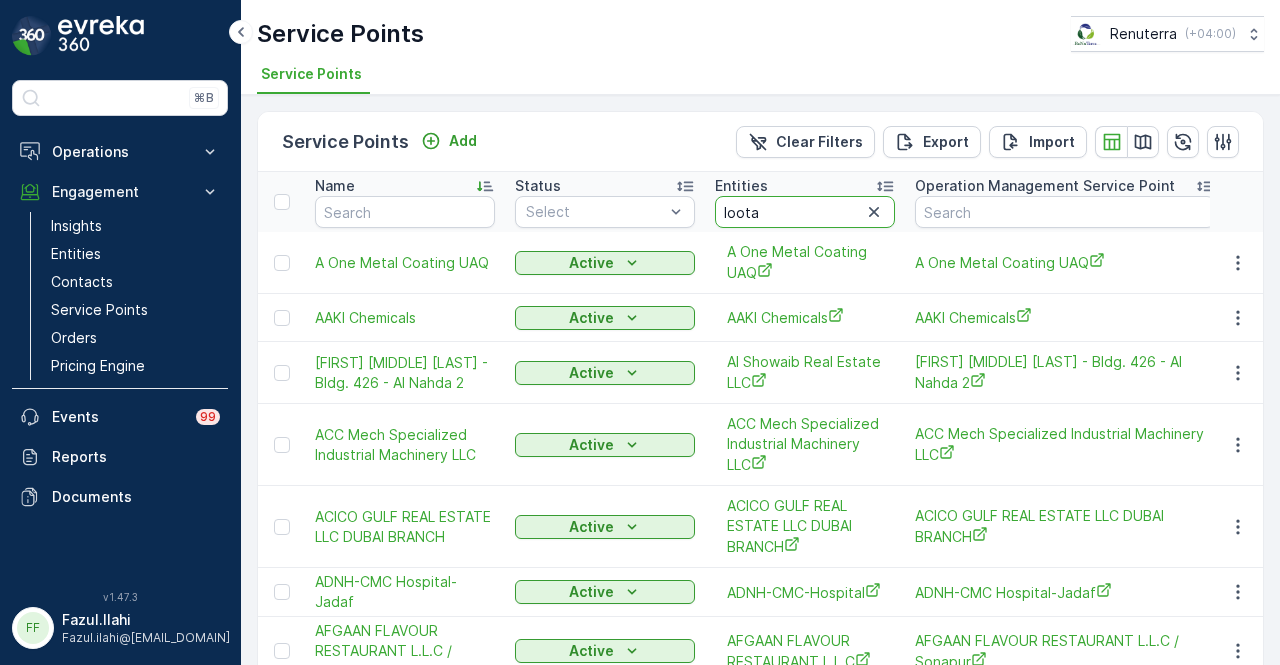 type on "lootah" 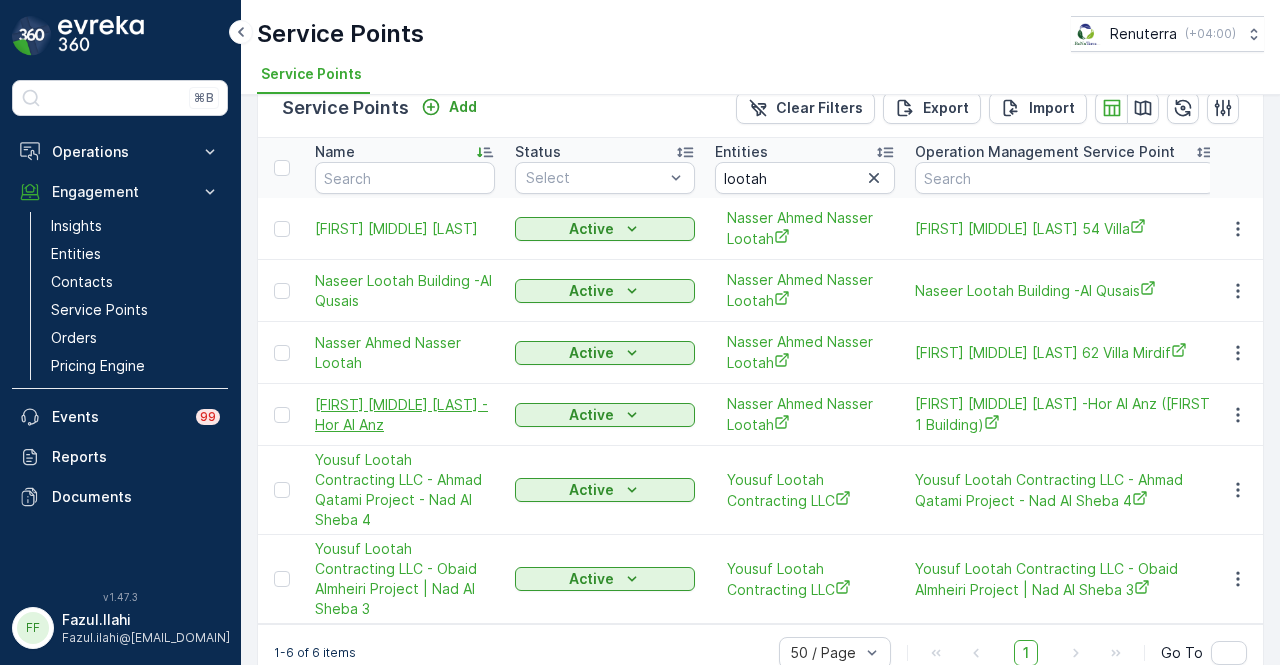 scroll, scrollTop: 0, scrollLeft: 0, axis: both 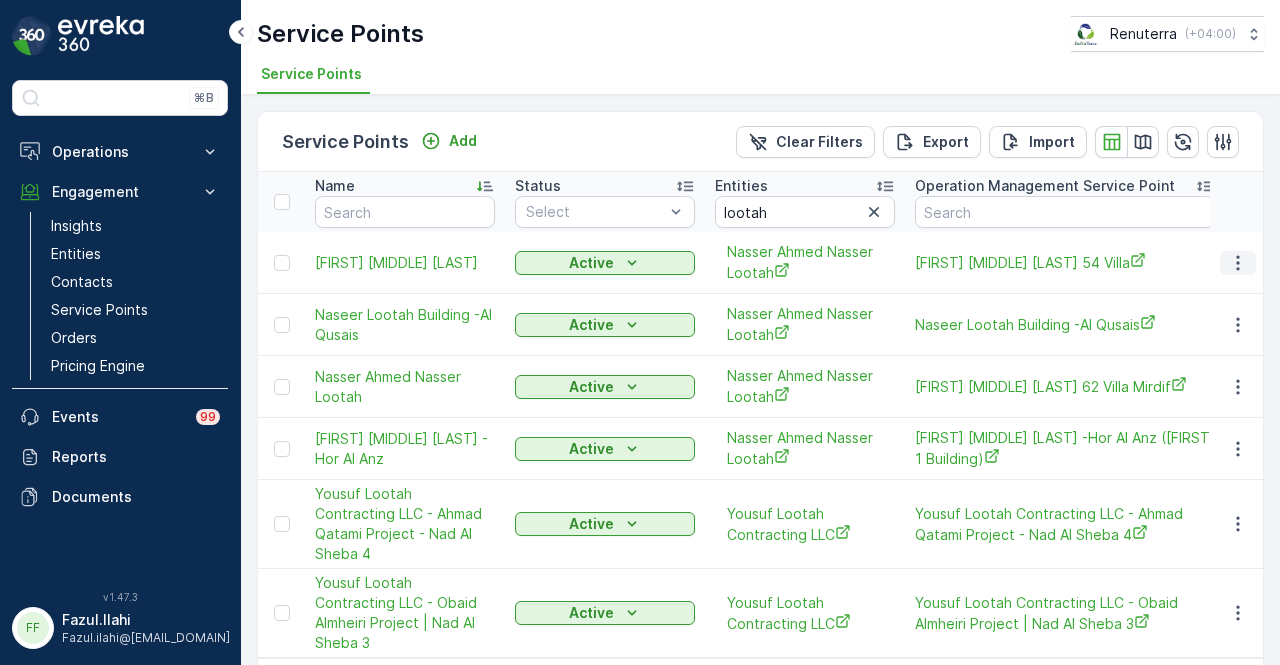 click 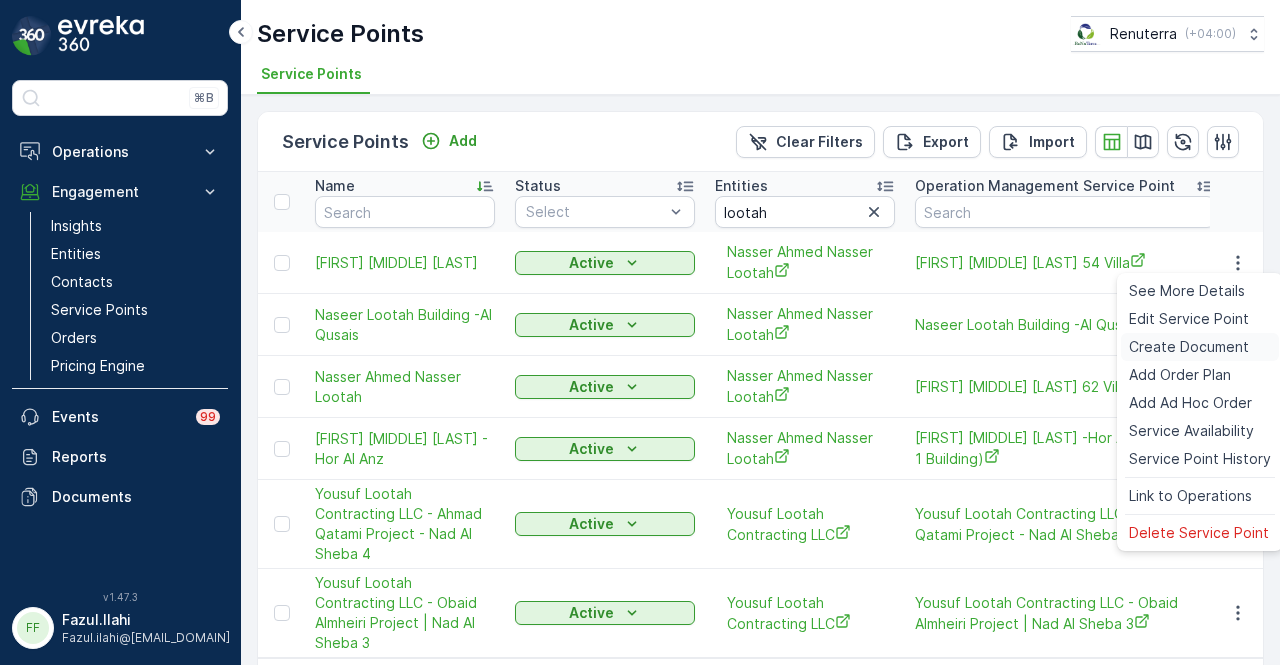click on "Create Document" at bounding box center (1189, 347) 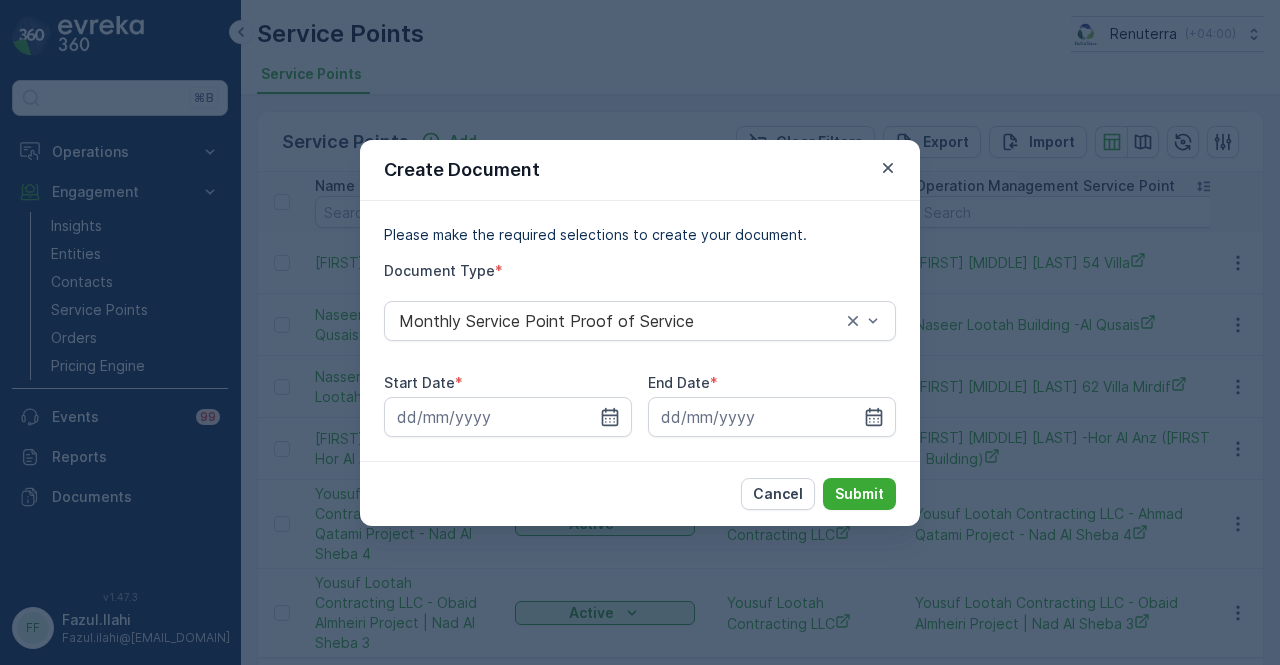 click on "Start Date * End Date *" at bounding box center (640, 405) 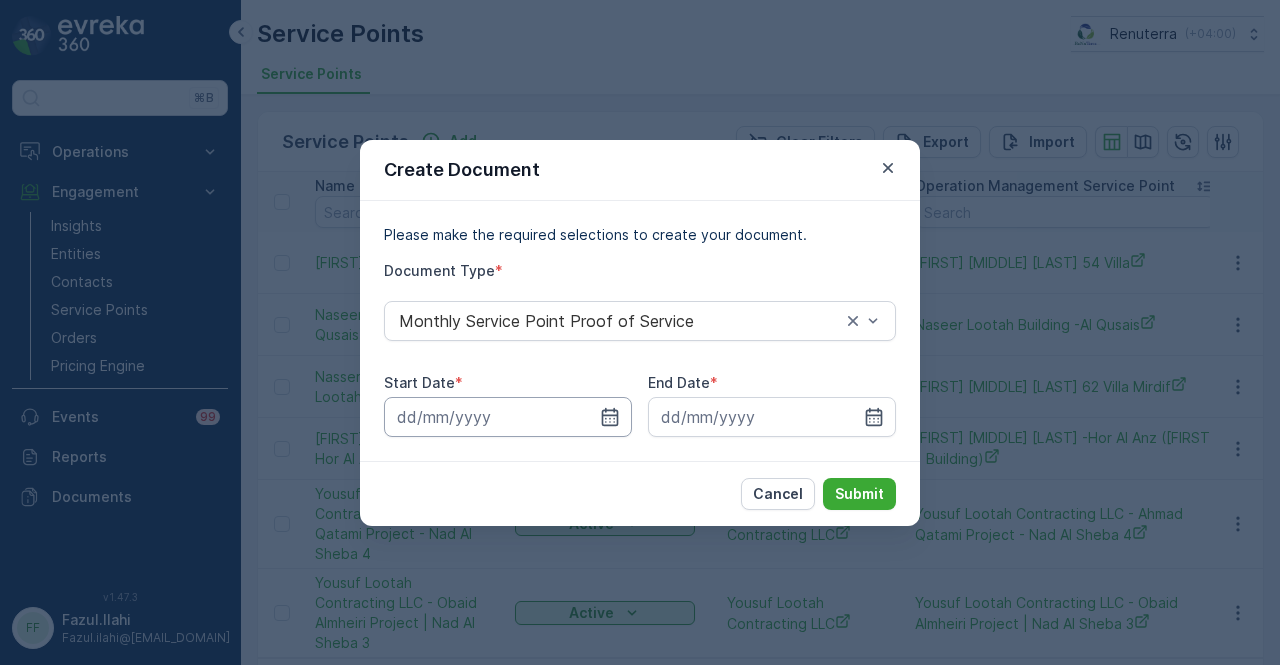 drag, startPoint x: 614, startPoint y: 419, endPoint x: 614, endPoint y: 401, distance: 18 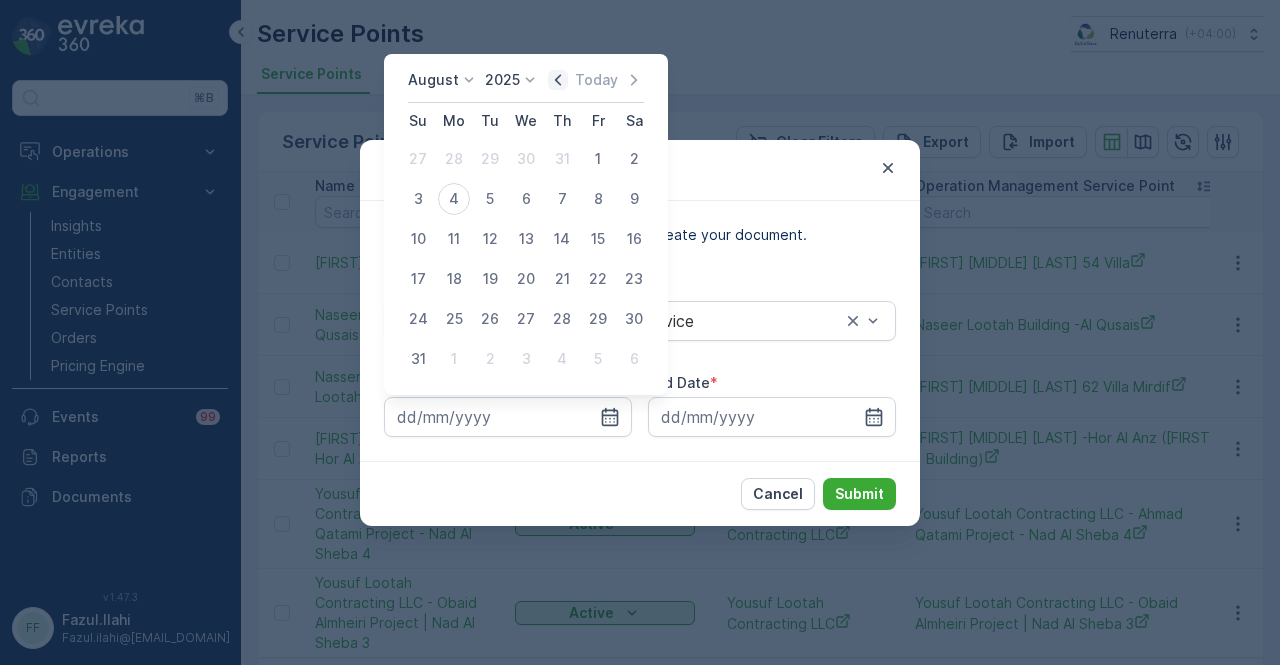 click 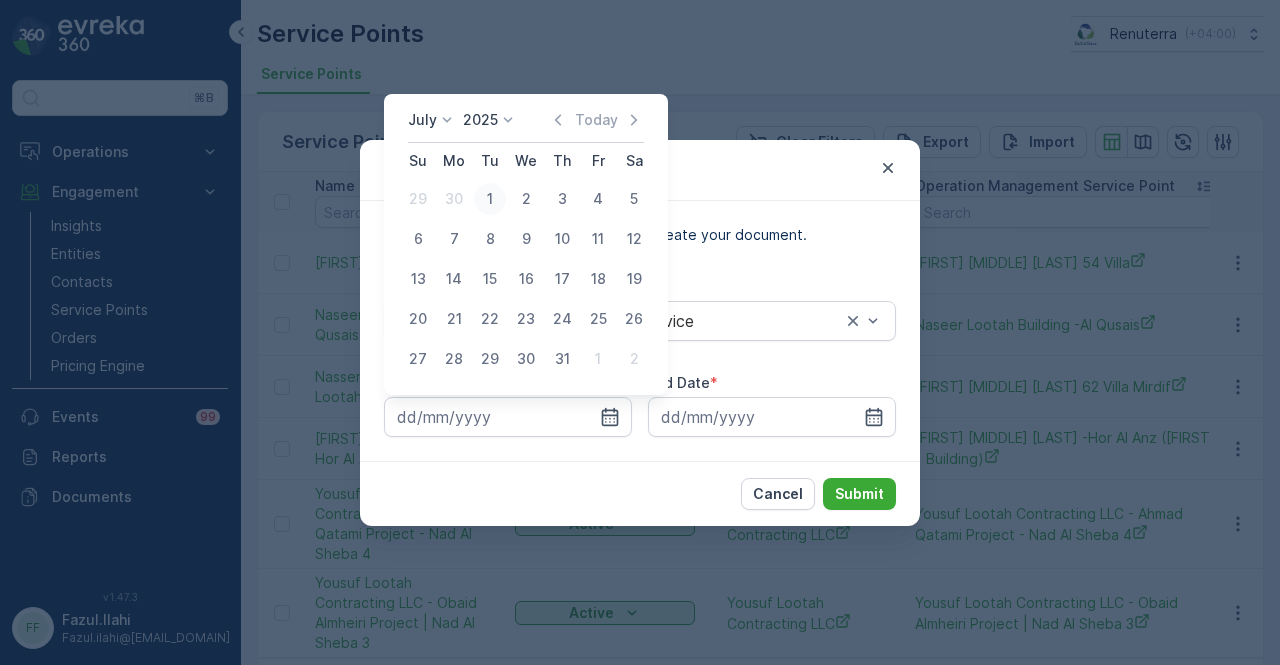 click on "1" at bounding box center (490, 199) 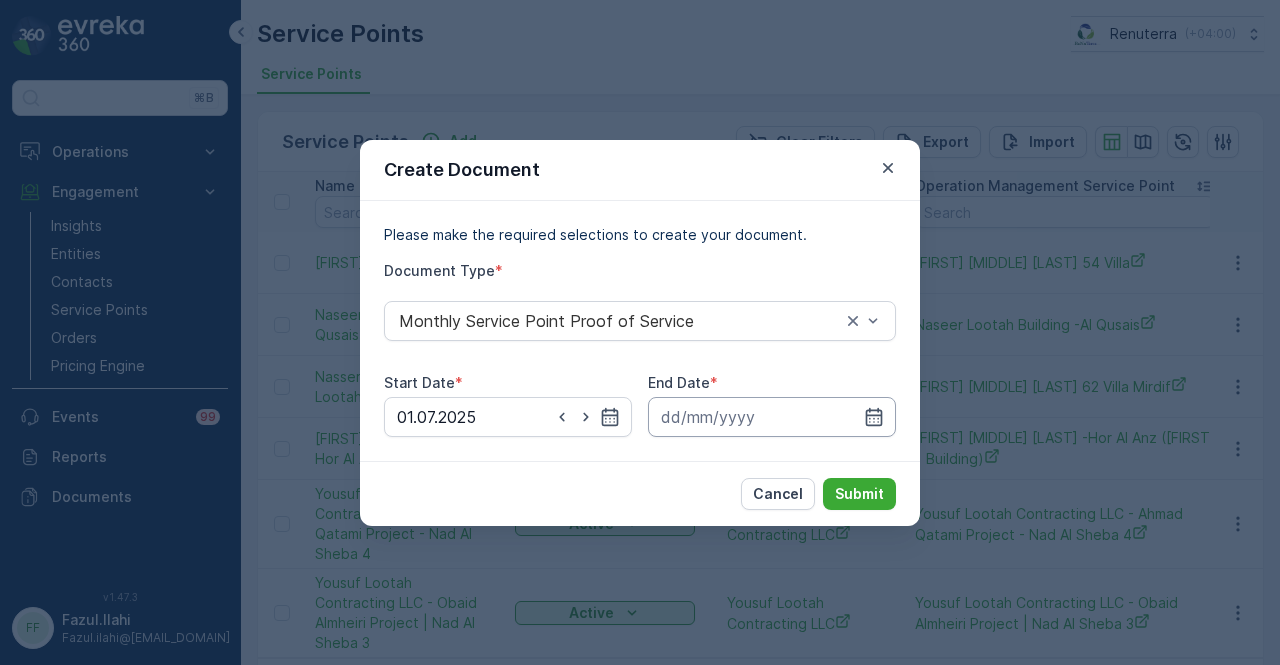 click at bounding box center (772, 417) 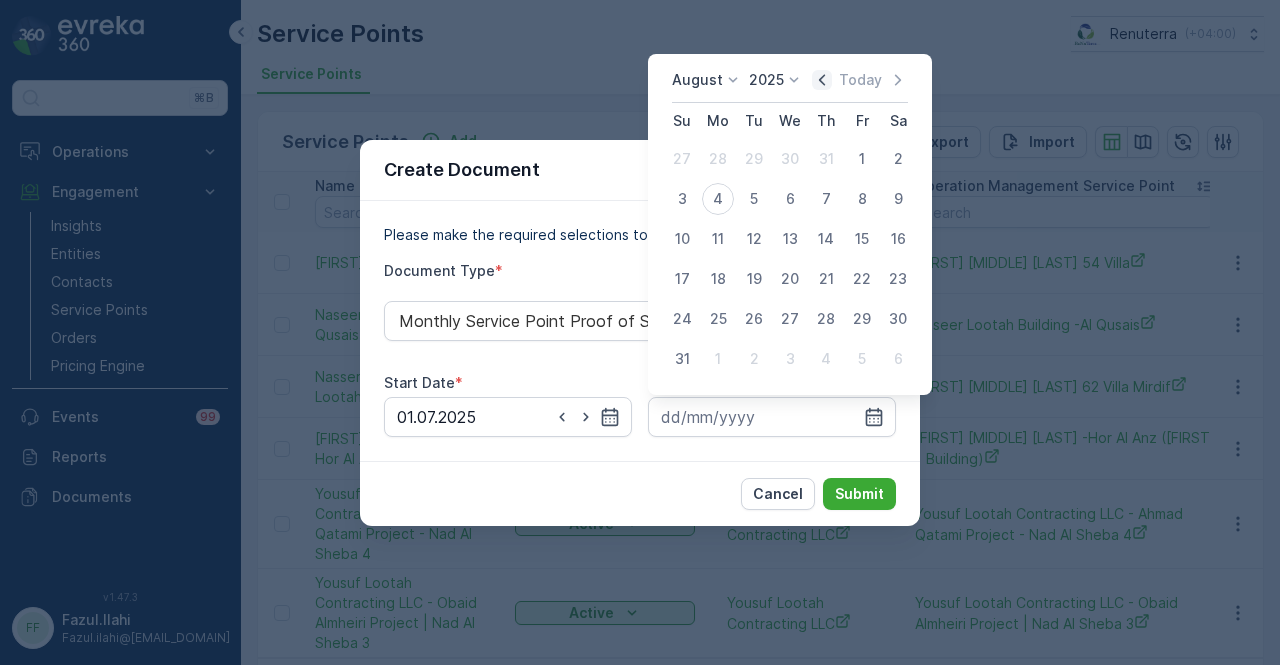 click 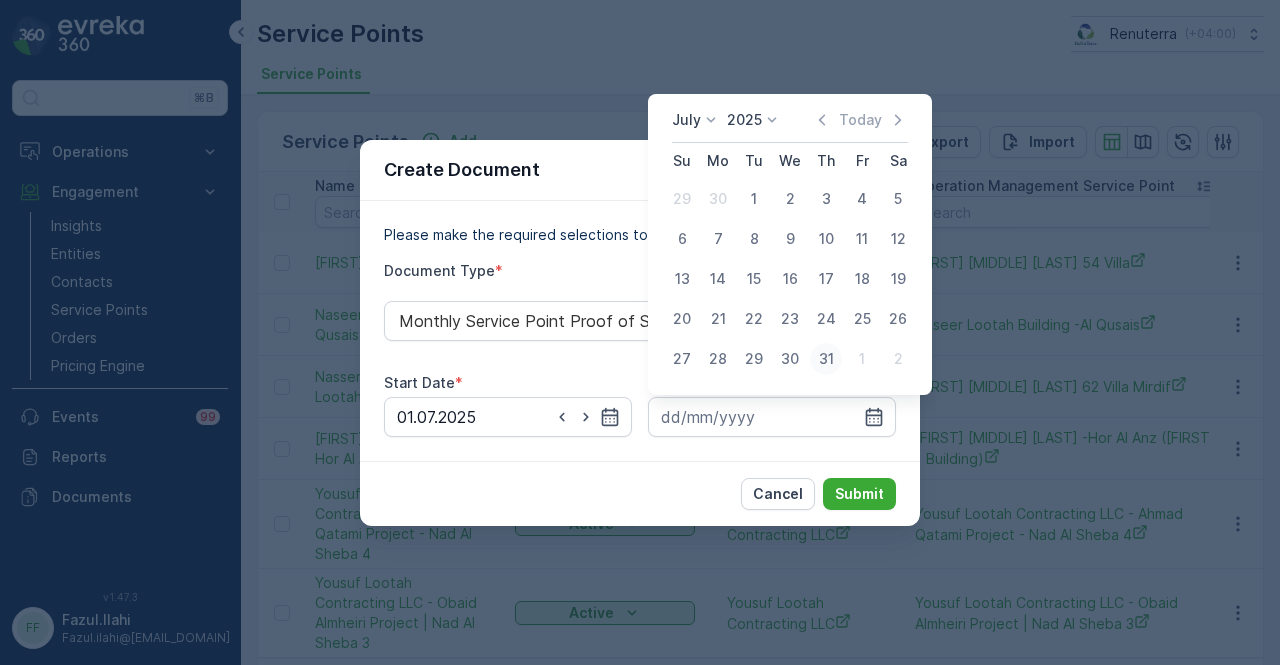 click on "31" at bounding box center [826, 359] 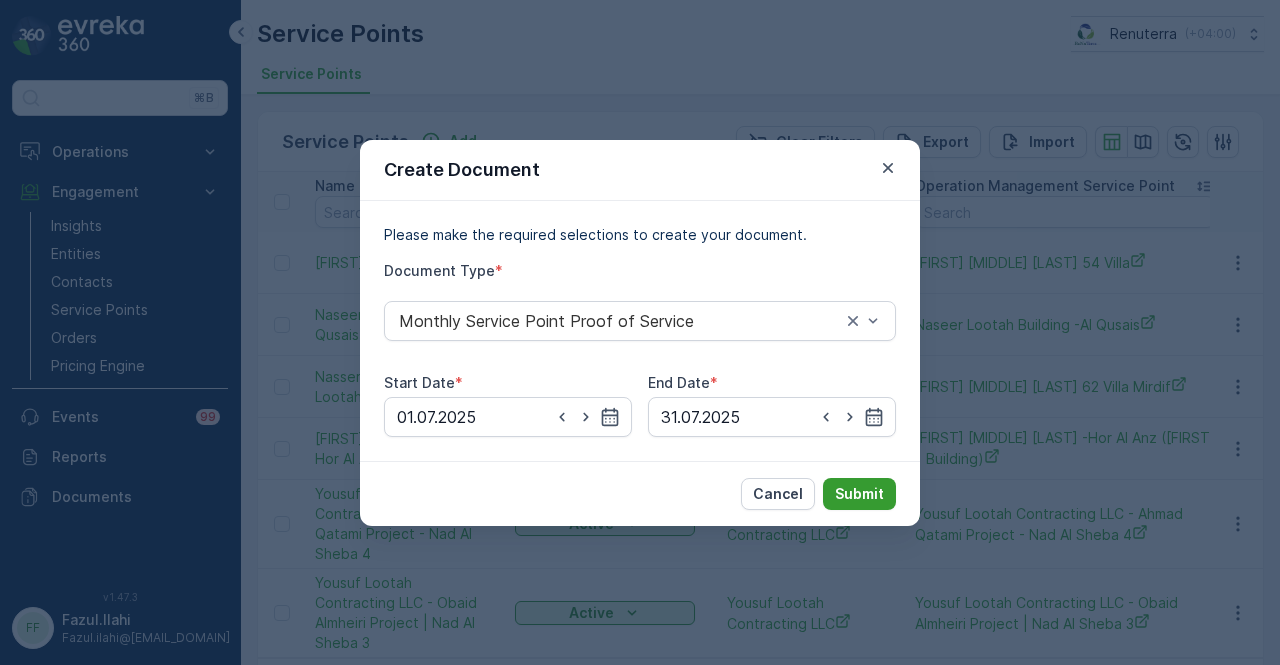 click on "Submit" at bounding box center [859, 494] 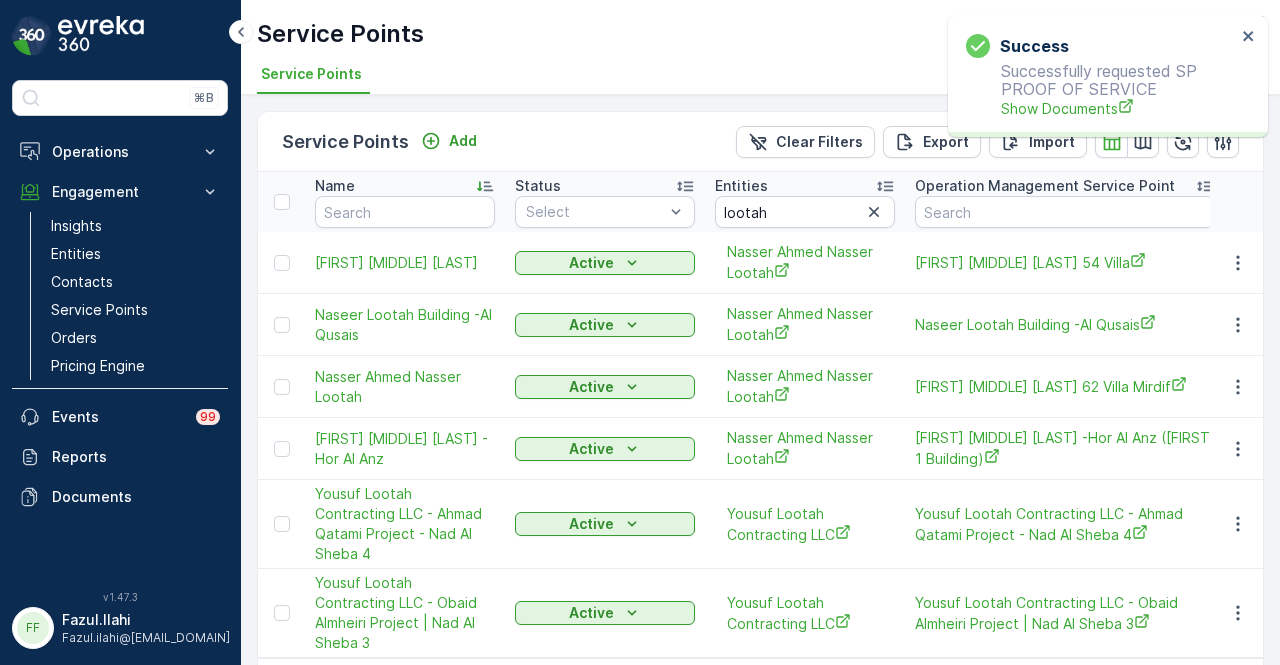 click on "Successfully requested SP PROOF OF SERVICE   Show Documents" at bounding box center (1101, 90) 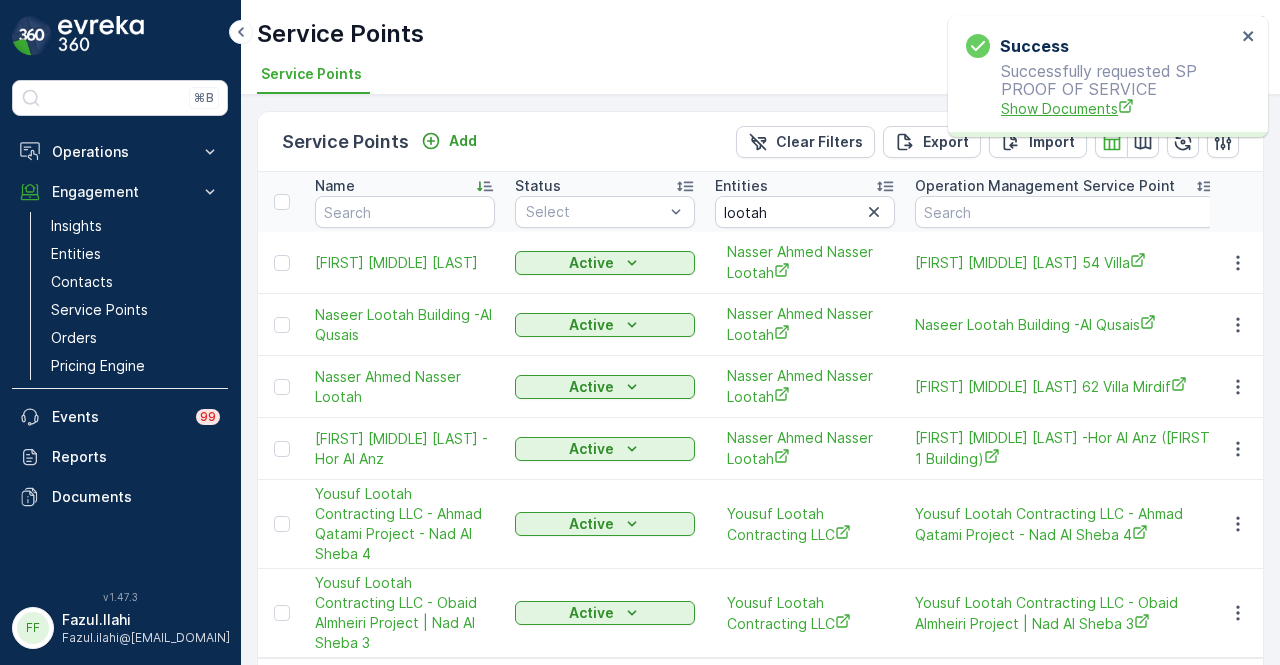 click on "Show Documents" at bounding box center (1118, 108) 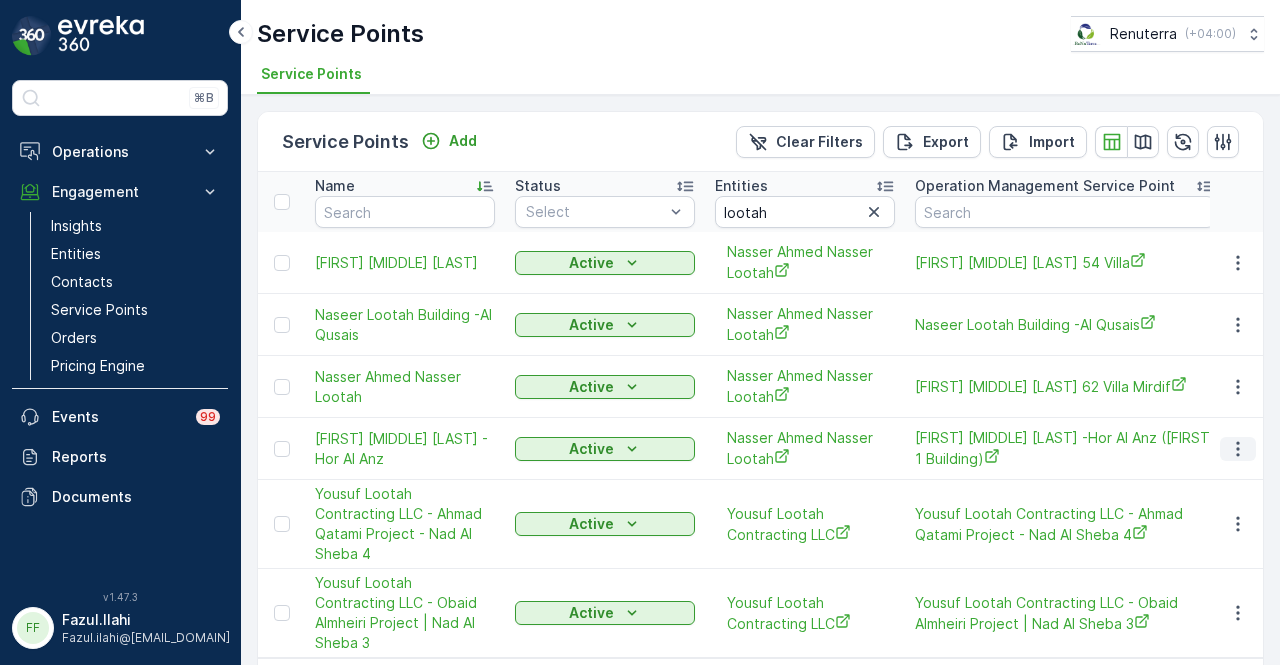 click 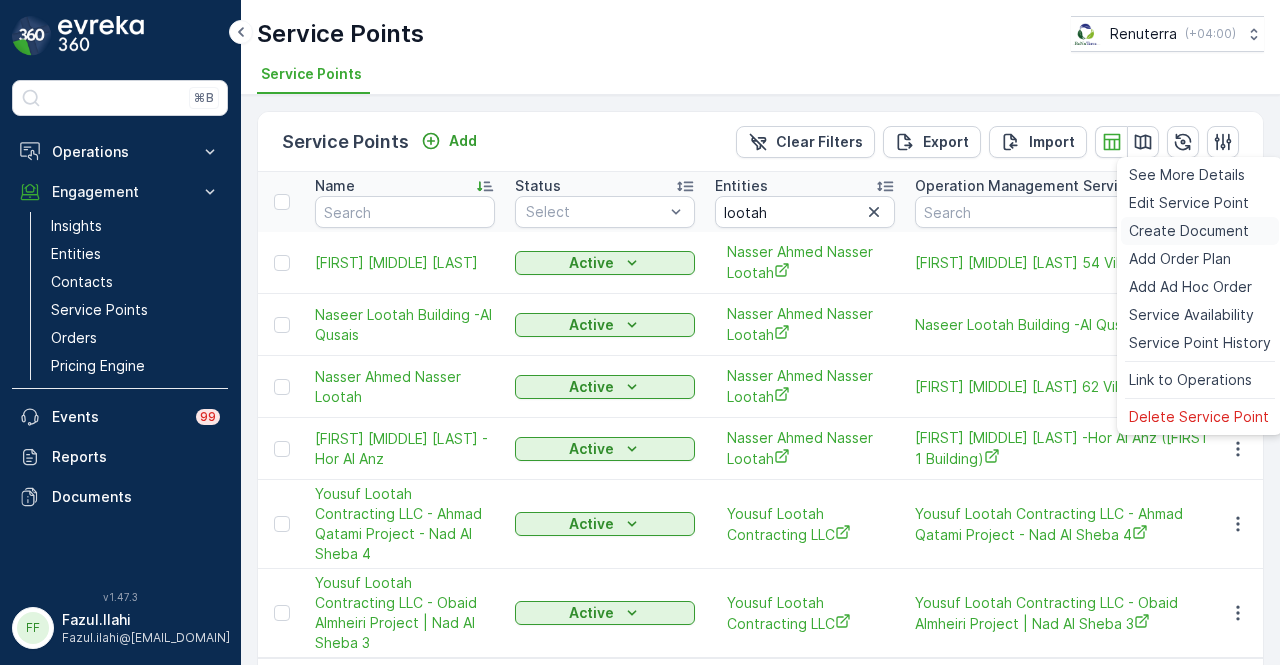click on "Create Document" at bounding box center (1189, 231) 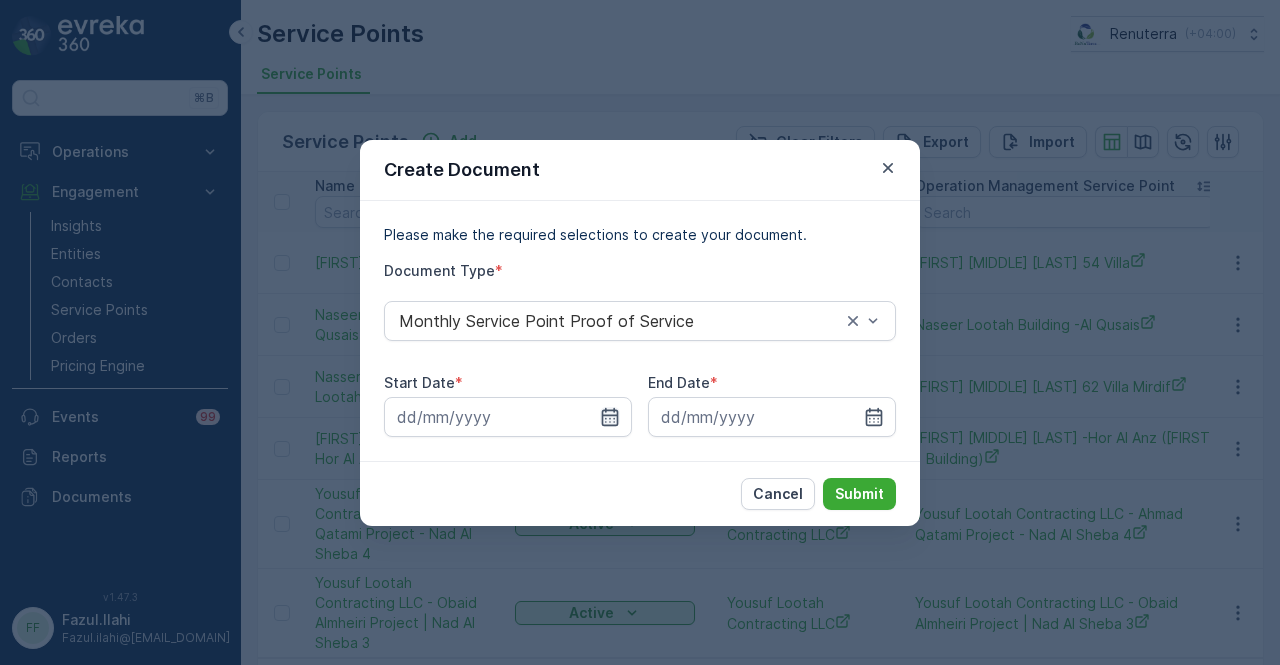 click 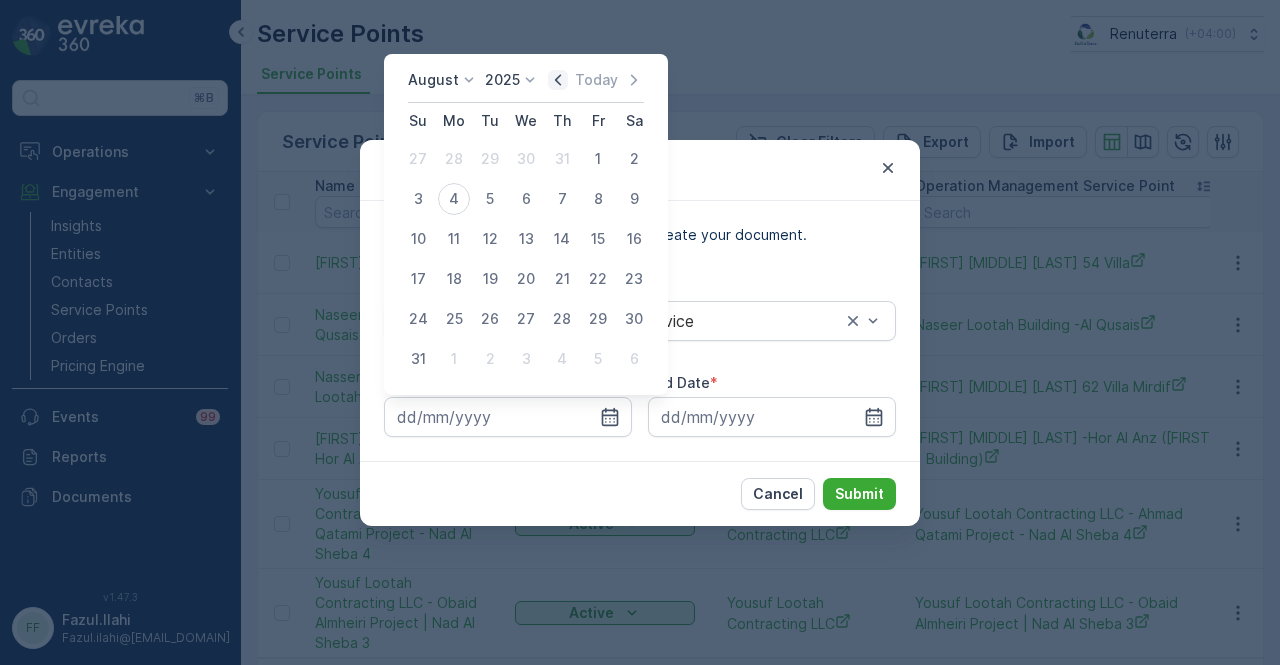 click 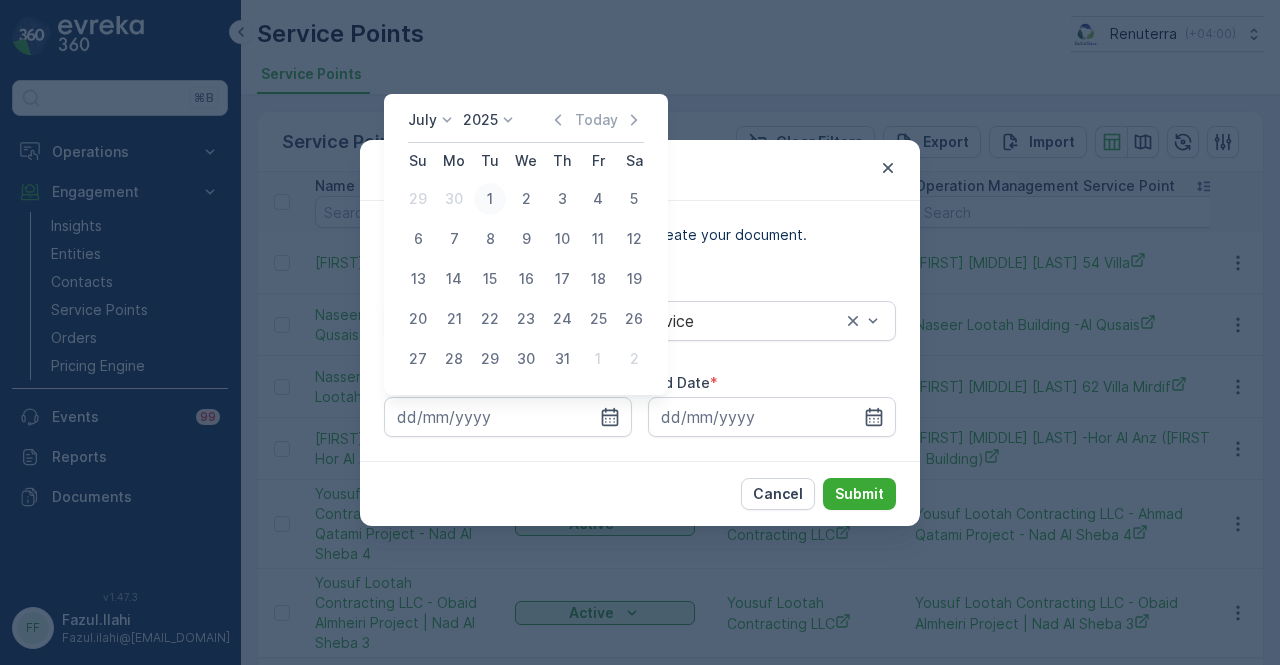 drag, startPoint x: 492, startPoint y: 192, endPoint x: 618, endPoint y: 271, distance: 148.71785 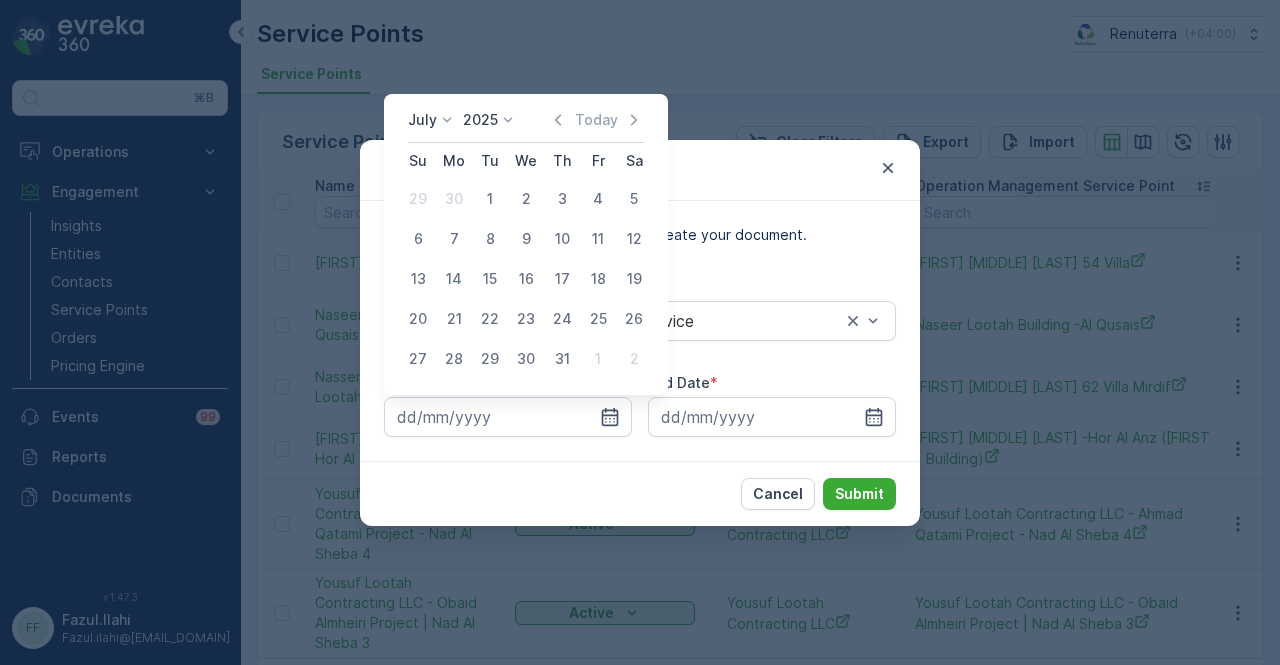 click on "1" at bounding box center [490, 199] 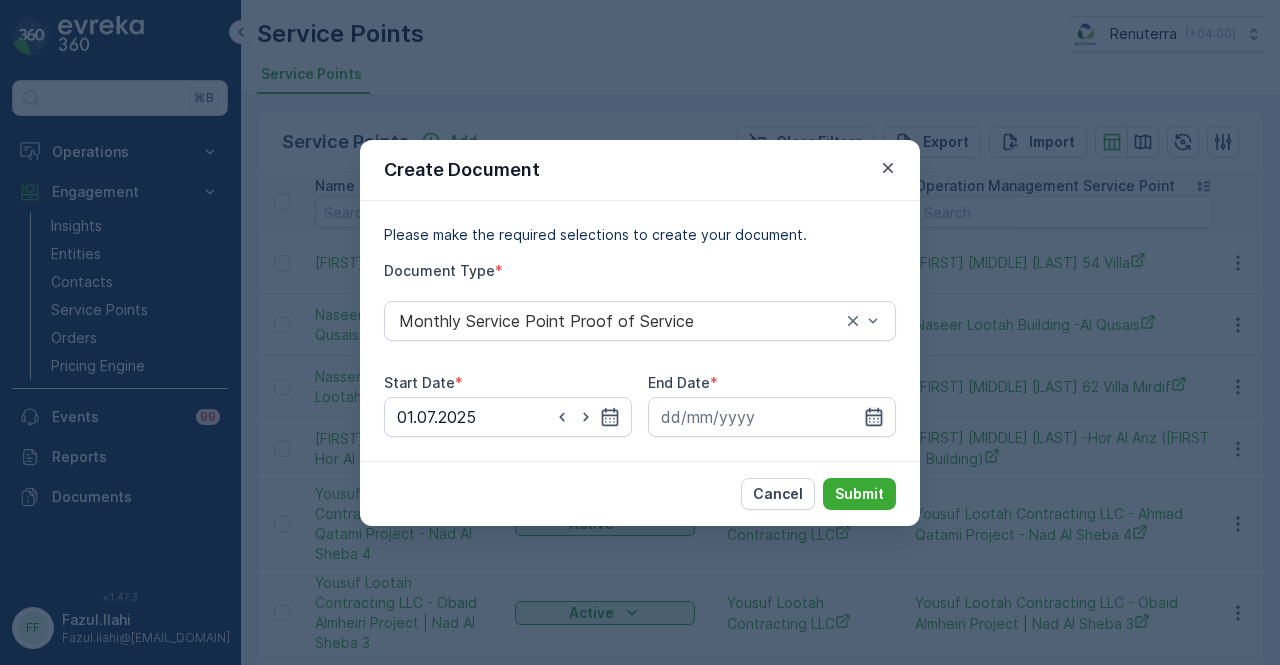 click 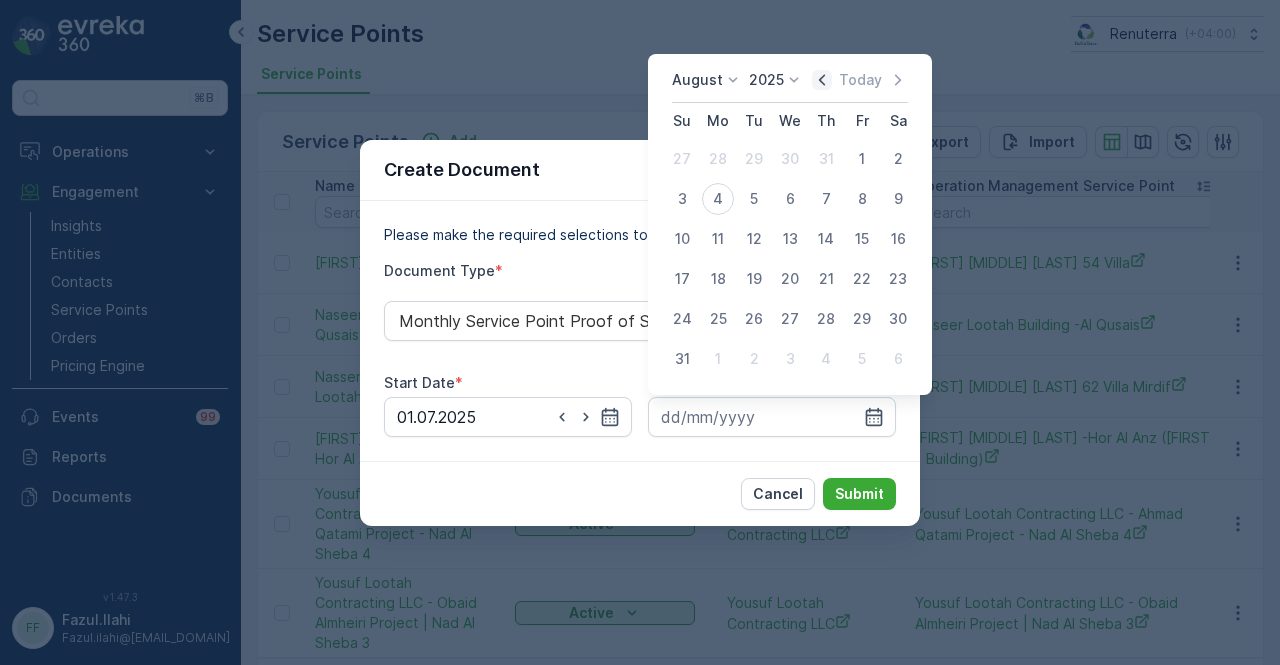 click 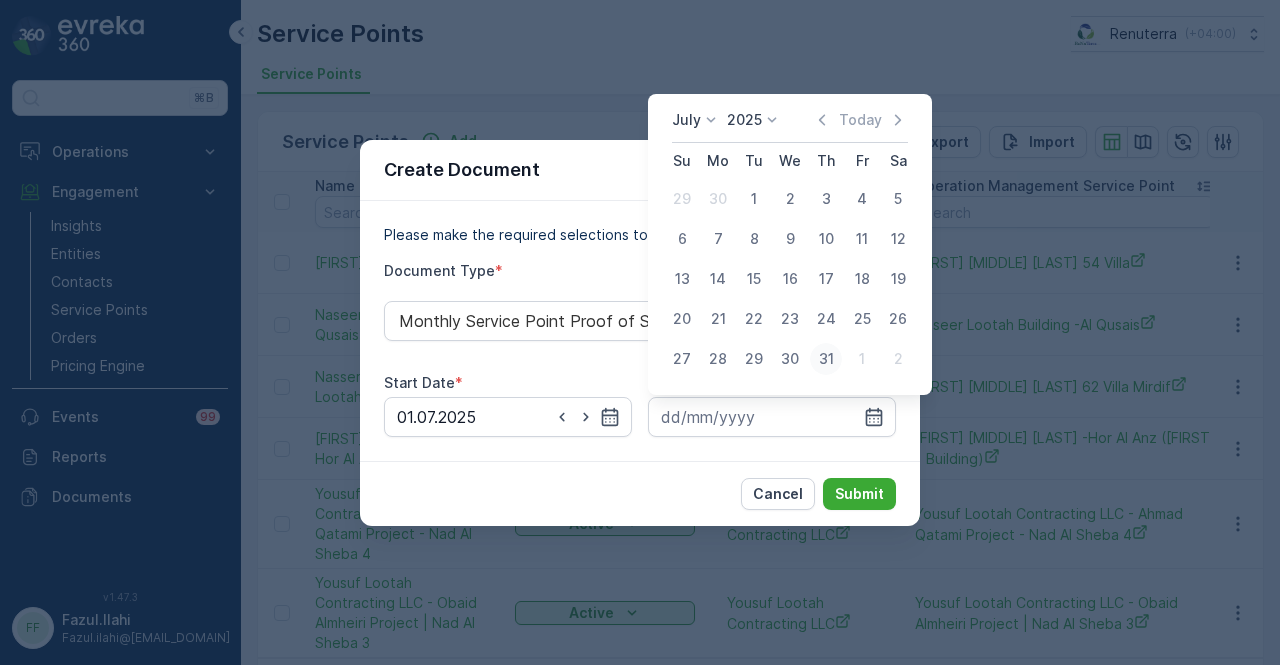 click on "31" at bounding box center (826, 359) 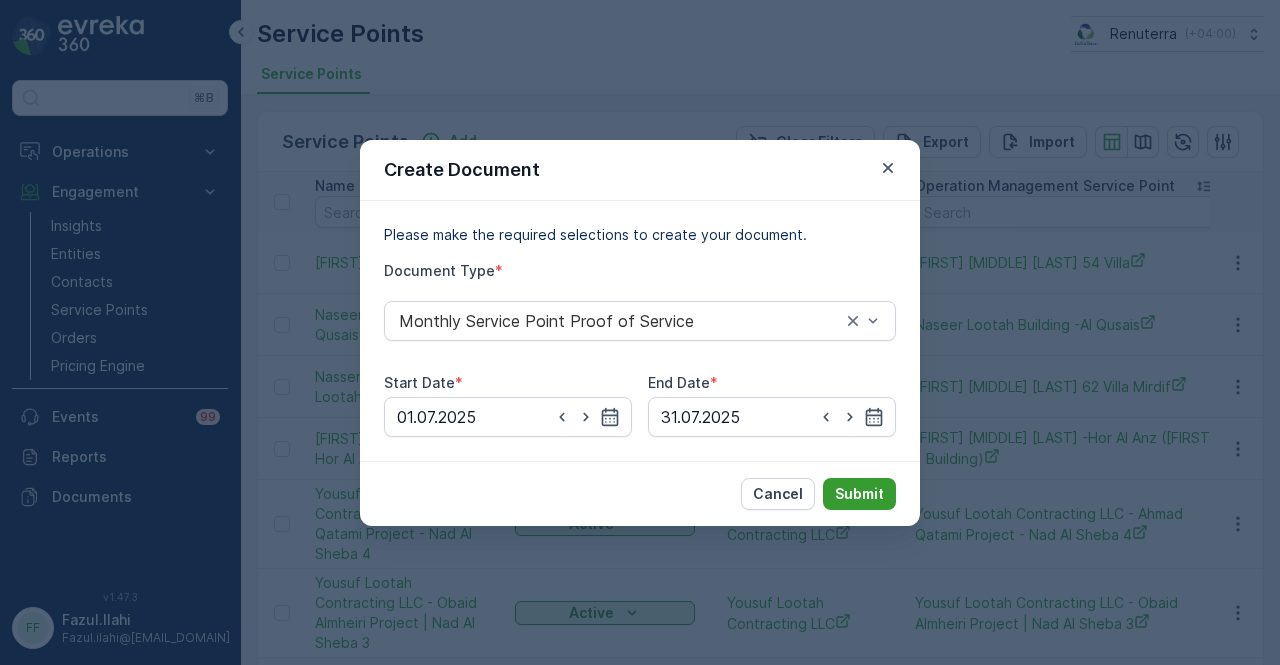 click on "Submit" at bounding box center [859, 494] 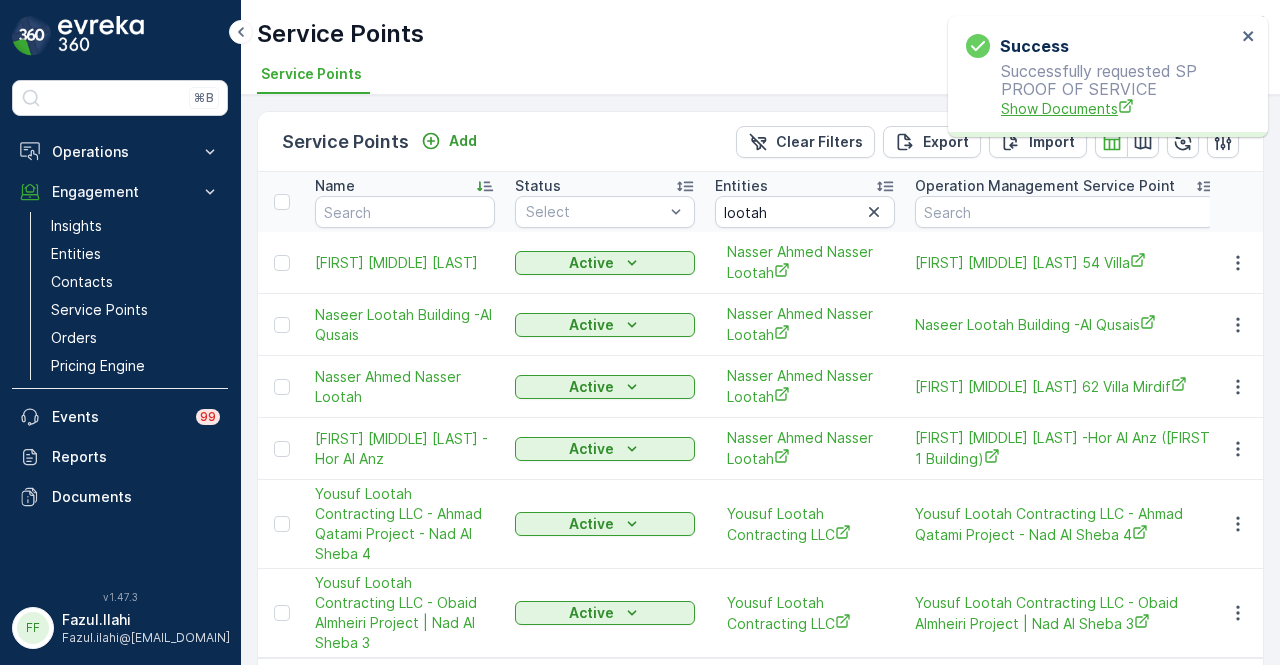 click on "Show Documents" at bounding box center (1118, 108) 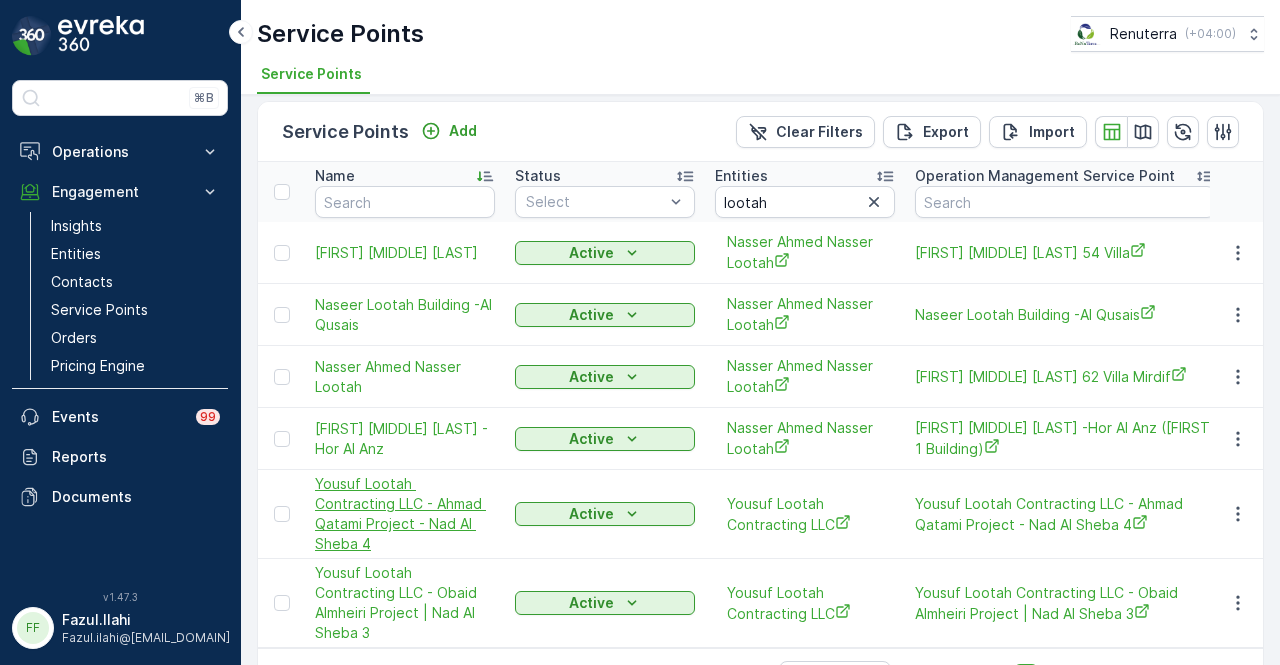 scroll, scrollTop: 0, scrollLeft: 0, axis: both 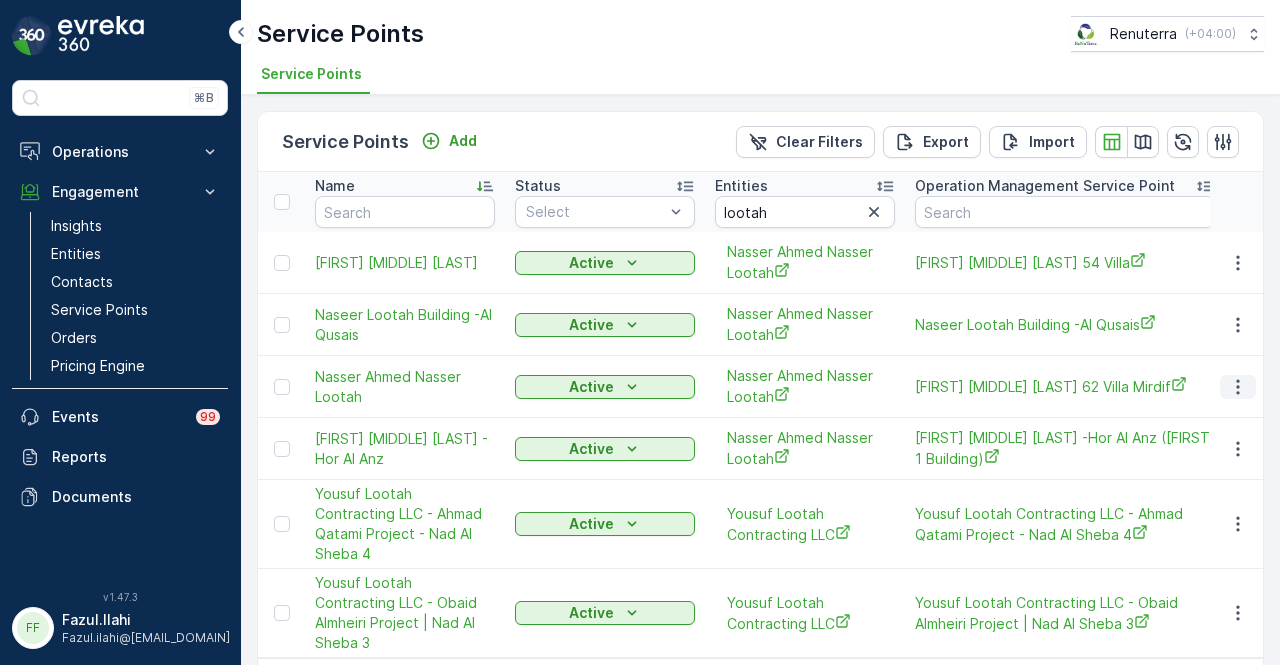 click 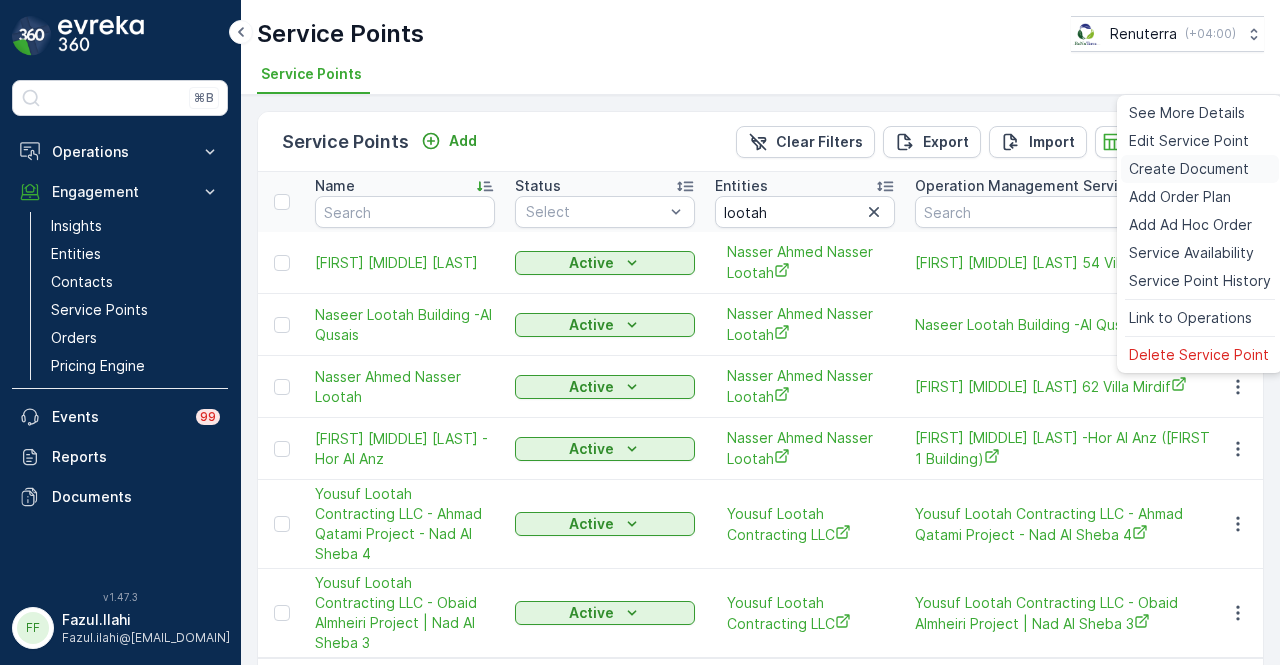 click on "Create Document" at bounding box center (1189, 169) 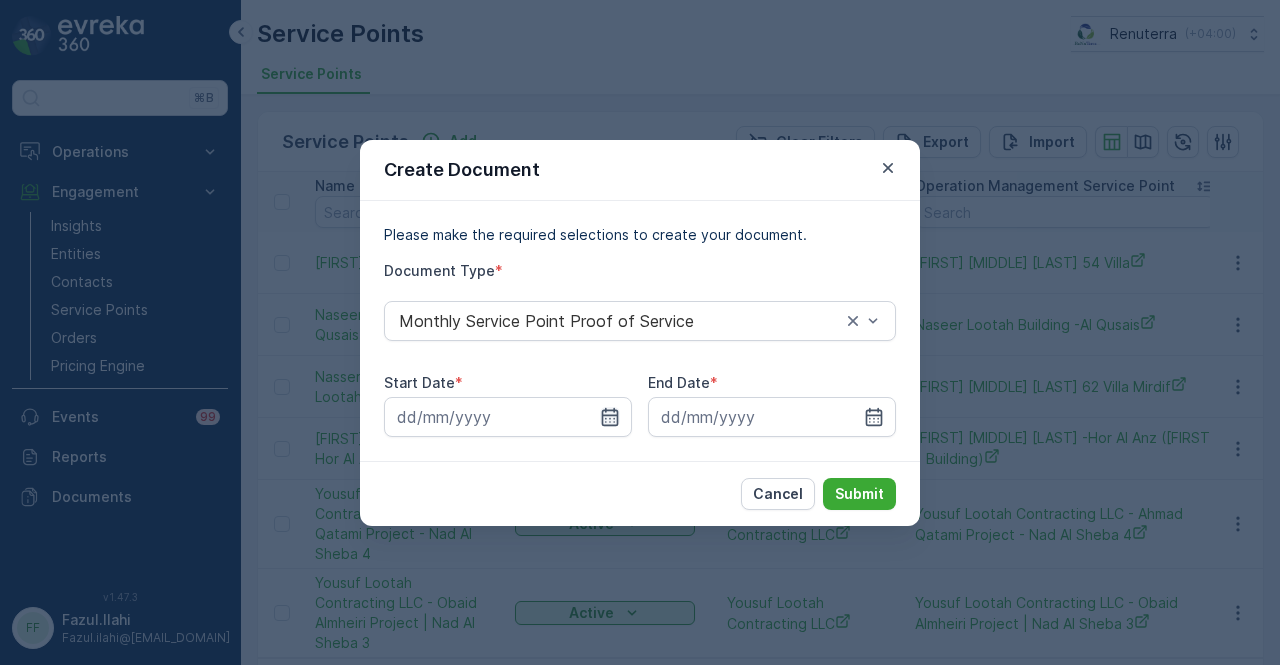 click 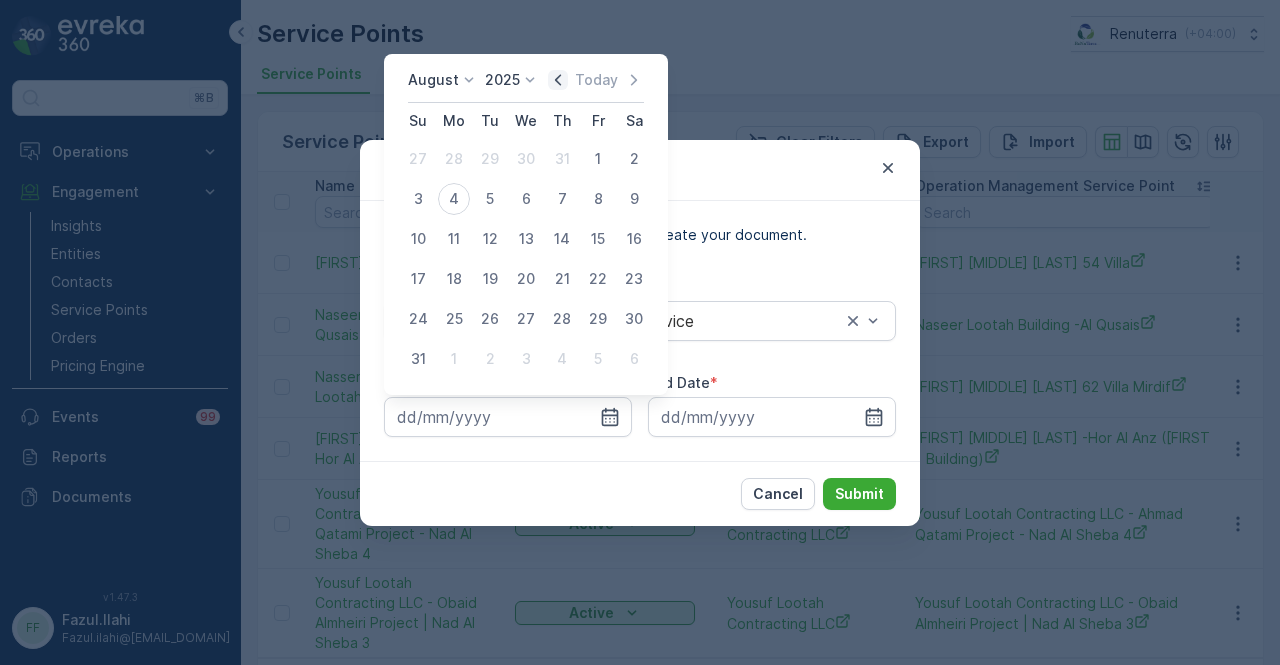 click 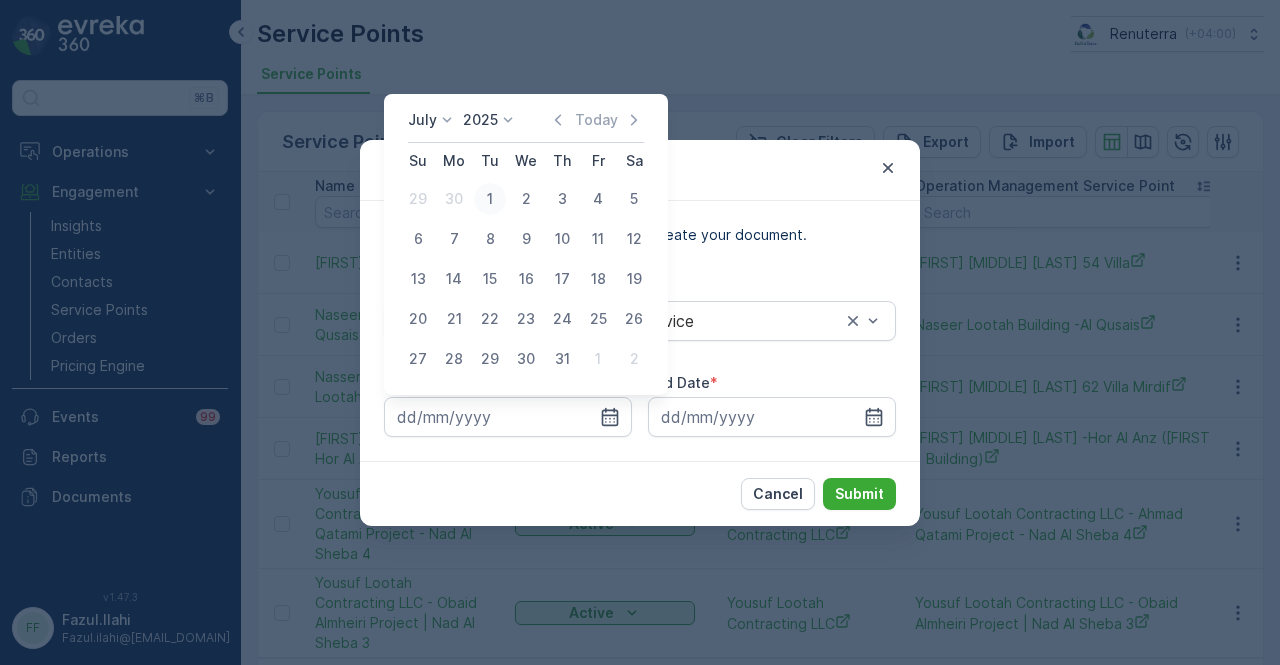 click on "1" at bounding box center [490, 199] 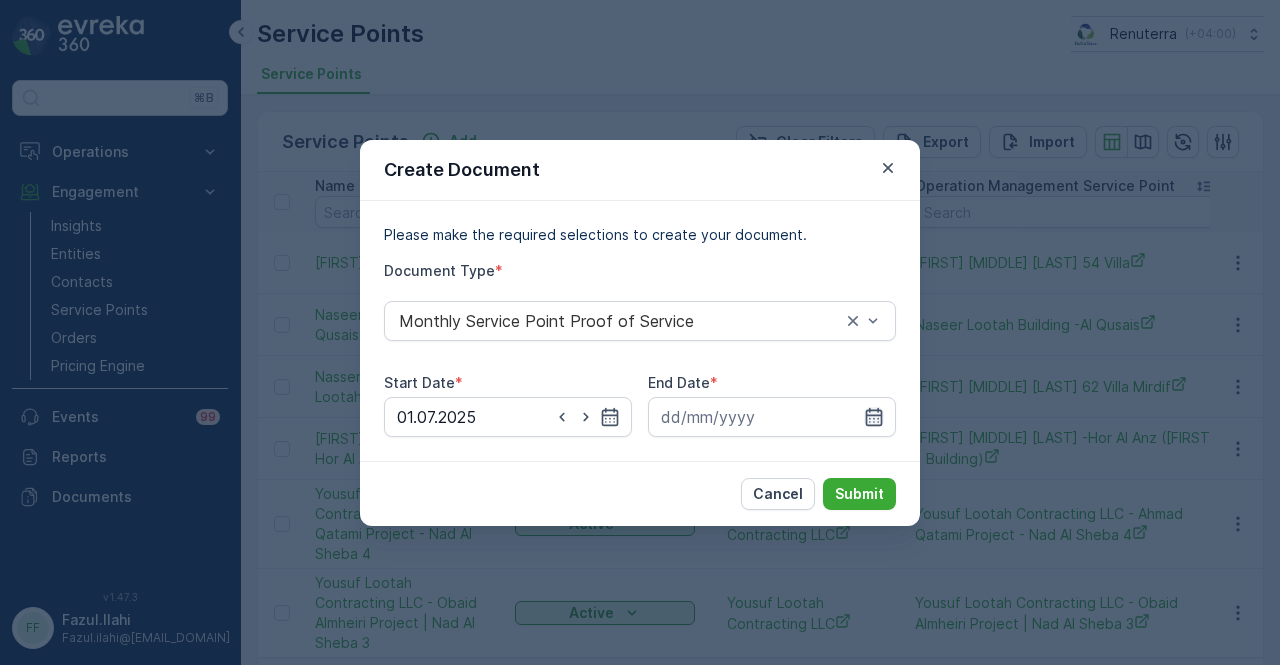 click 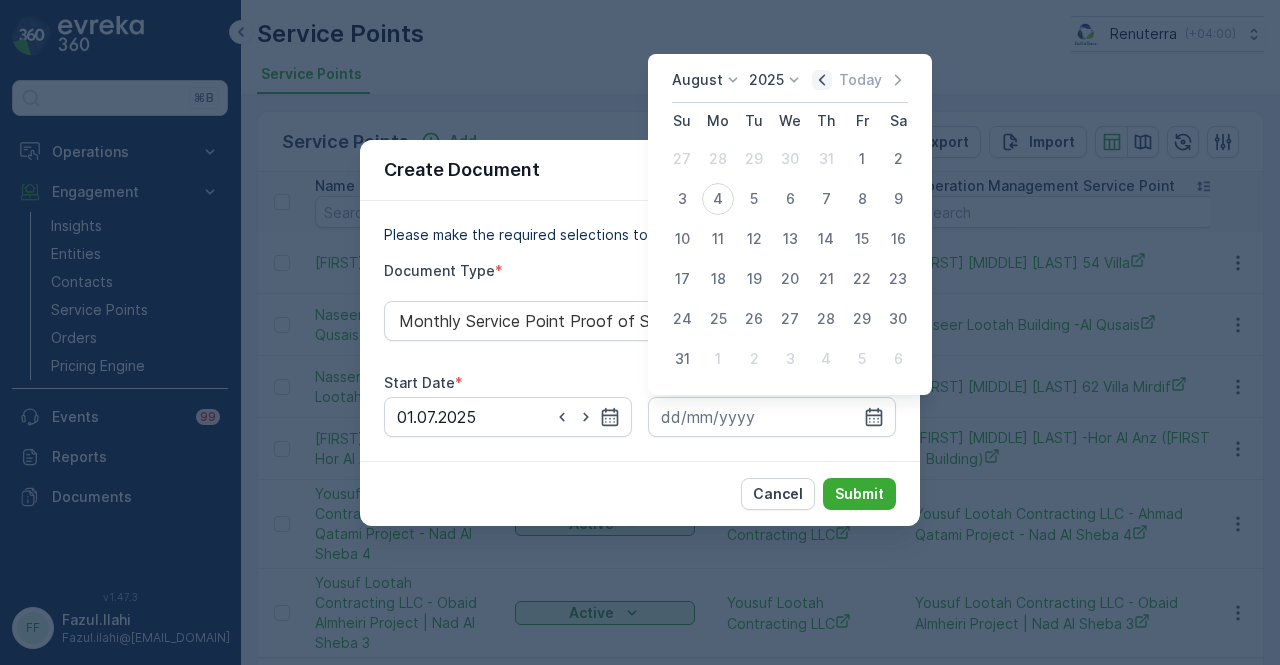 click 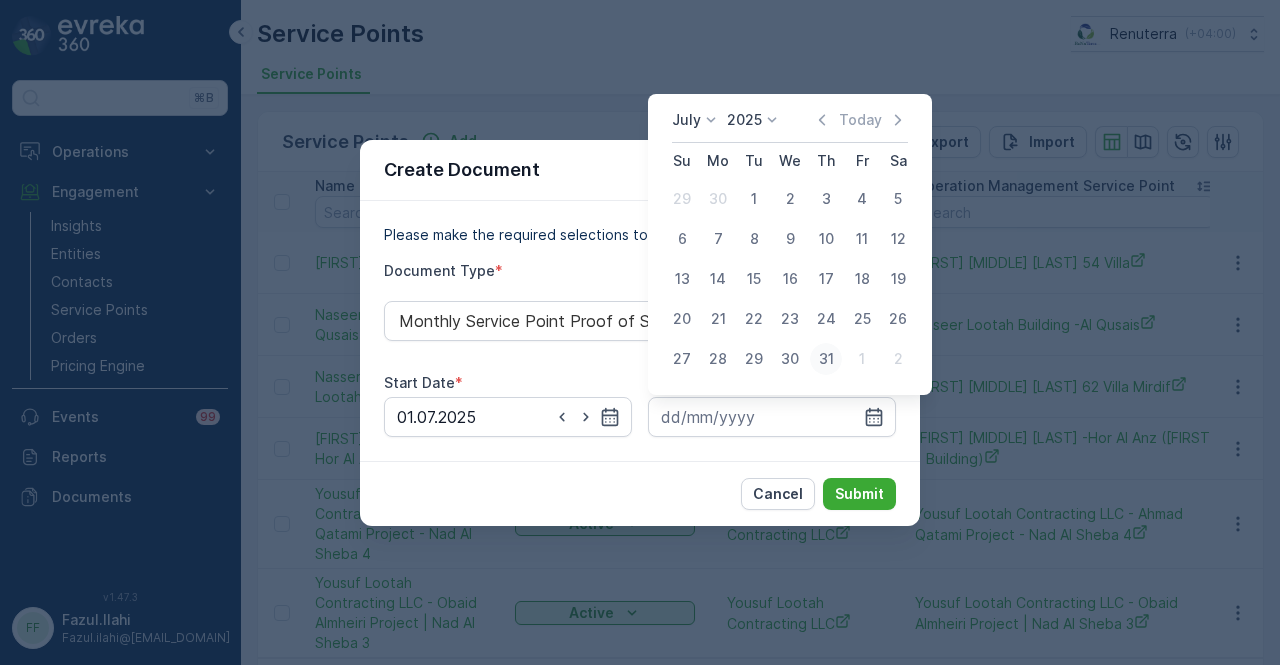 click on "31" at bounding box center [826, 359] 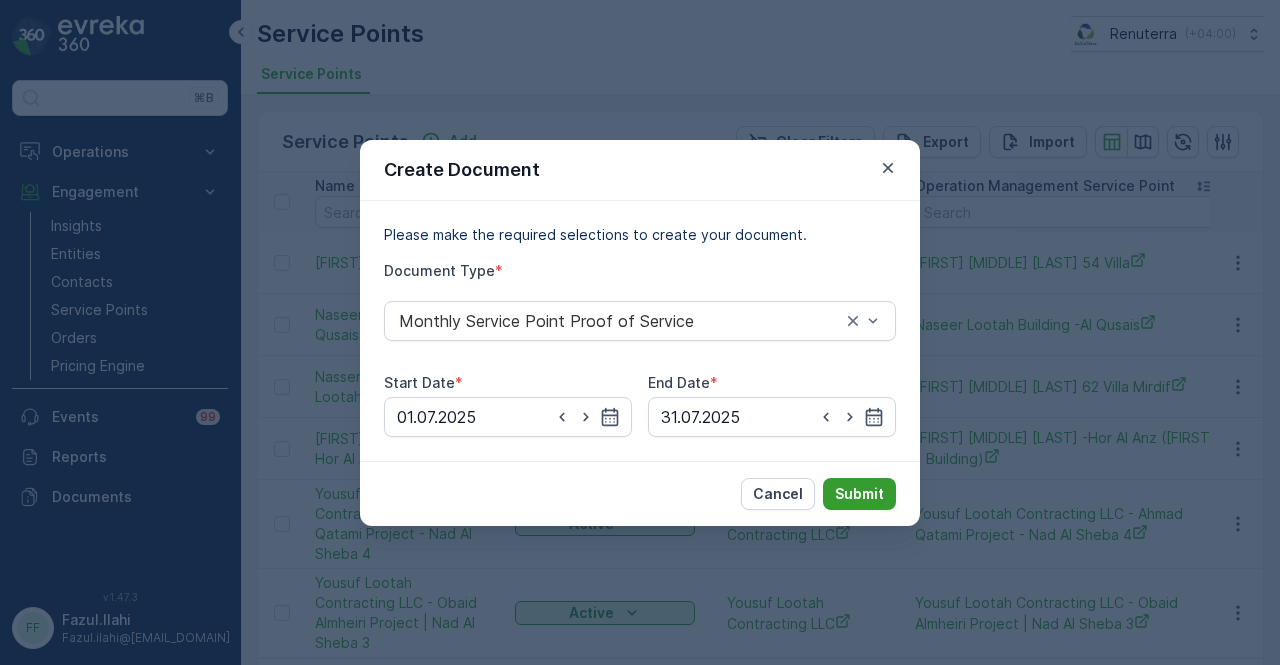 click on "Submit" at bounding box center (859, 494) 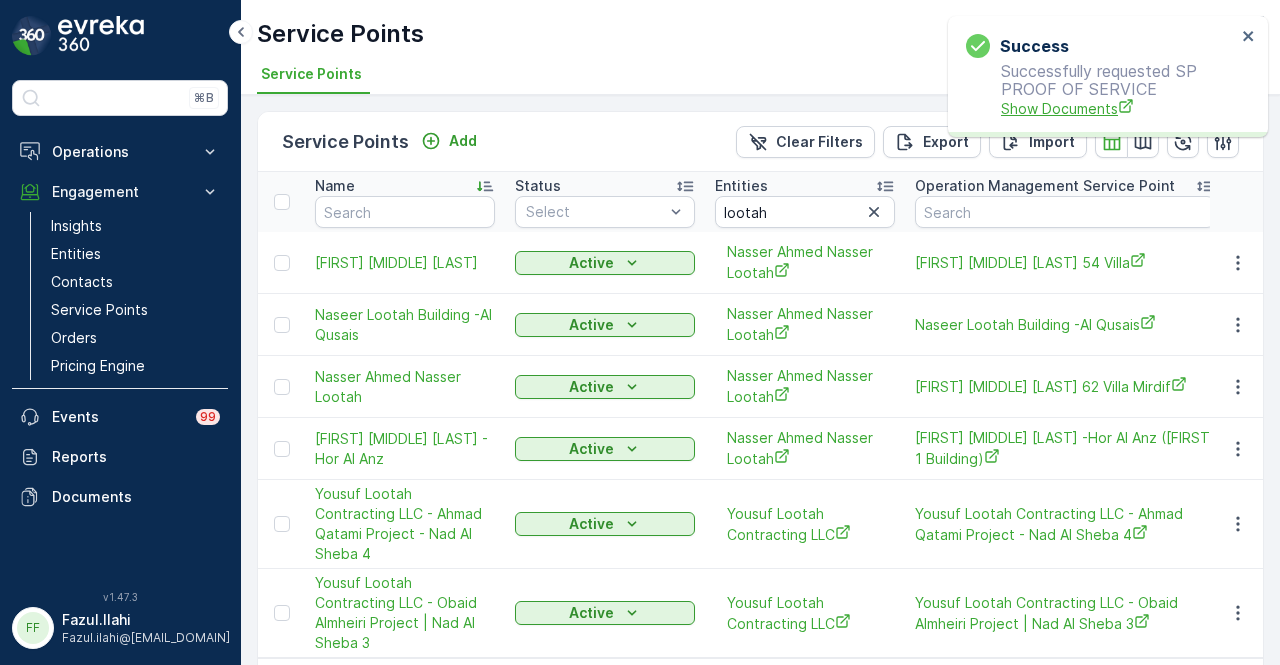 click on "Show Documents" at bounding box center [1118, 108] 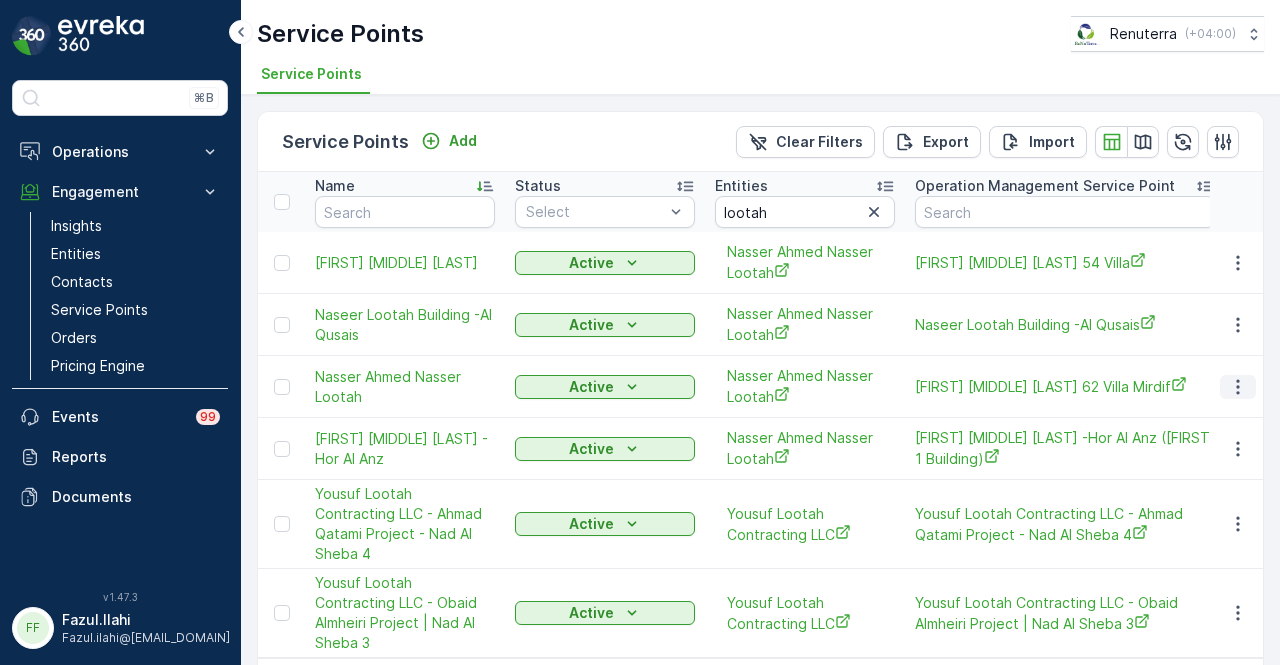 click 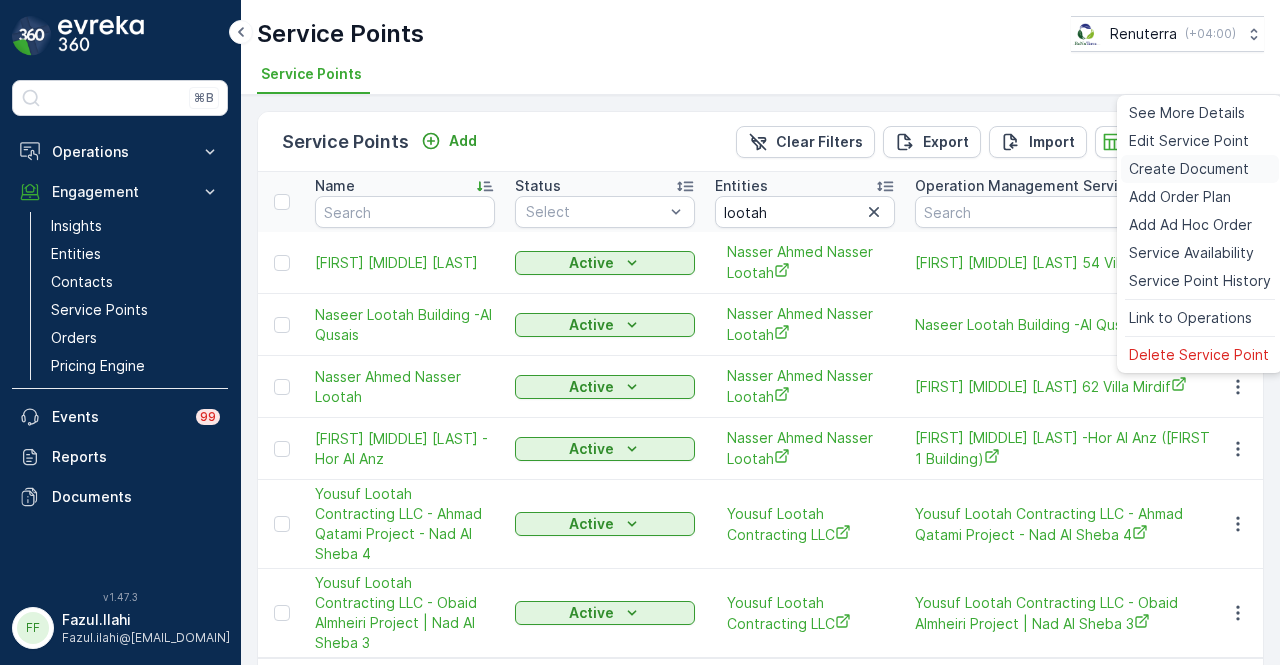 click on "Create Document" at bounding box center (1189, 169) 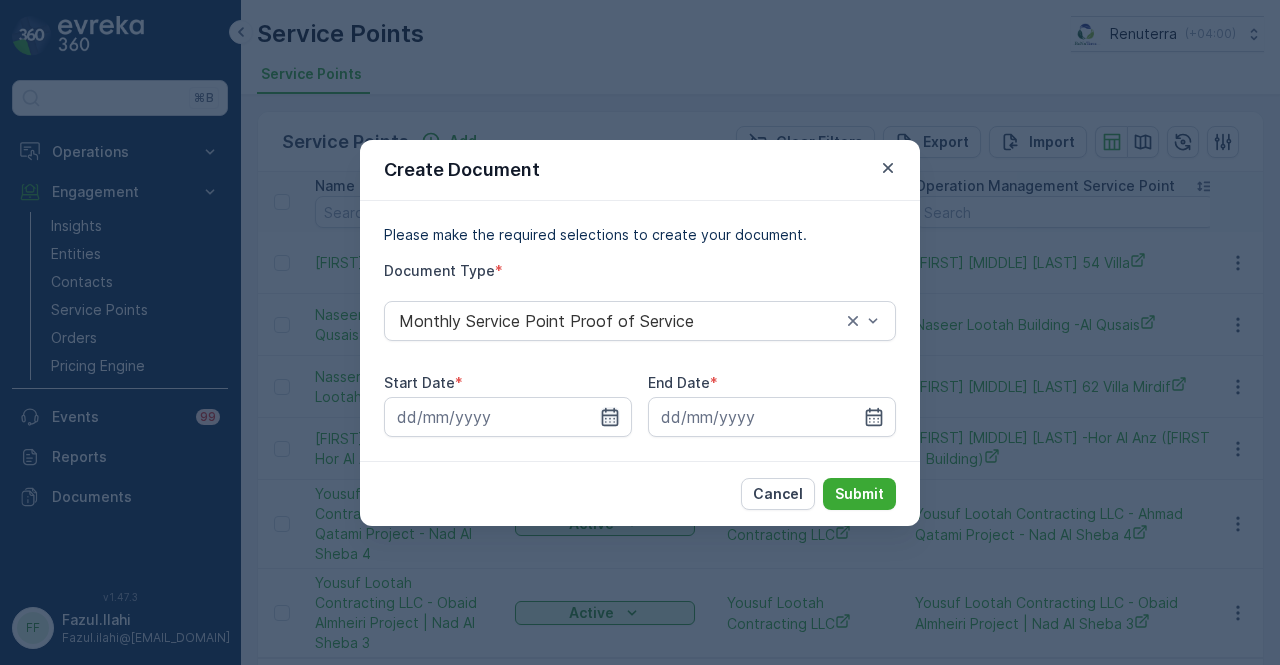 click 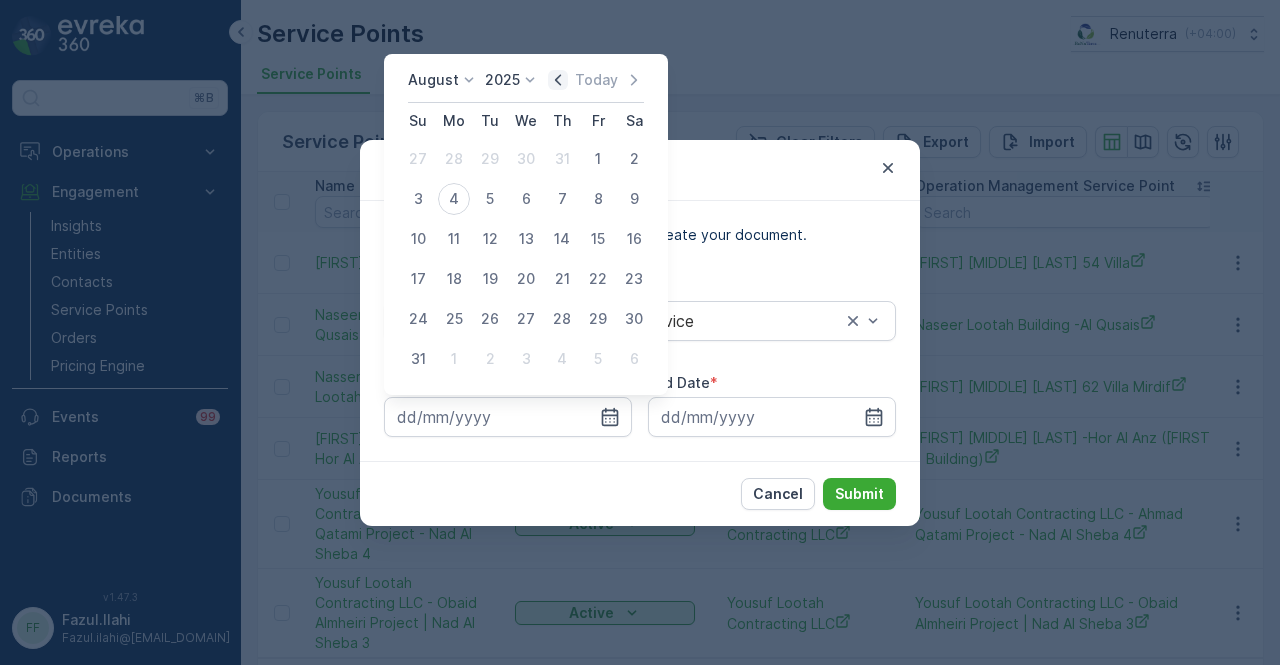 click 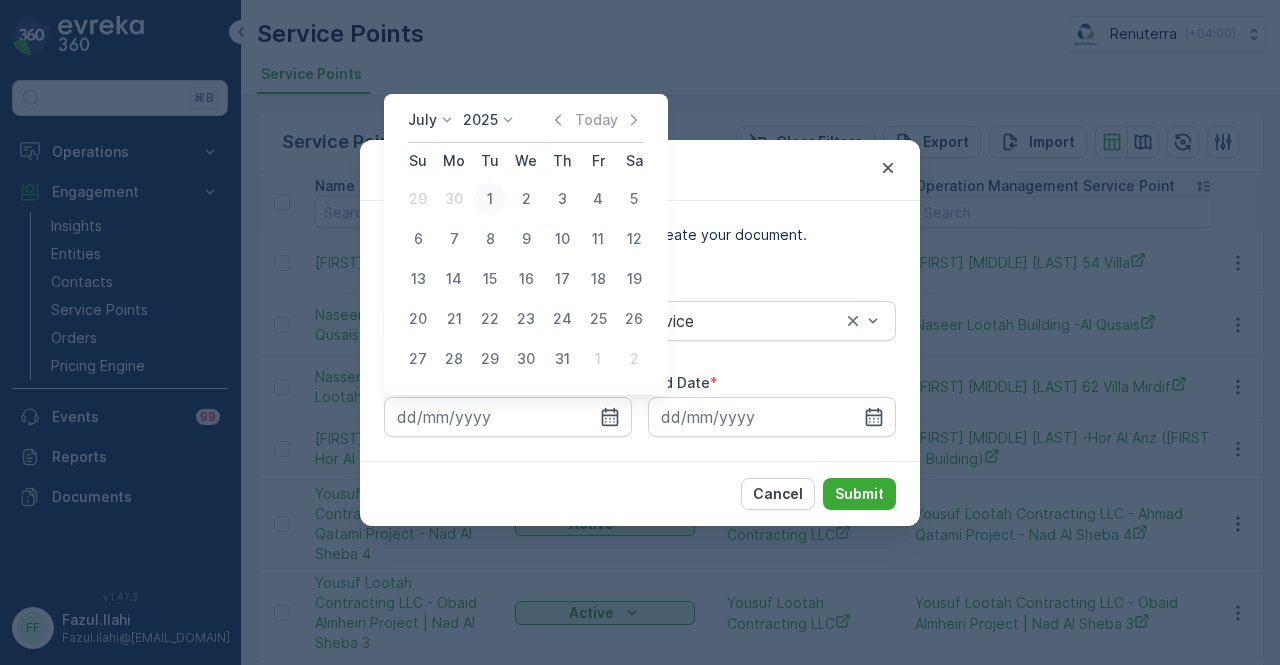 click on "1" at bounding box center (490, 199) 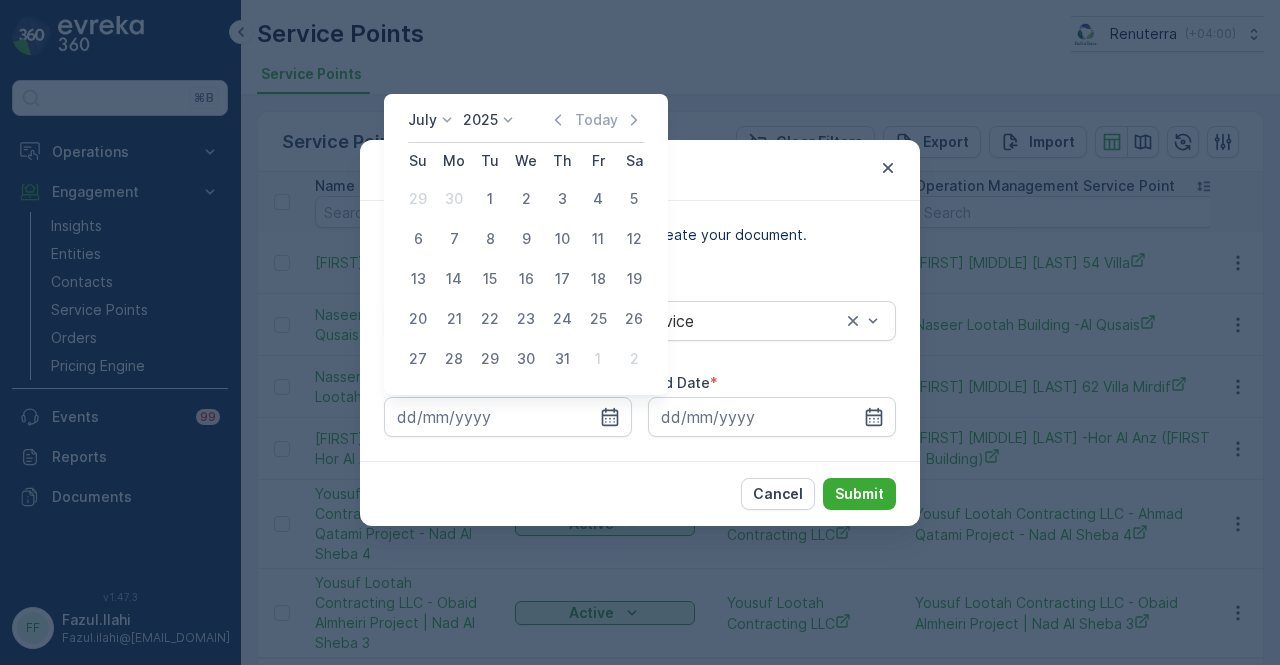 type on "01.07.2025" 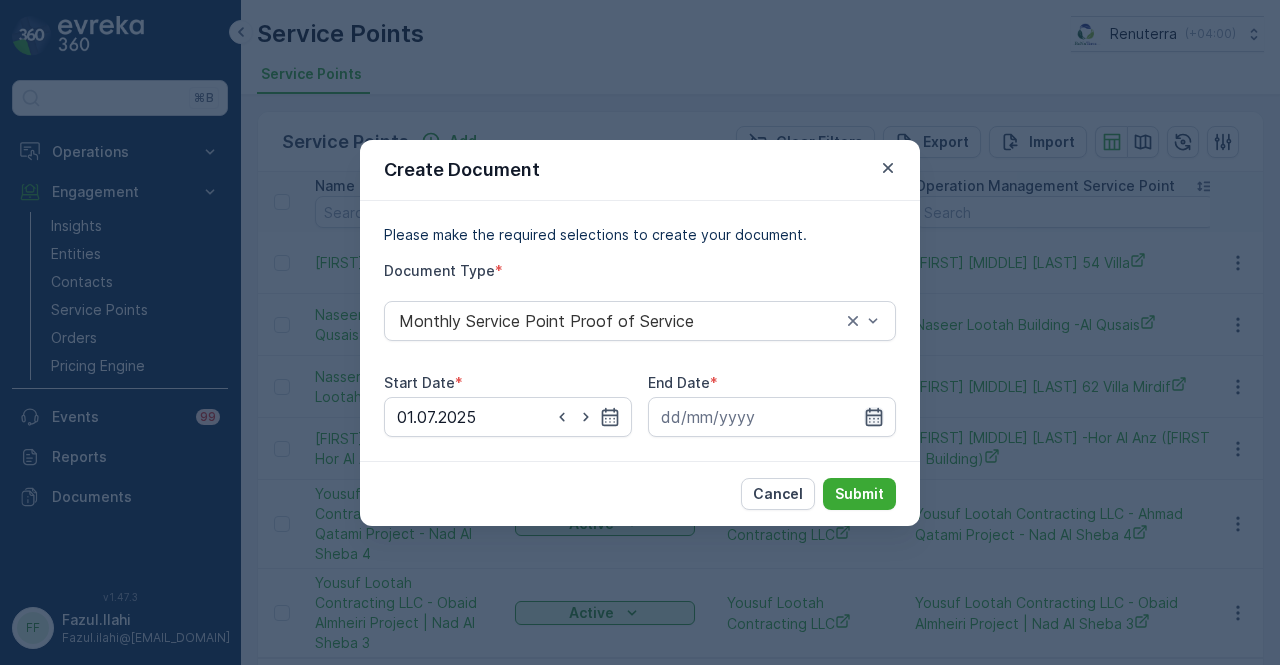 drag, startPoint x: 872, startPoint y: 422, endPoint x: 864, endPoint y: 405, distance: 18.788294 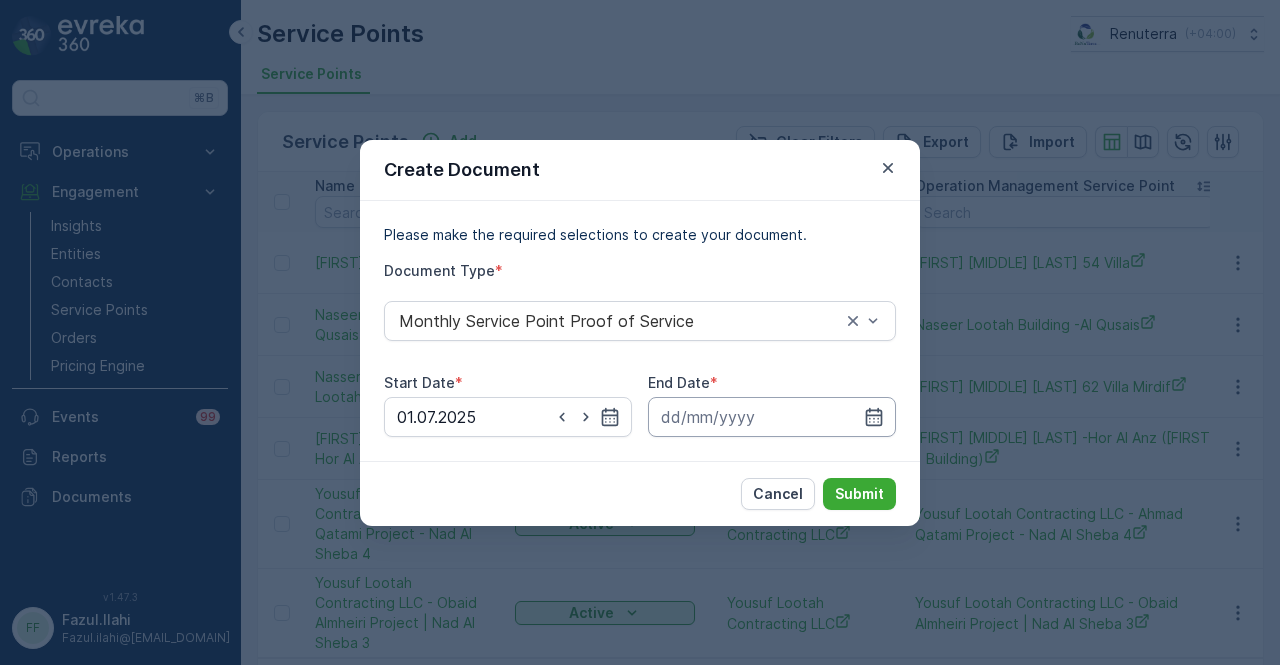 click 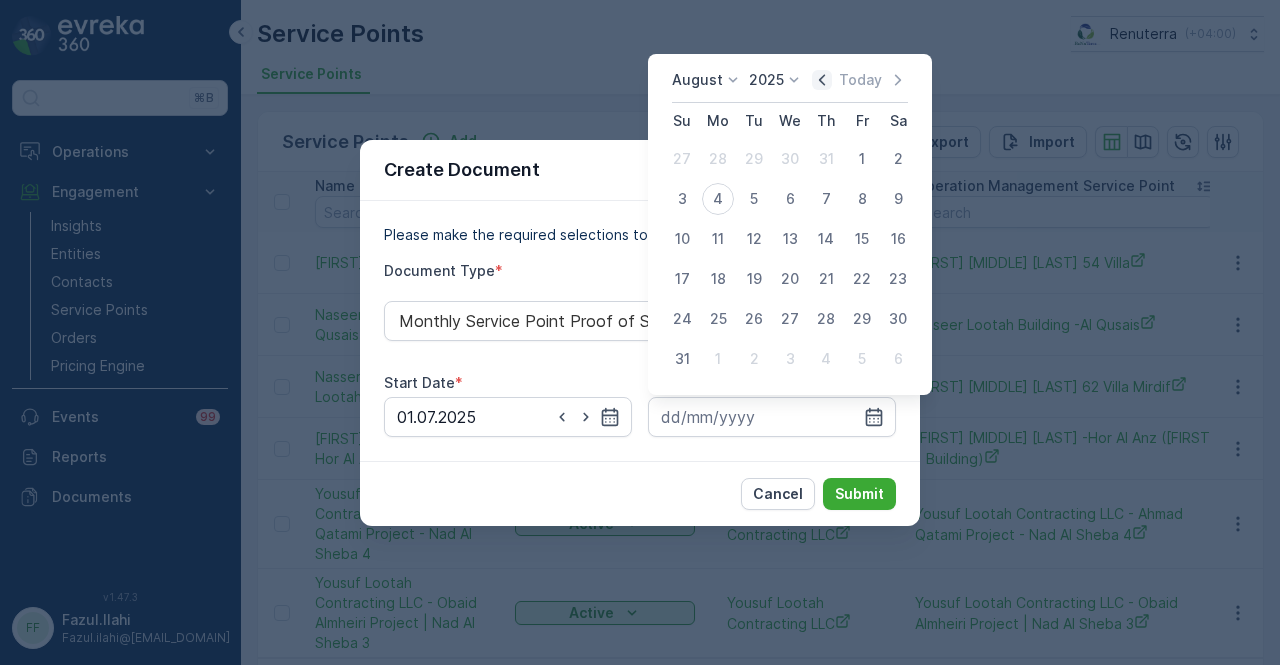 click 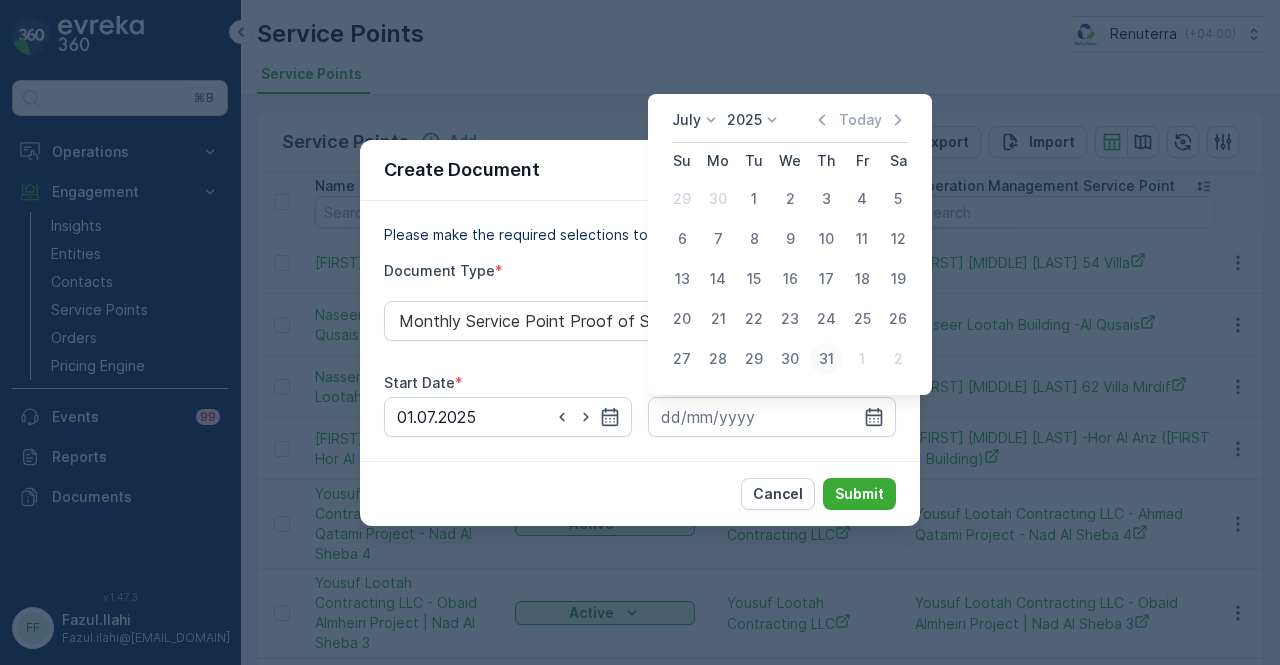 click on "31" at bounding box center [826, 359] 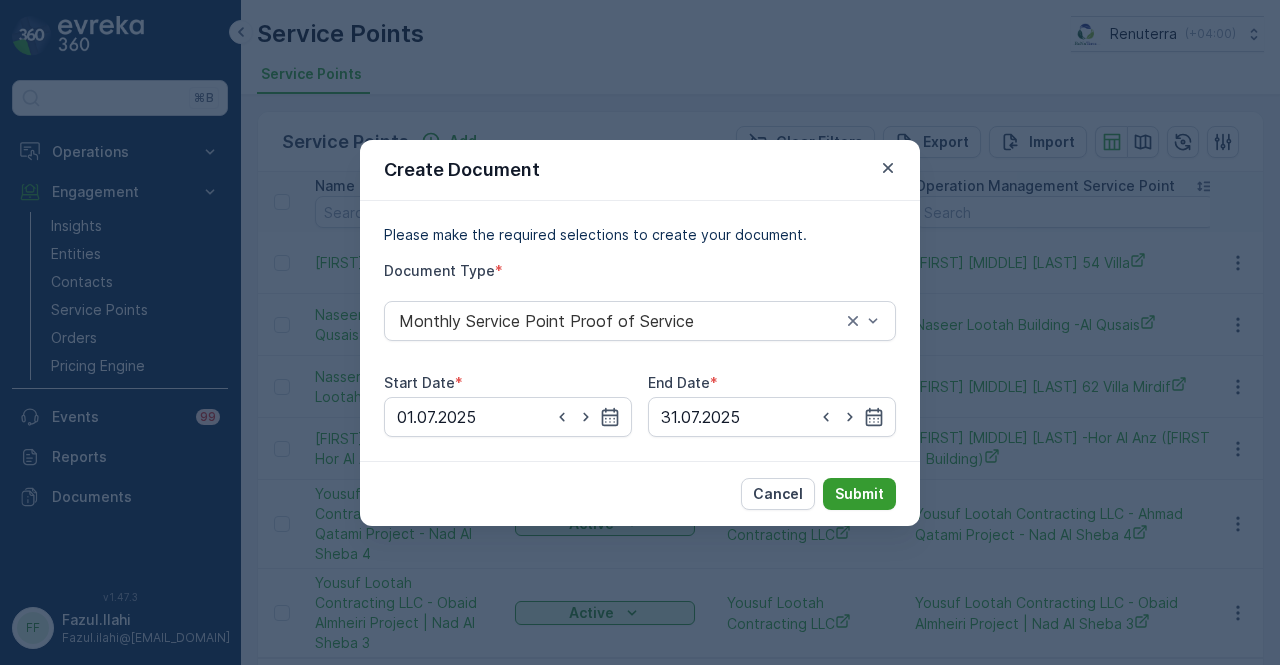 click on "Submit" at bounding box center [859, 494] 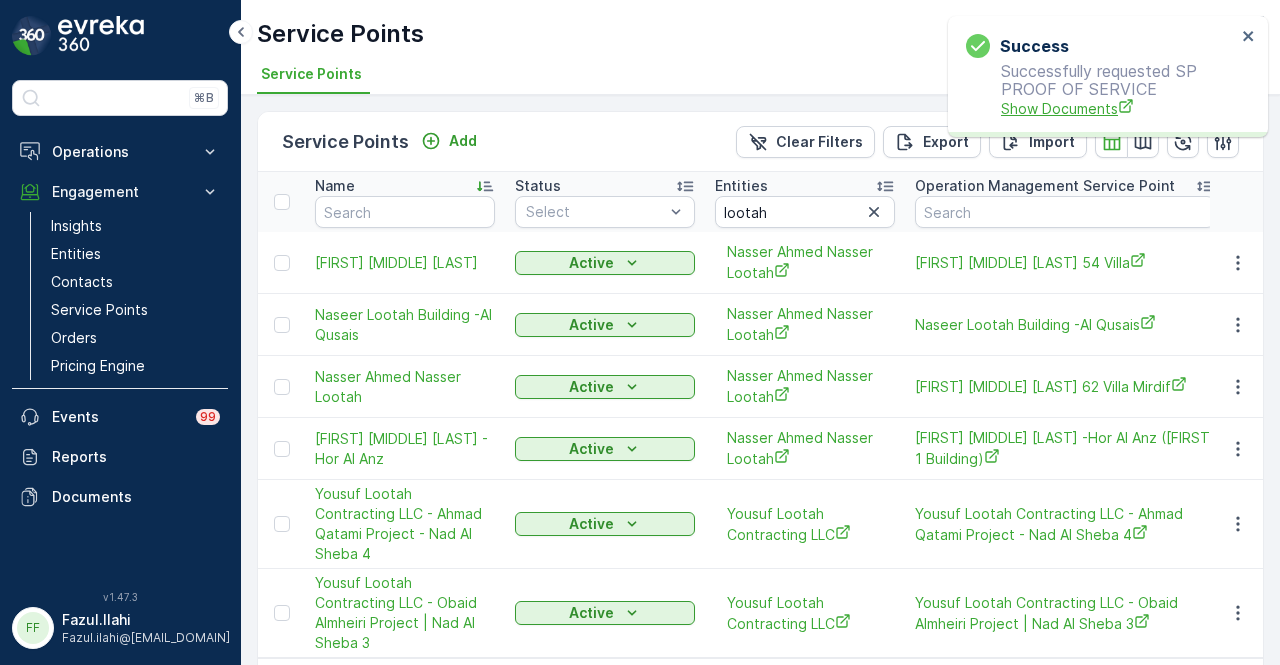click on "Show Documents" at bounding box center (1118, 108) 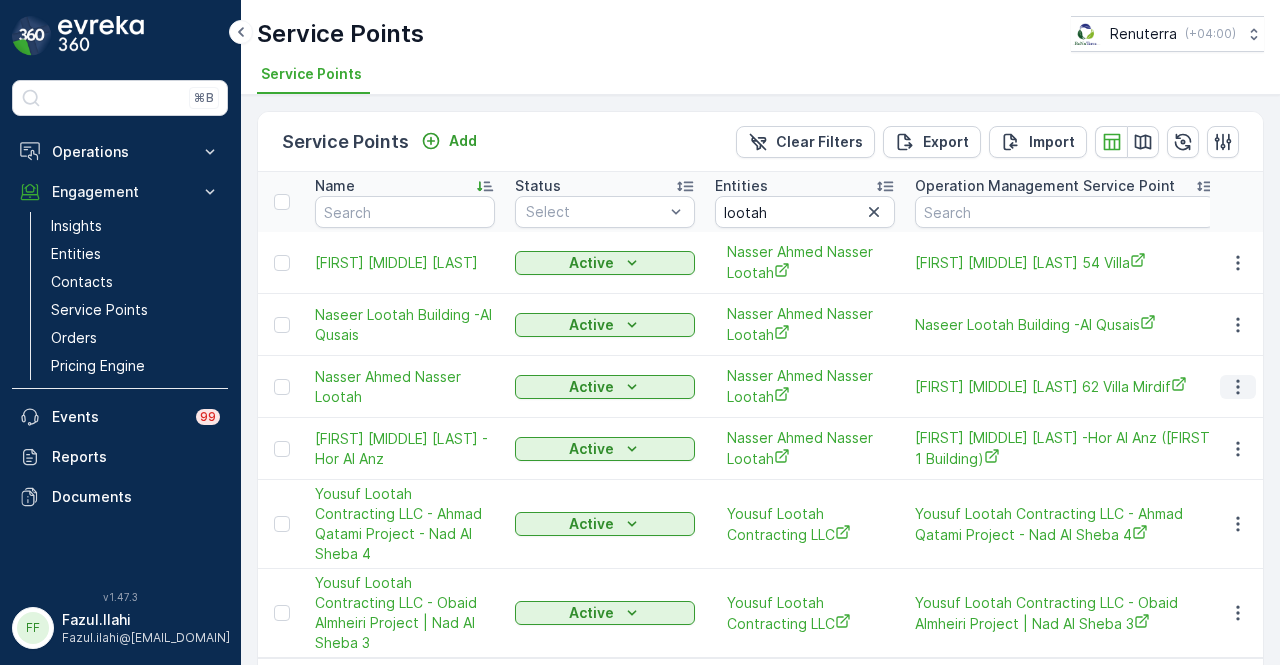 click 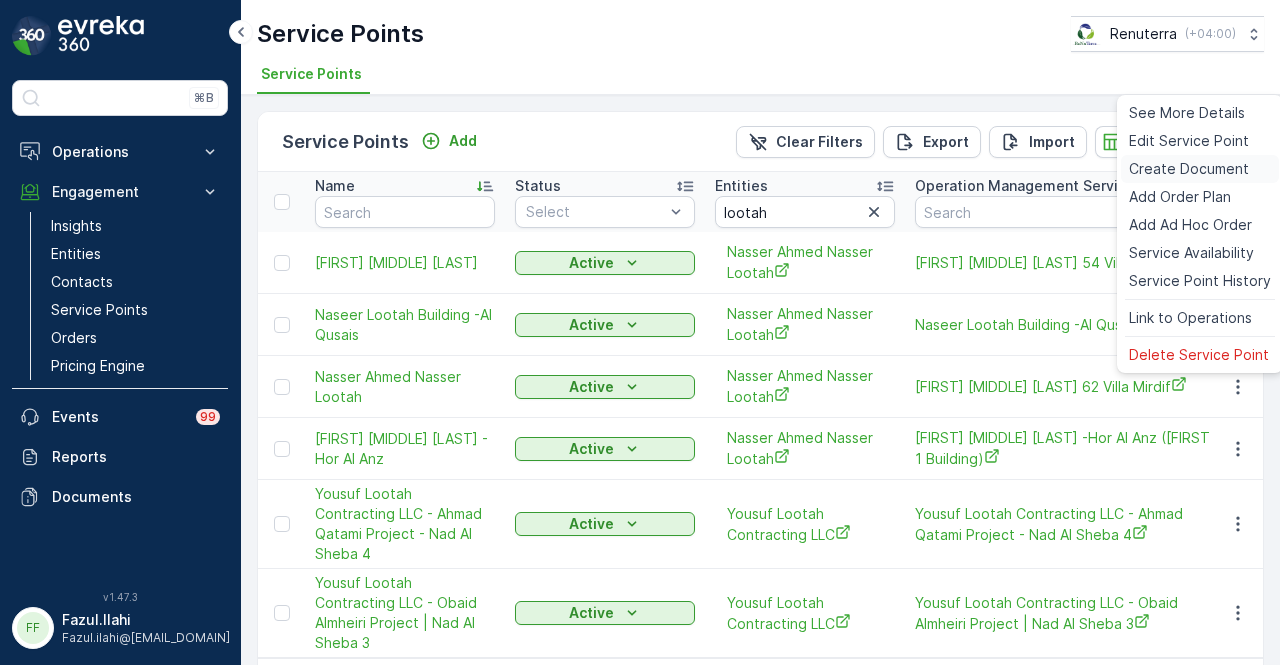 click on "Create Document" at bounding box center [1189, 169] 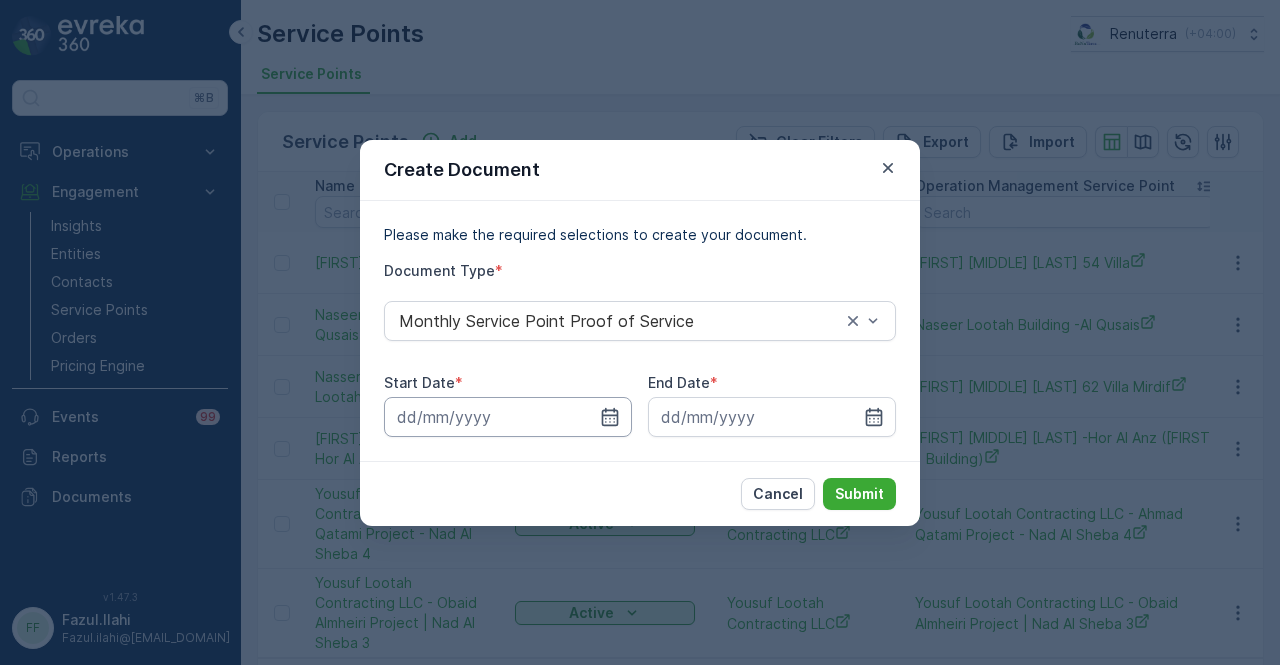 click at bounding box center [508, 417] 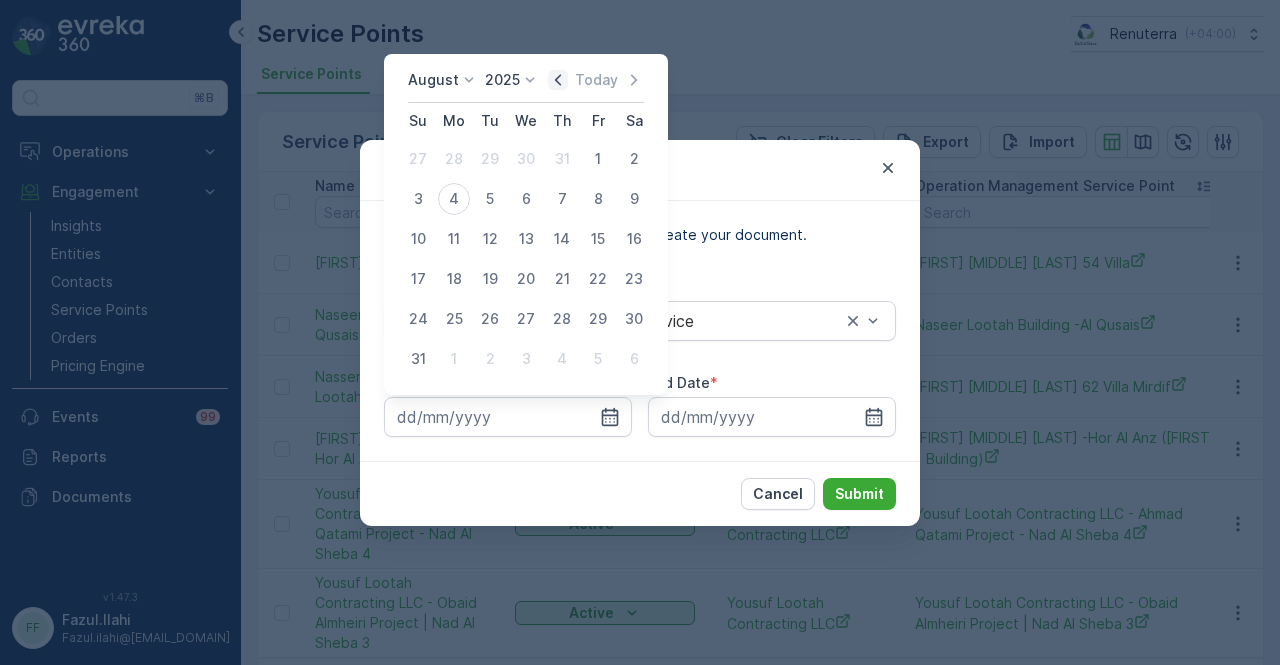 click 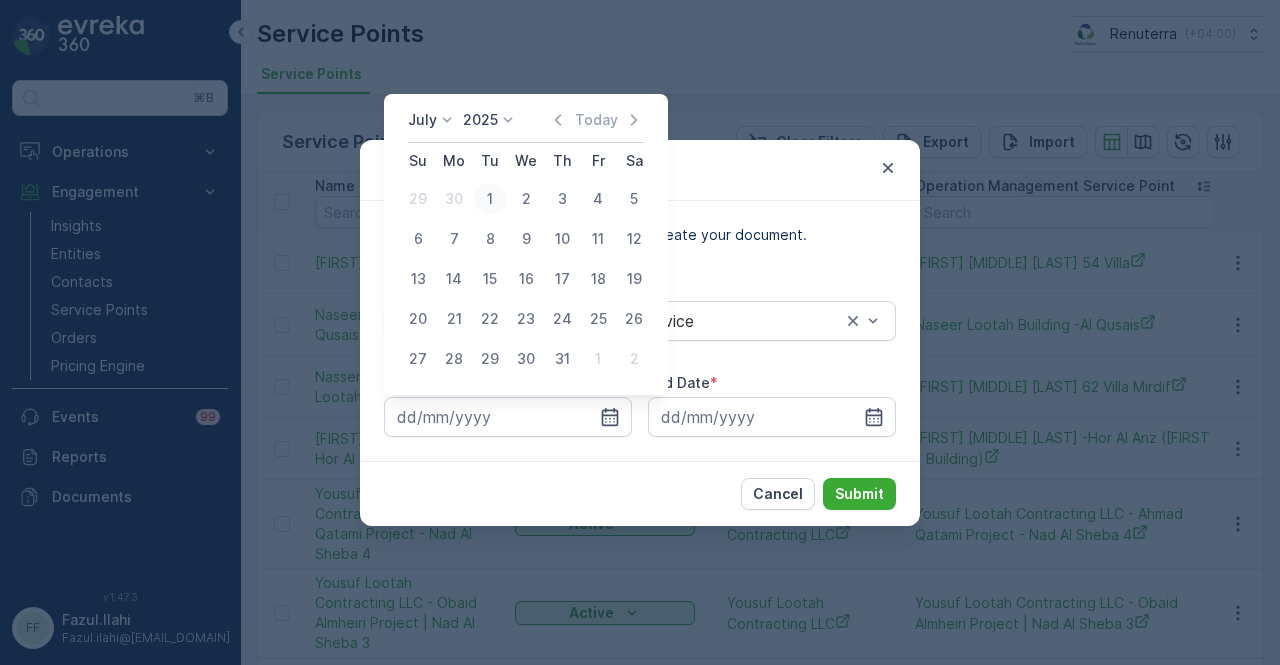 click on "1" at bounding box center [490, 199] 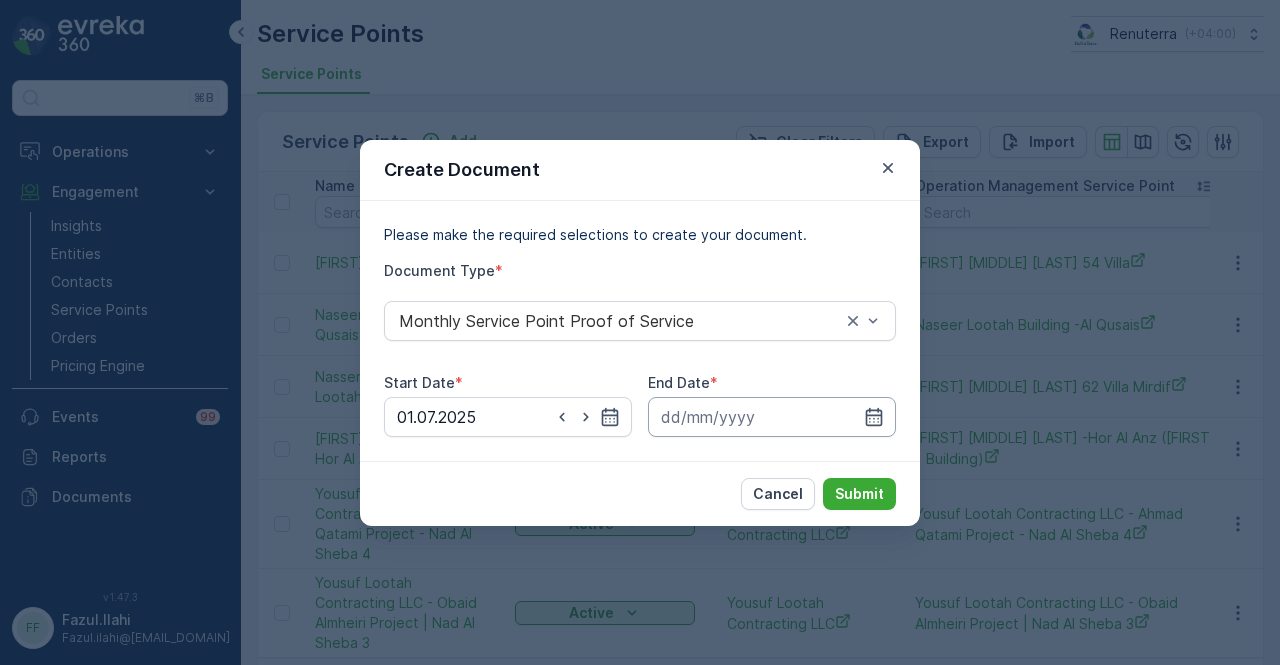 click at bounding box center (772, 417) 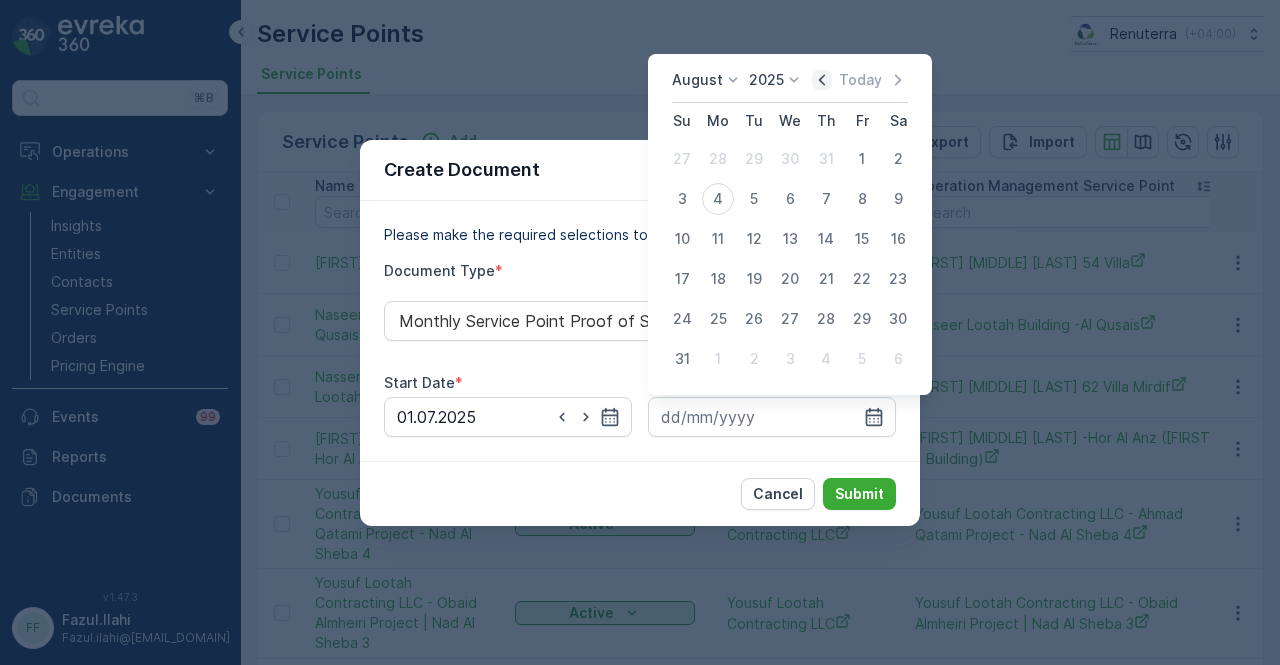 click 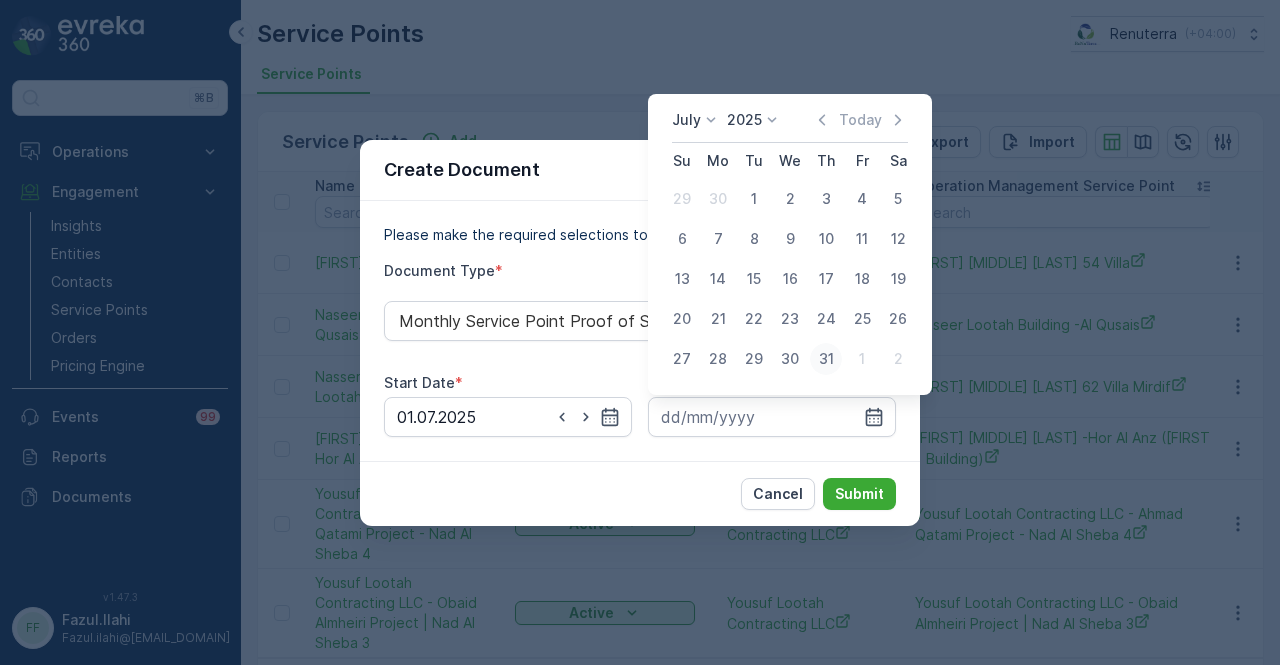 click on "31" at bounding box center (826, 359) 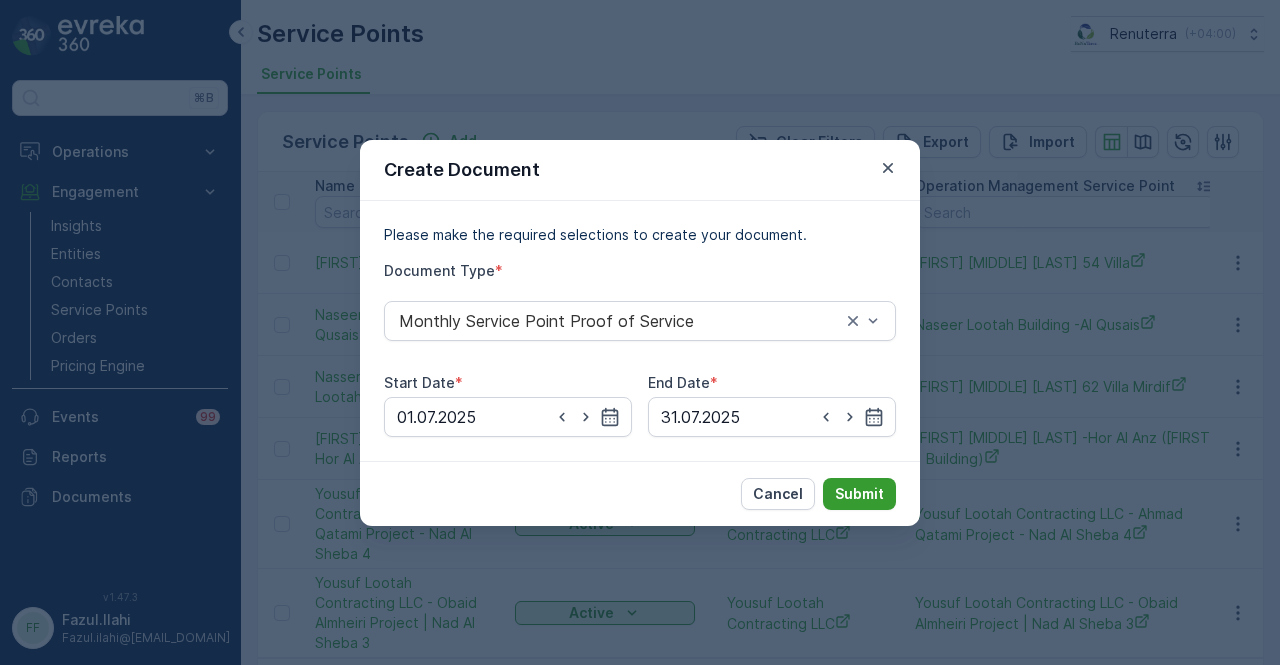 click on "Submit" at bounding box center (859, 494) 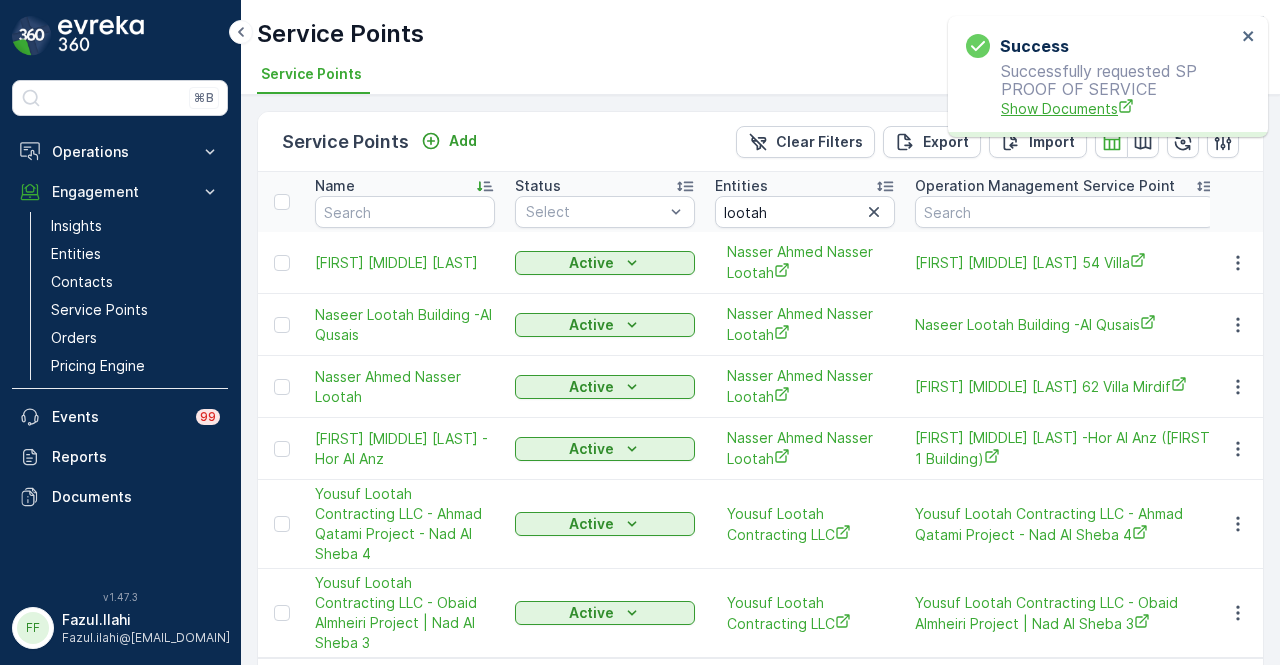 click on "Show Documents" at bounding box center (1118, 108) 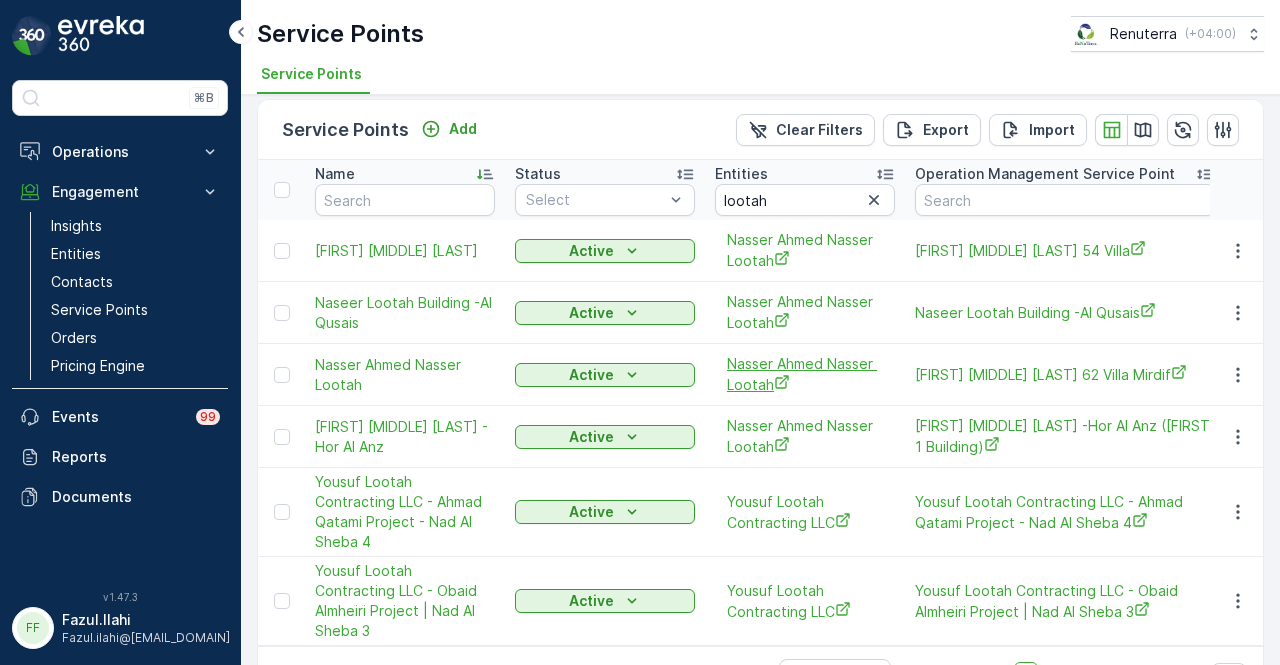 scroll, scrollTop: 0, scrollLeft: 0, axis: both 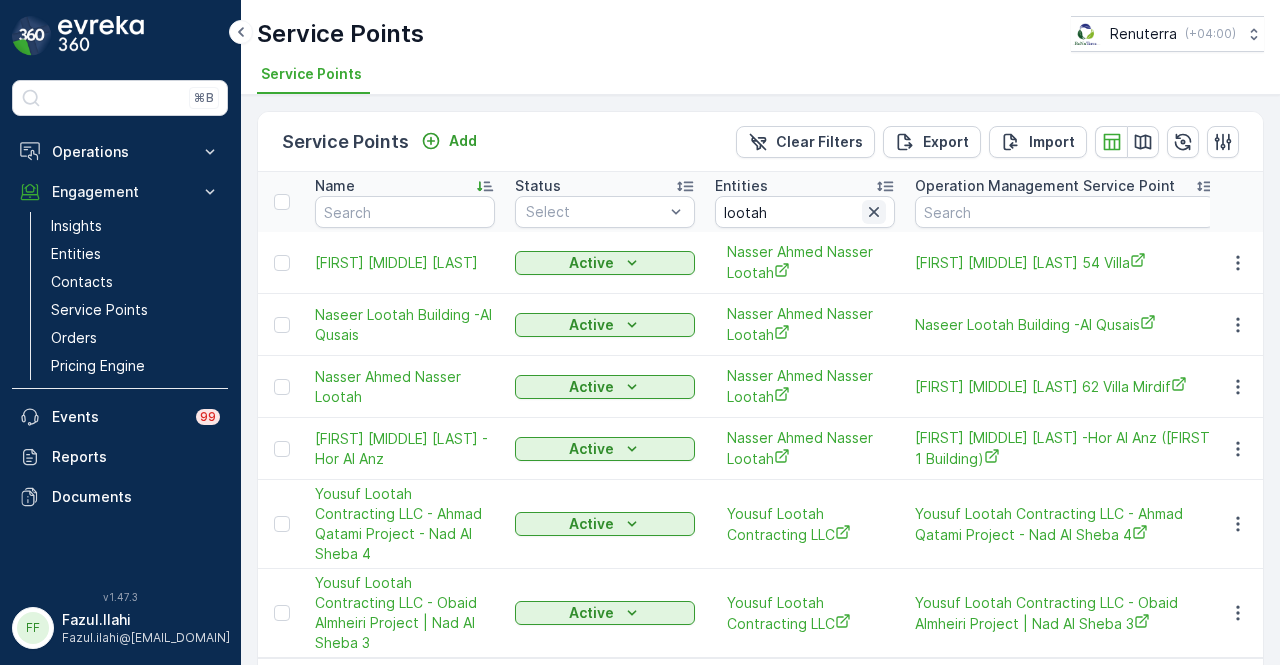 click 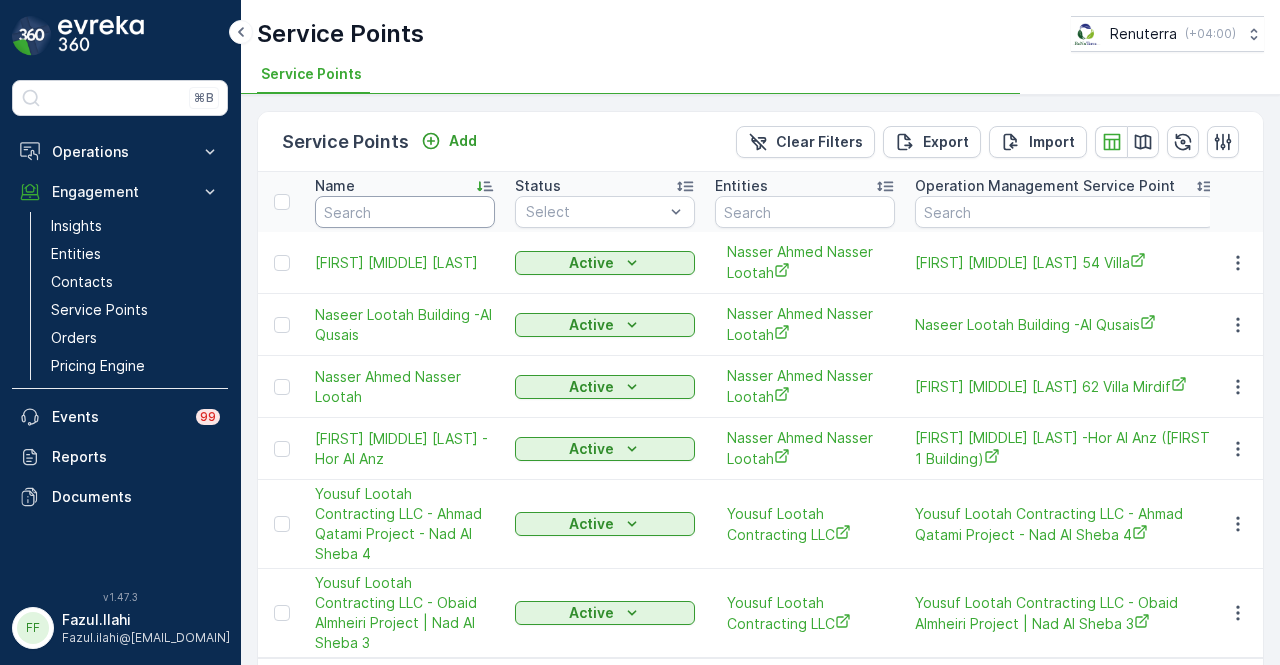 click at bounding box center [405, 212] 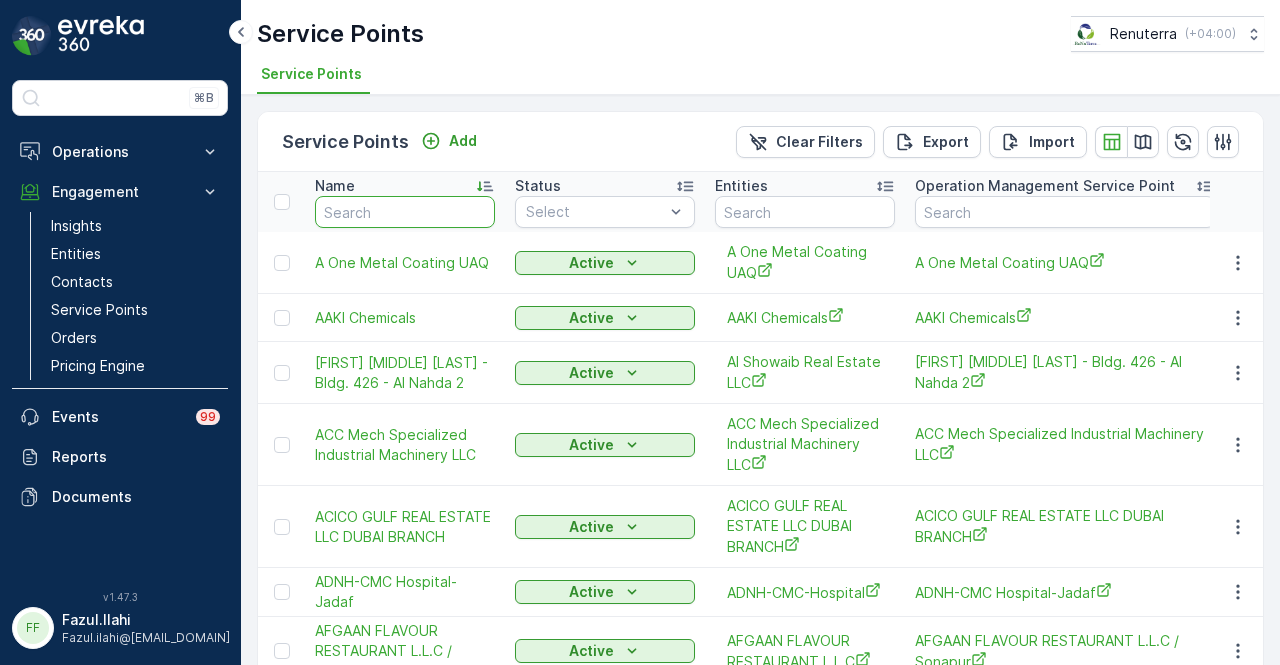 click at bounding box center [405, 212] 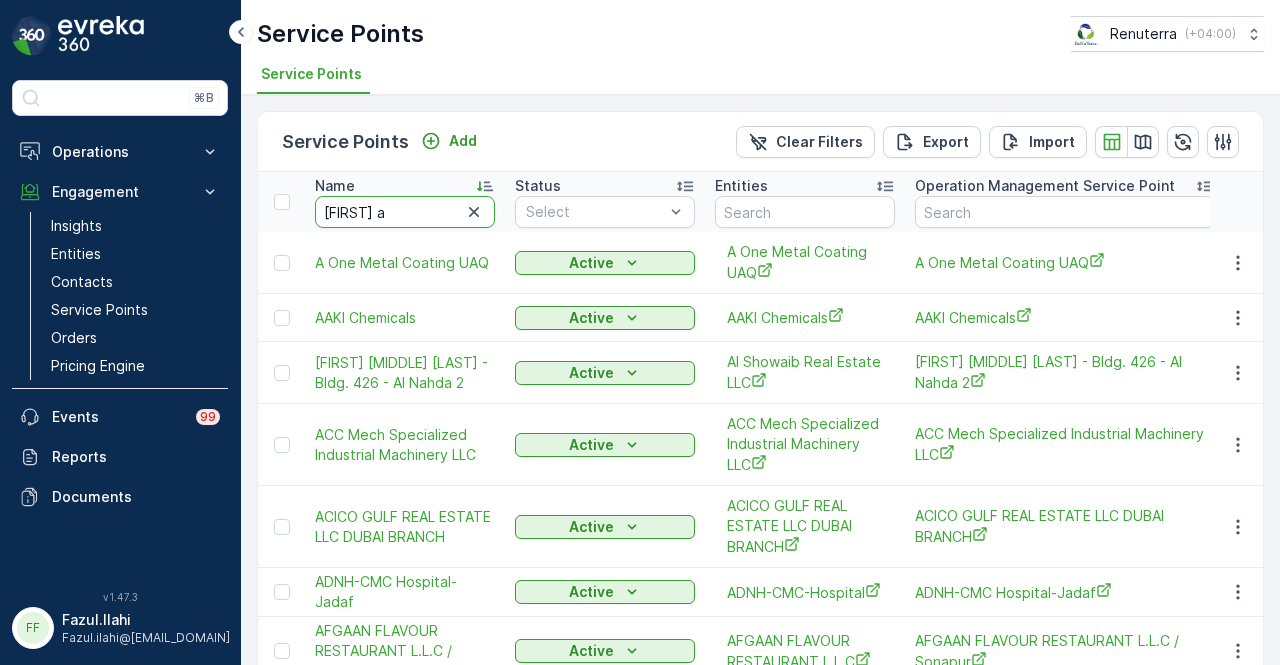 type on "nasser ah" 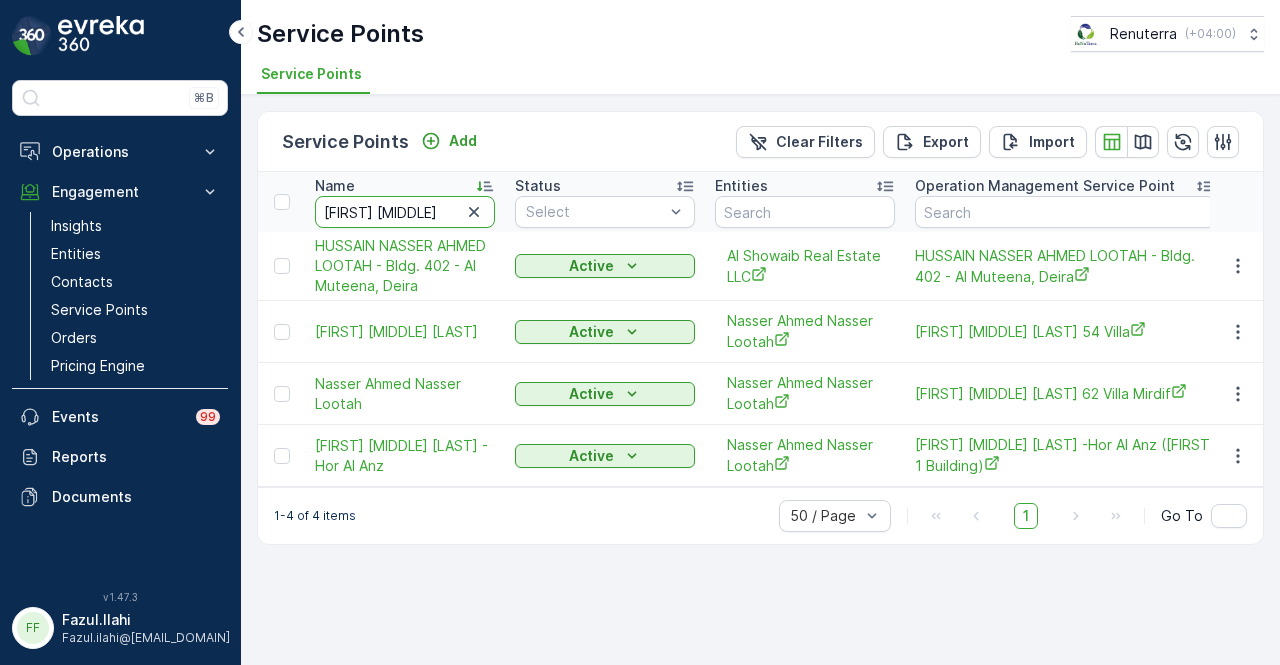 click on "nasser ah" at bounding box center [405, 212] 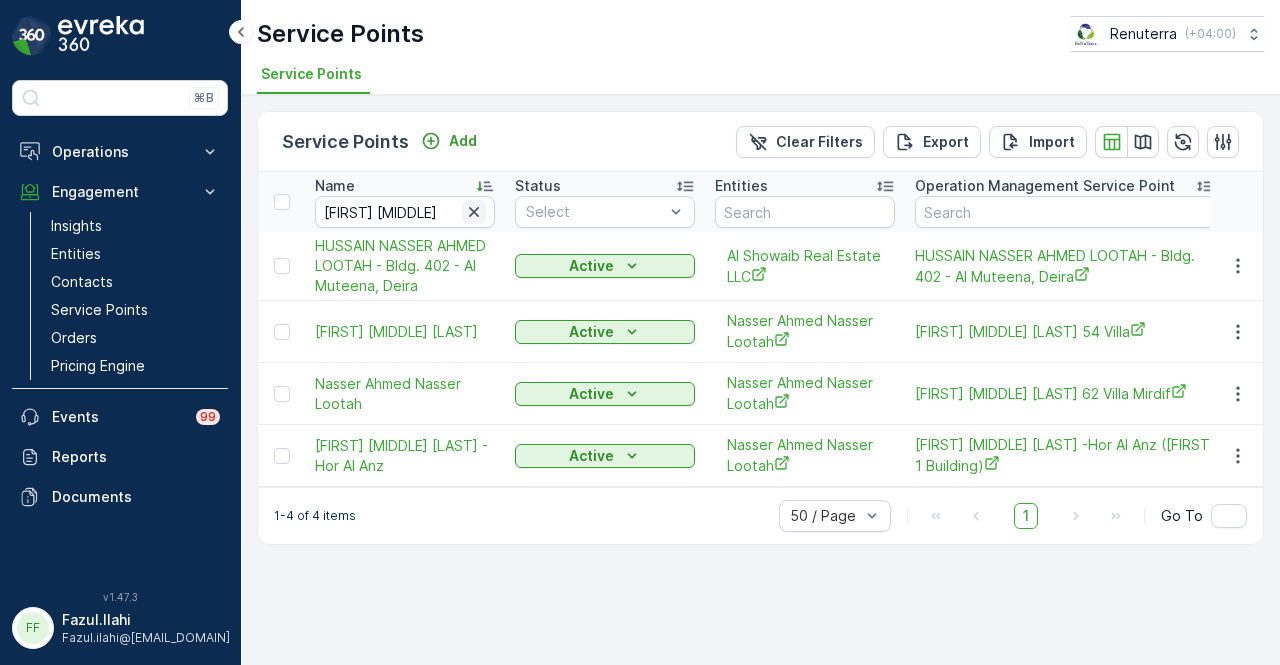 click 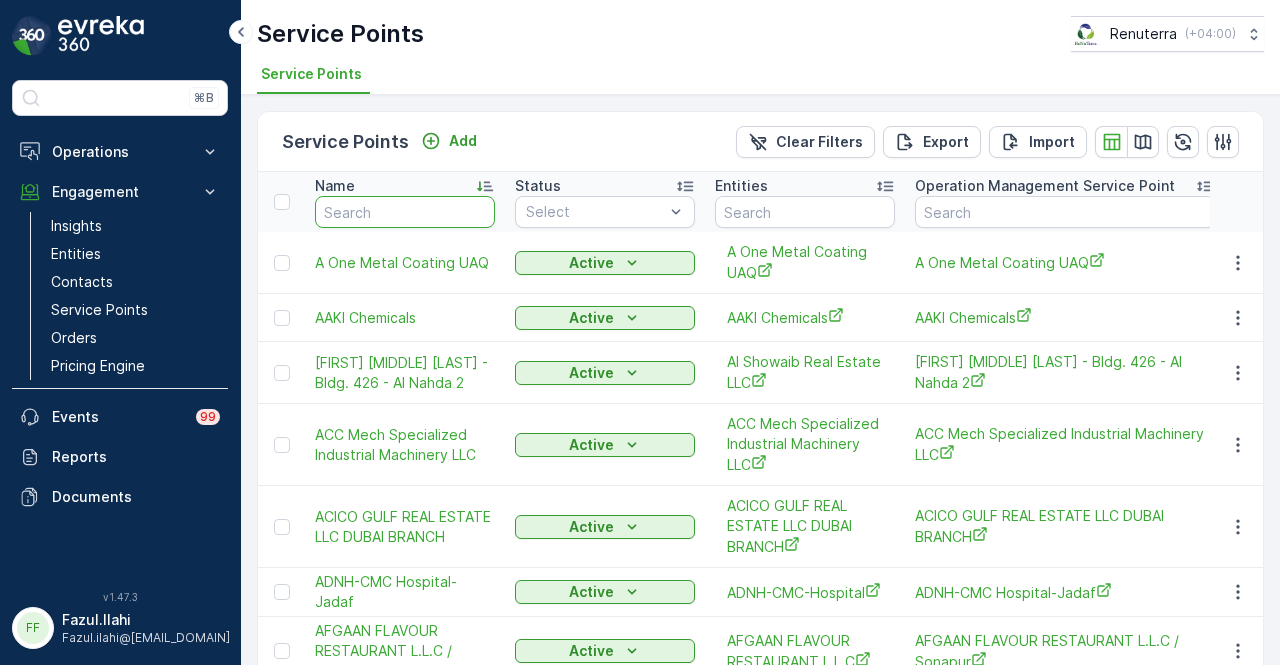click at bounding box center (405, 212) 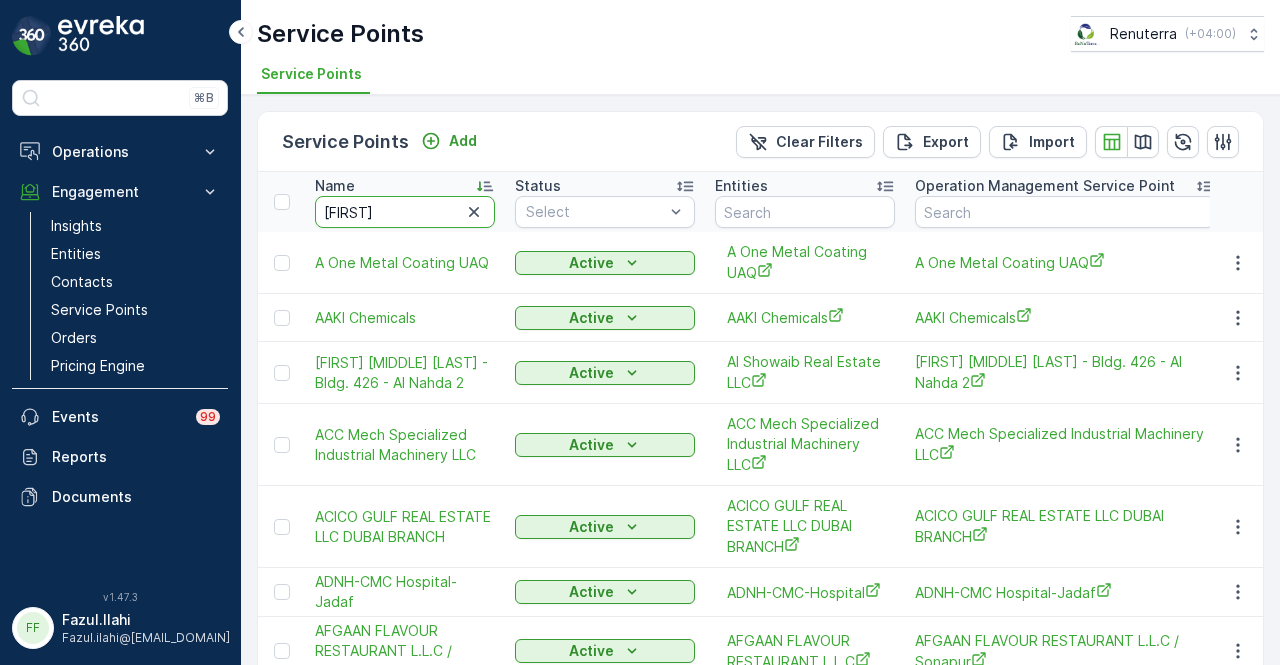 type on "nasser 1" 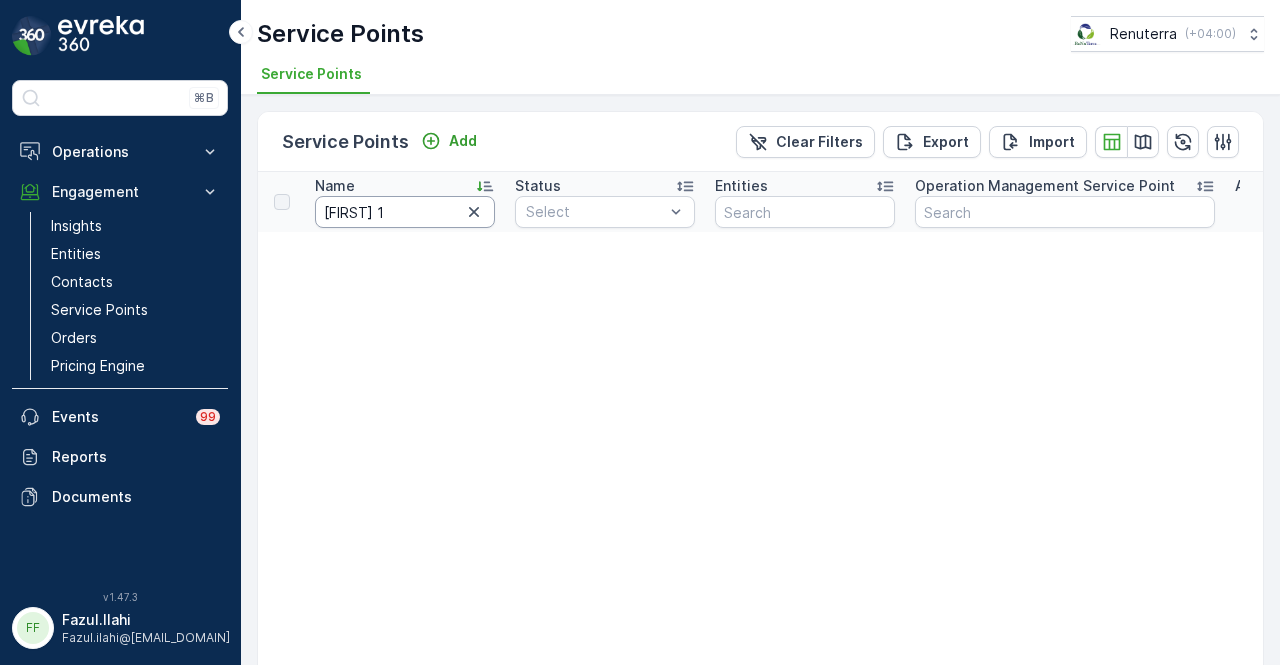 click on "nasser 1" at bounding box center (405, 212) 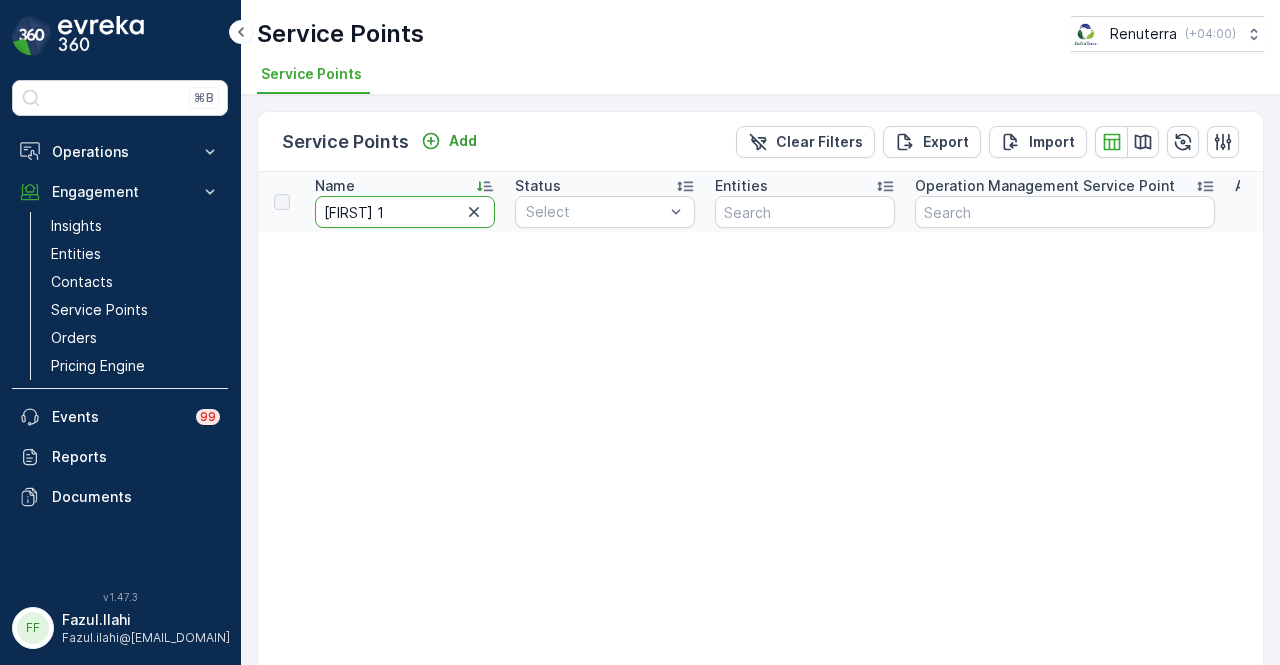 drag, startPoint x: 425, startPoint y: 216, endPoint x: 270, endPoint y: 217, distance: 155.00322 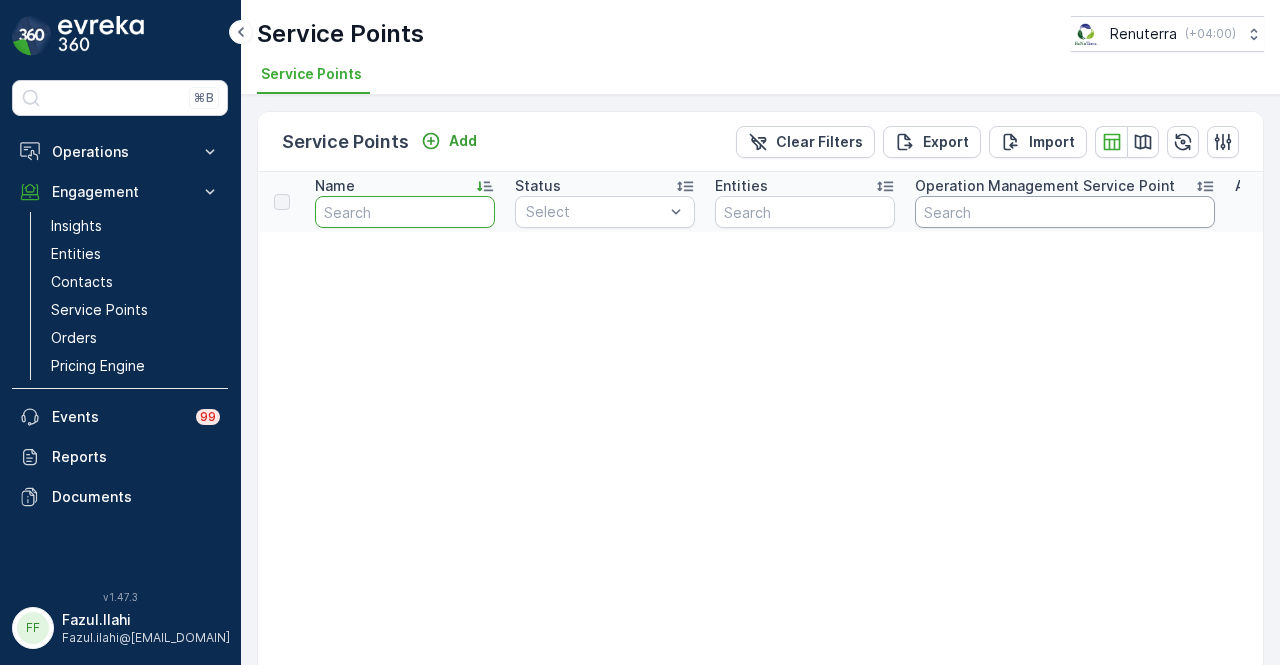 type 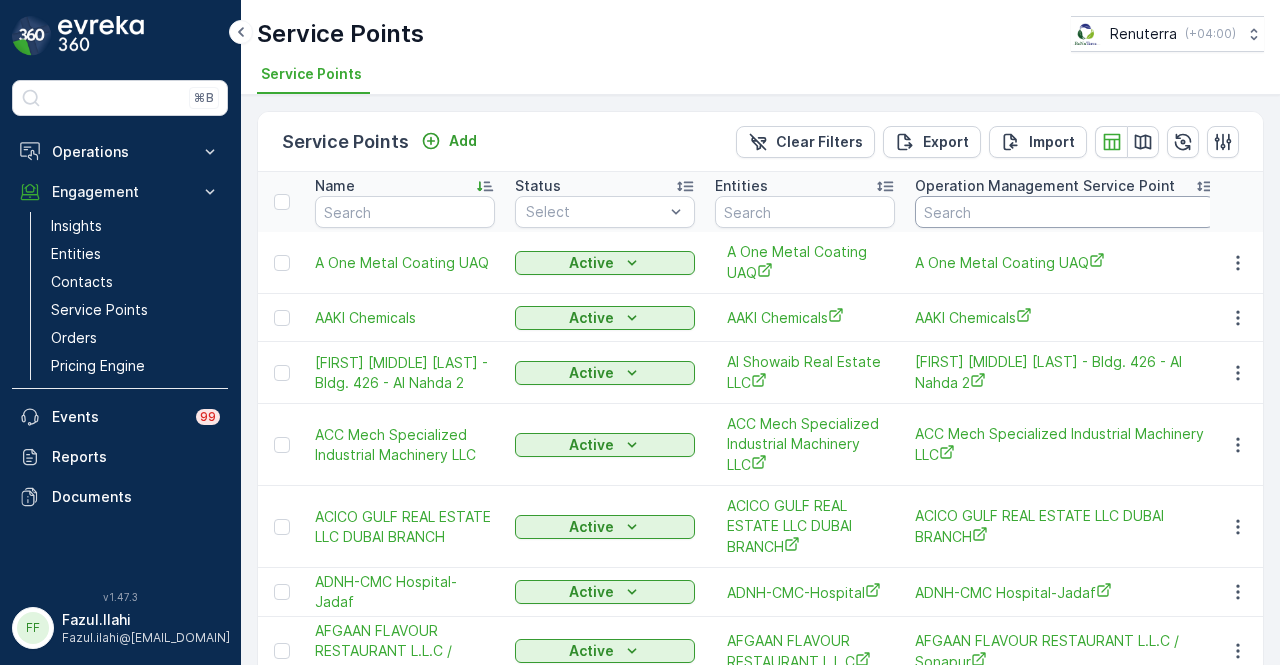 click at bounding box center (1065, 212) 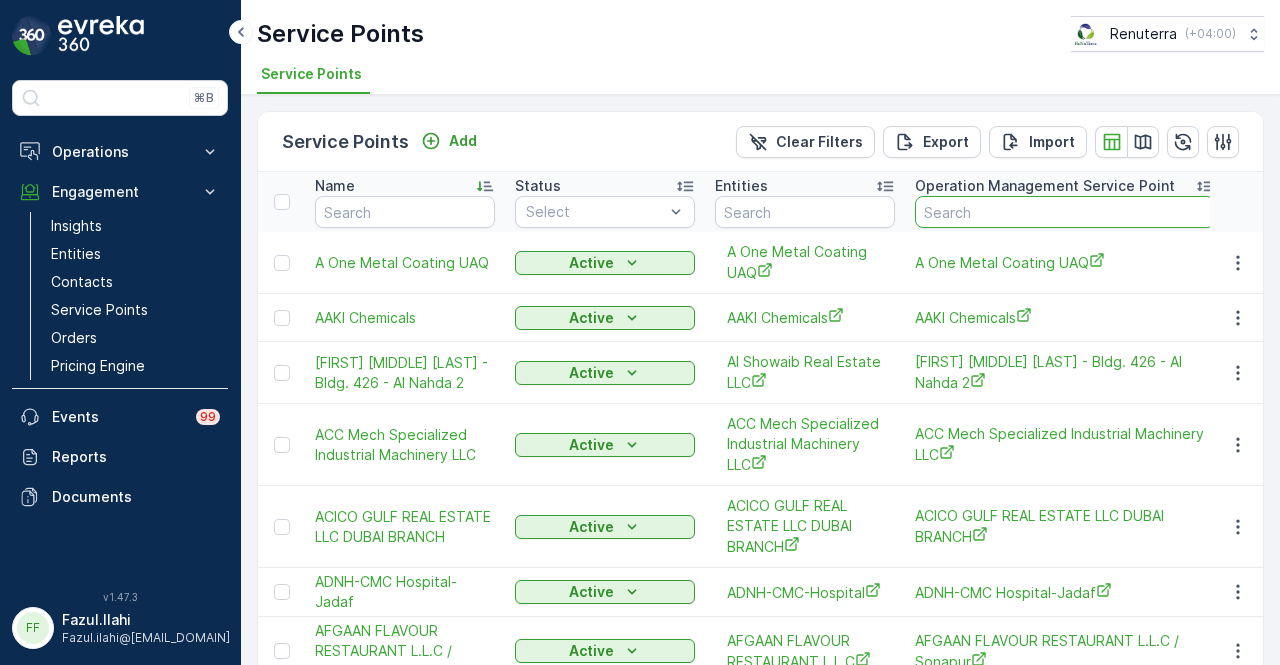 paste on "nasser 1" 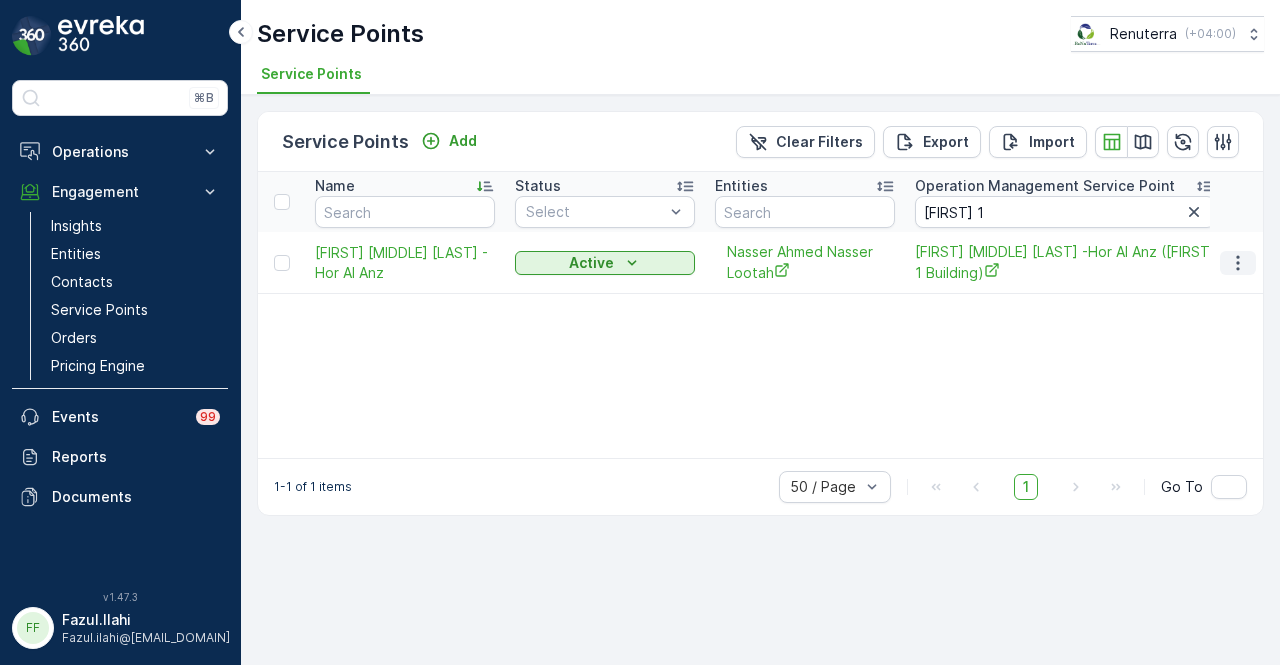 click 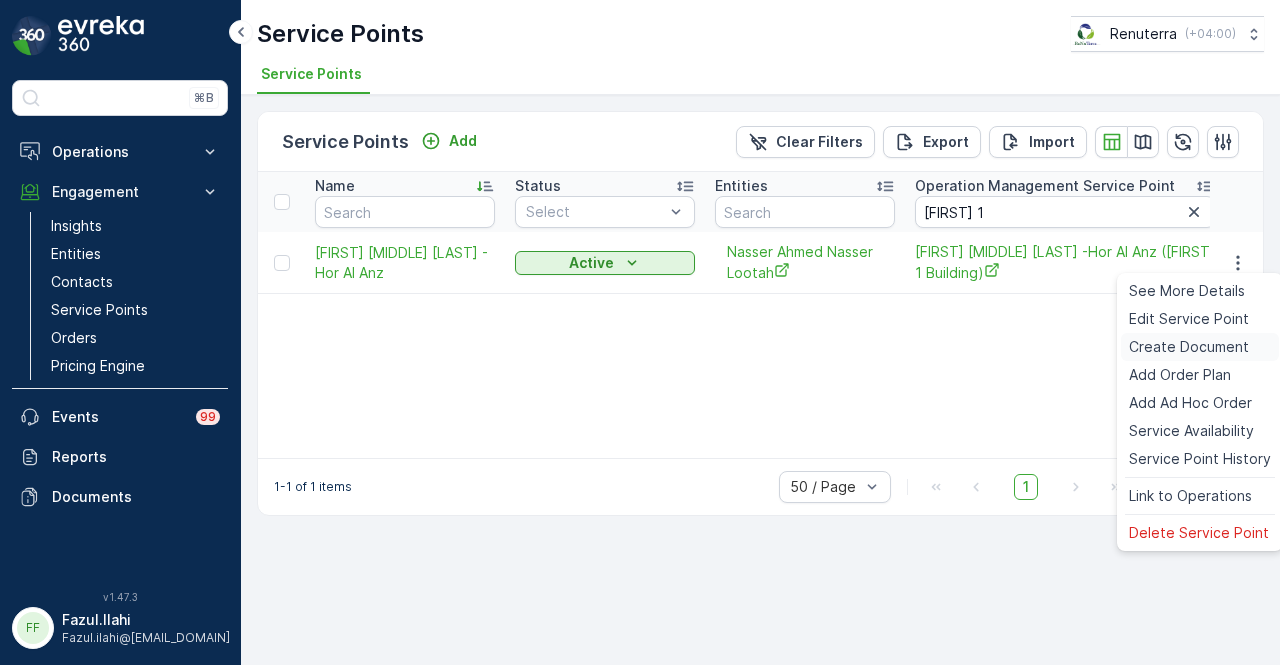 click on "Create Document" at bounding box center [1189, 347] 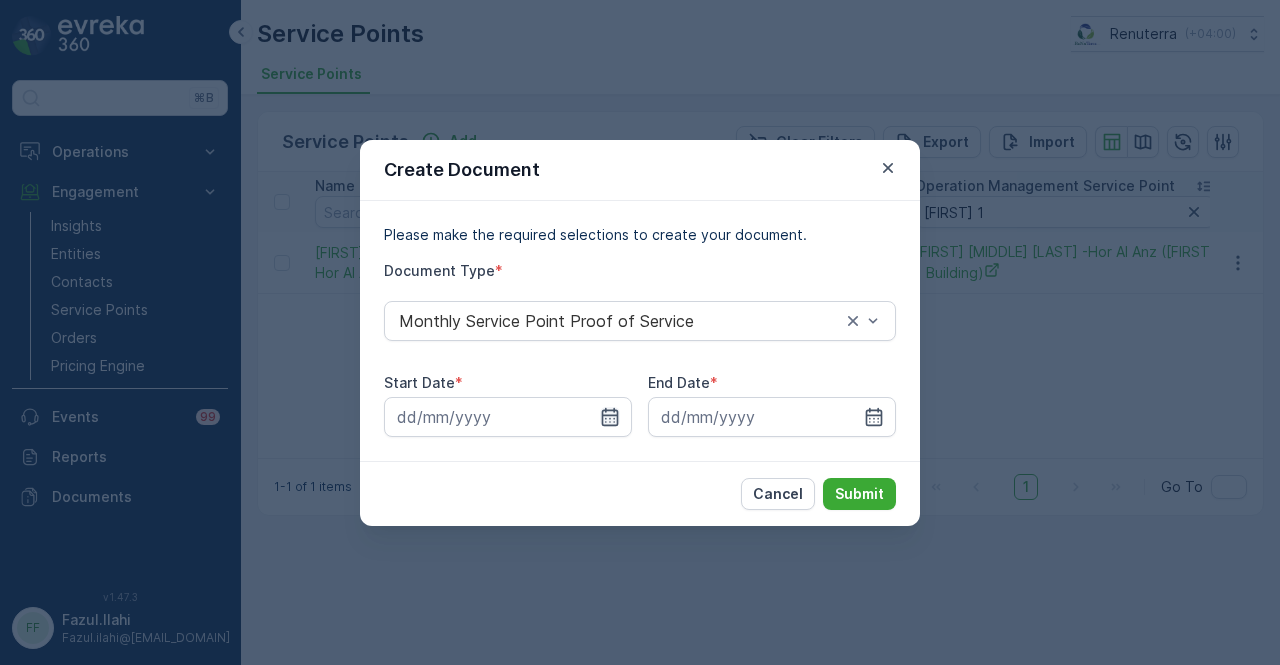 click 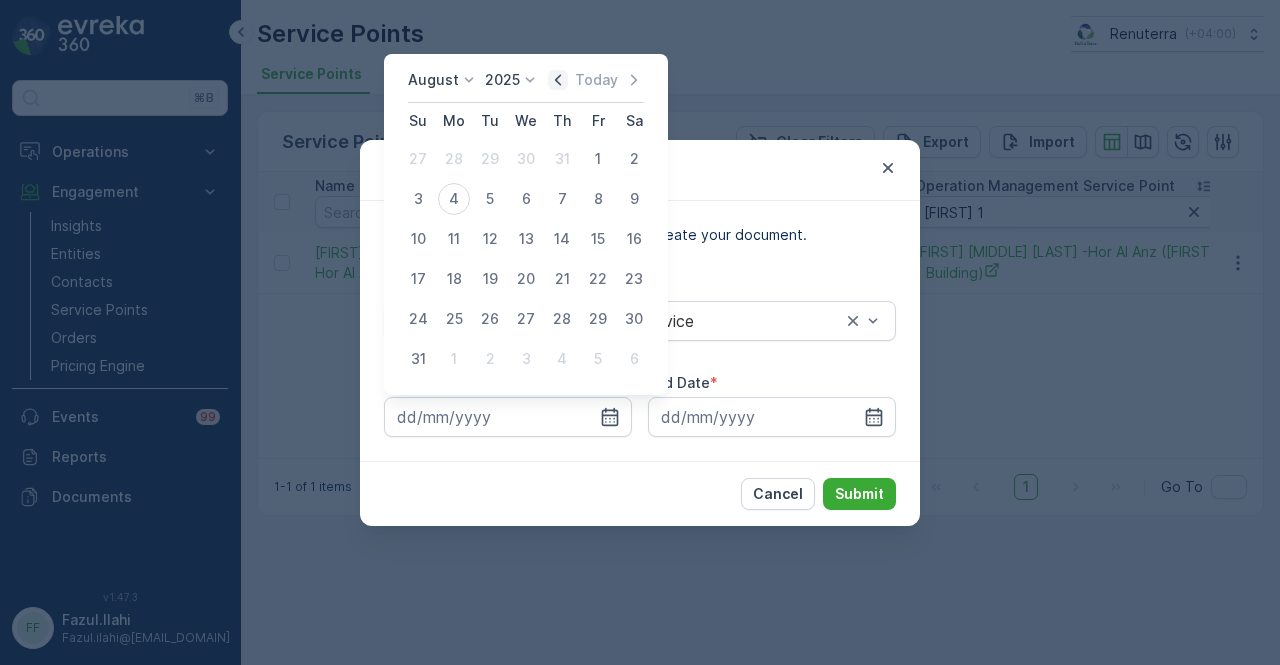 click 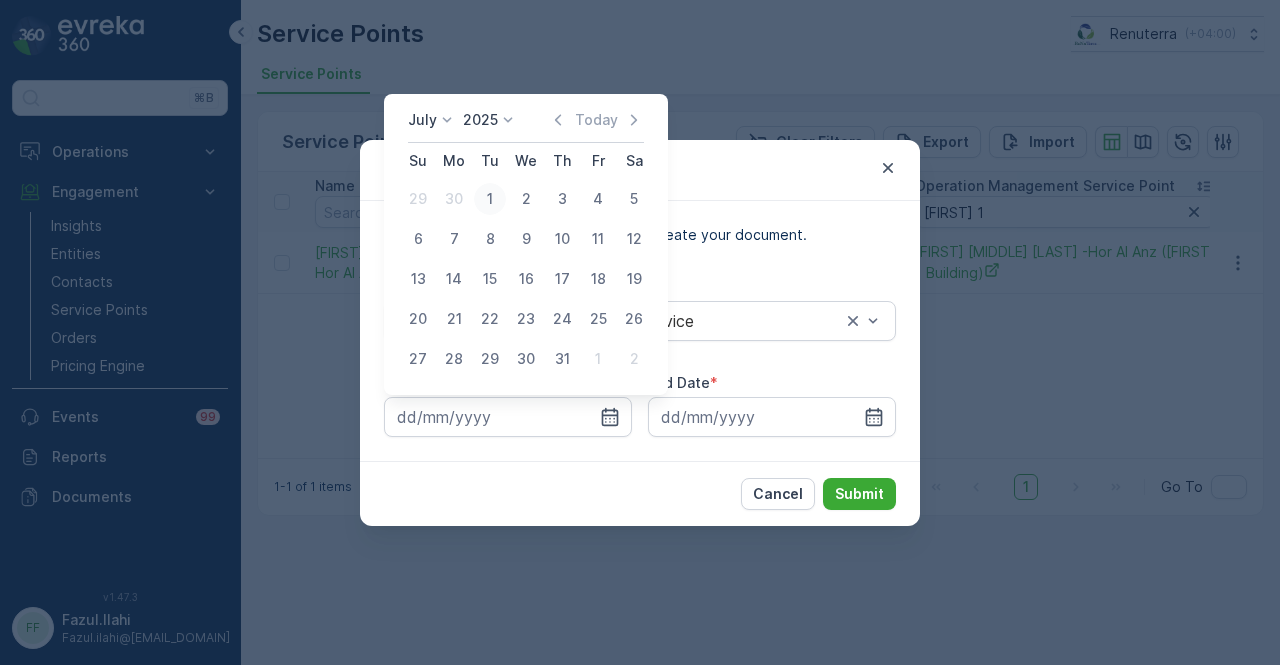 click on "1" at bounding box center [490, 199] 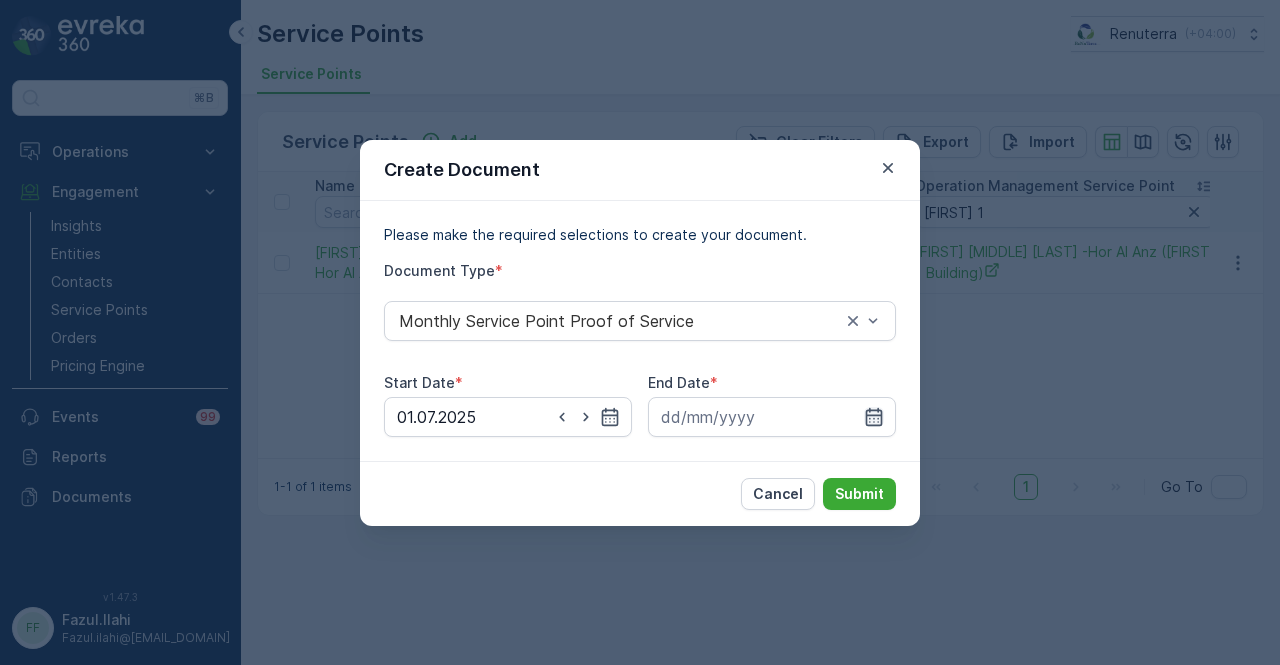 click 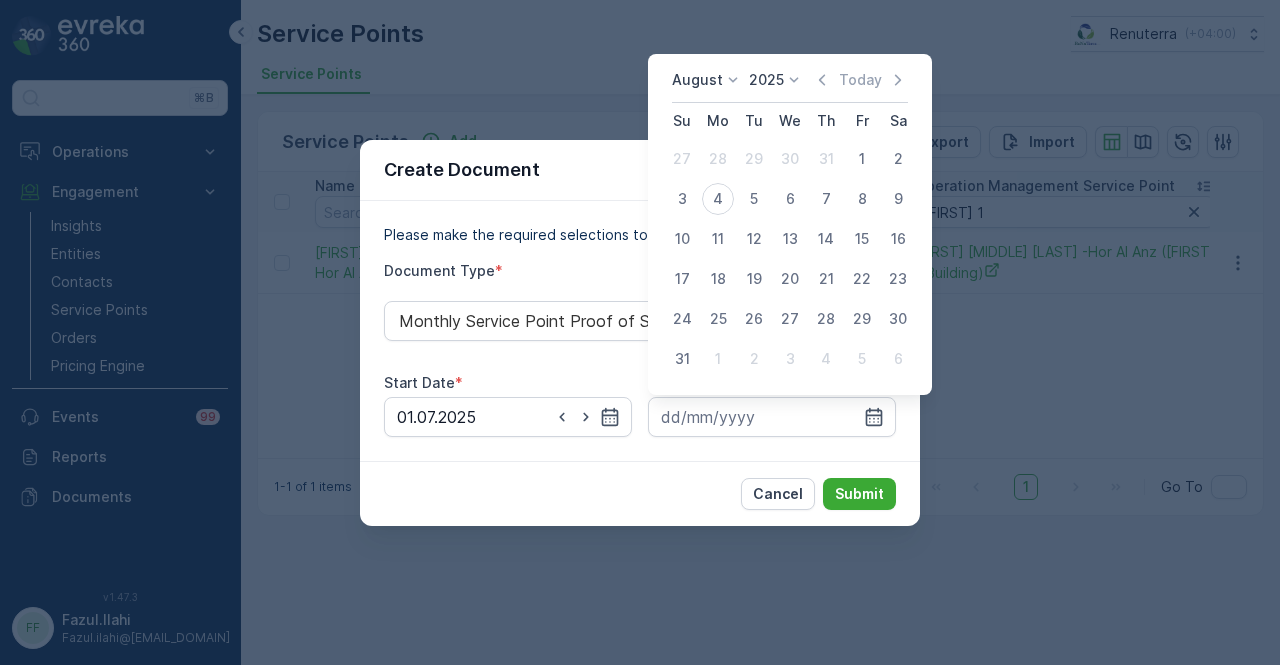 click on "August 2025 Today Su Mo Tu We Th Fr Sa 27 28 29 30 31 1 2 3 4 5 6 7 8 9 10 11 12 13 14 15 16 17 18 19 20 21 22 23 24 25 26 27 28 29 30 31 1 2 3 4 5 6" at bounding box center [790, 224] 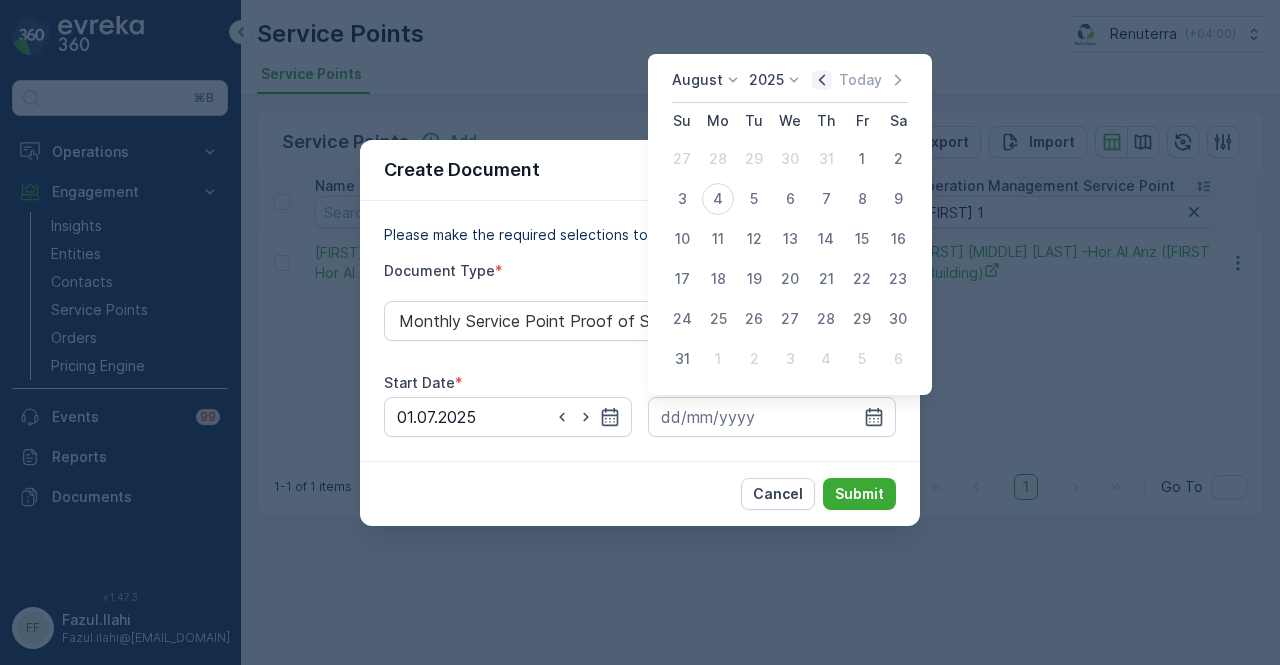 click 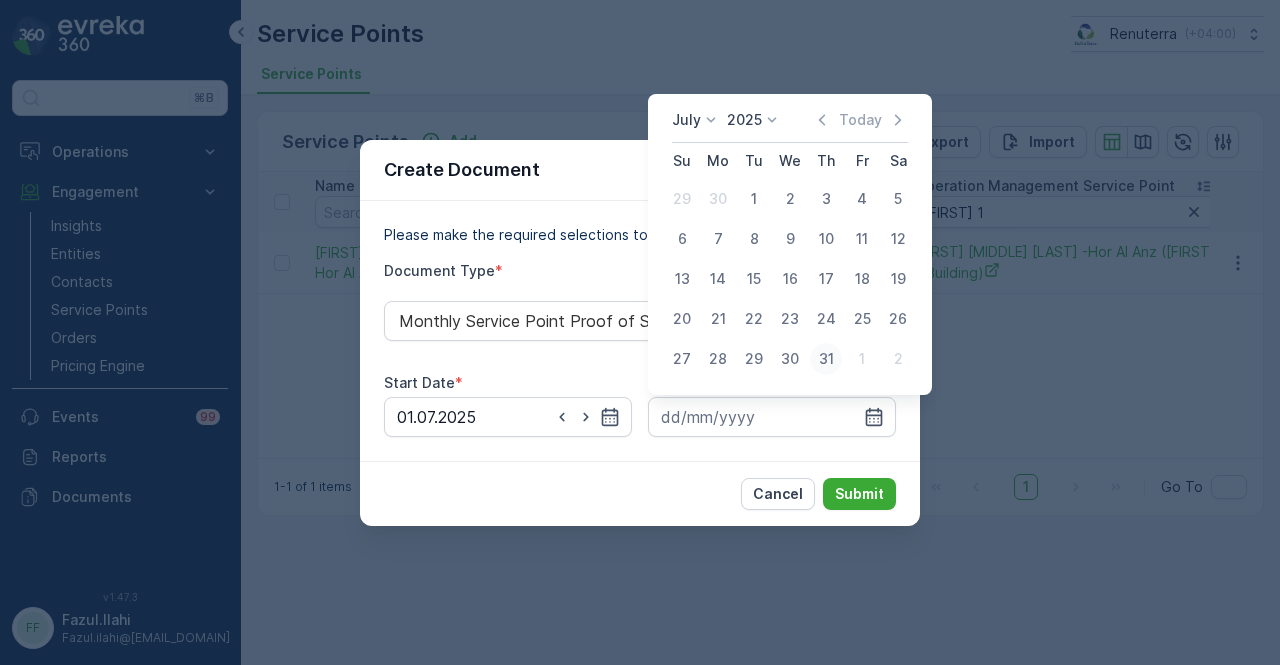 click on "31" at bounding box center (826, 359) 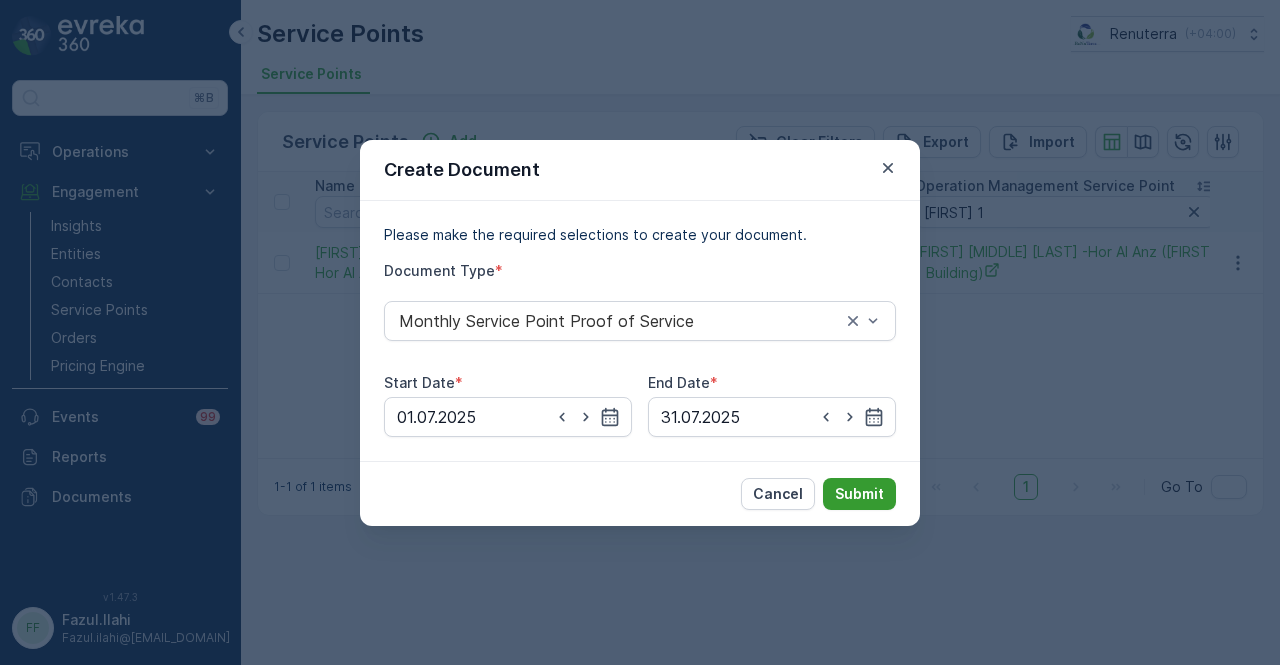 click on "Submit" at bounding box center [859, 494] 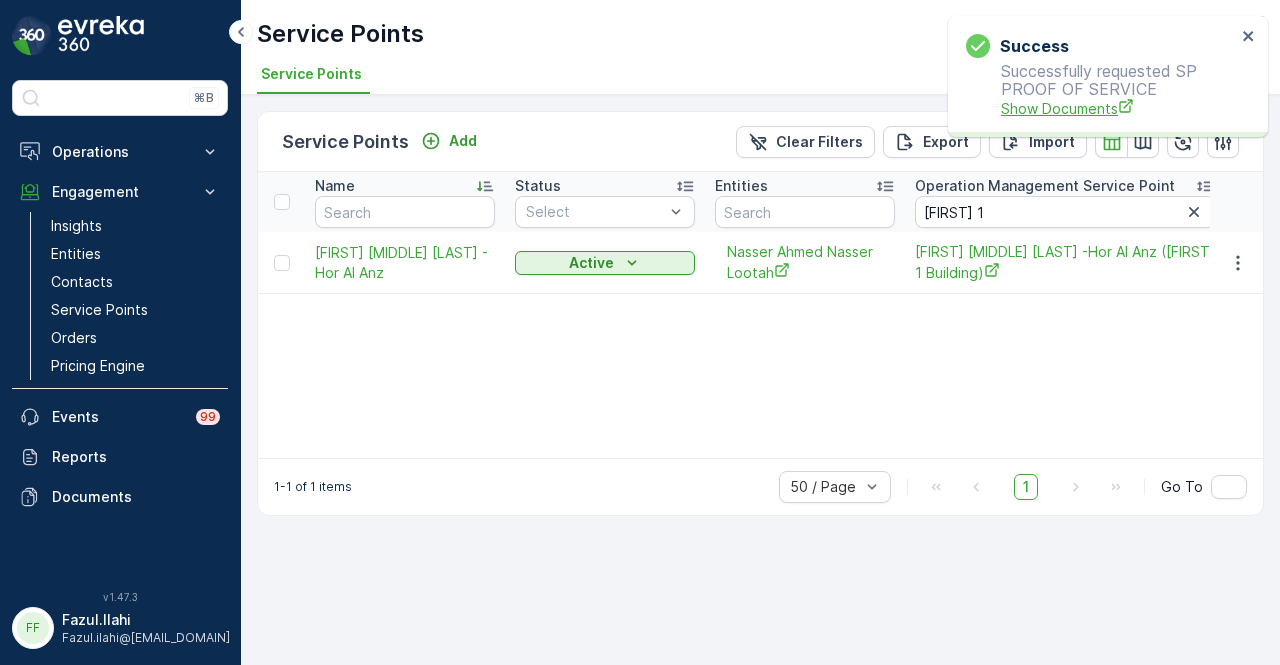 click on "Show Documents" at bounding box center (1118, 108) 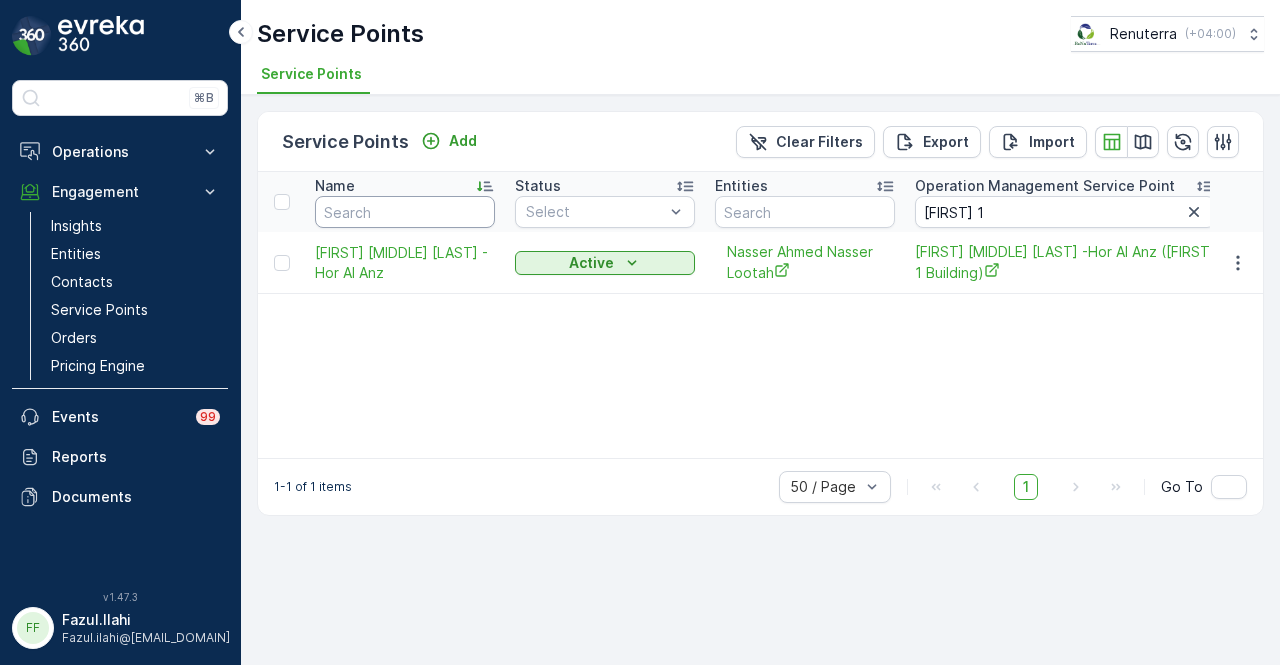 click at bounding box center [405, 212] 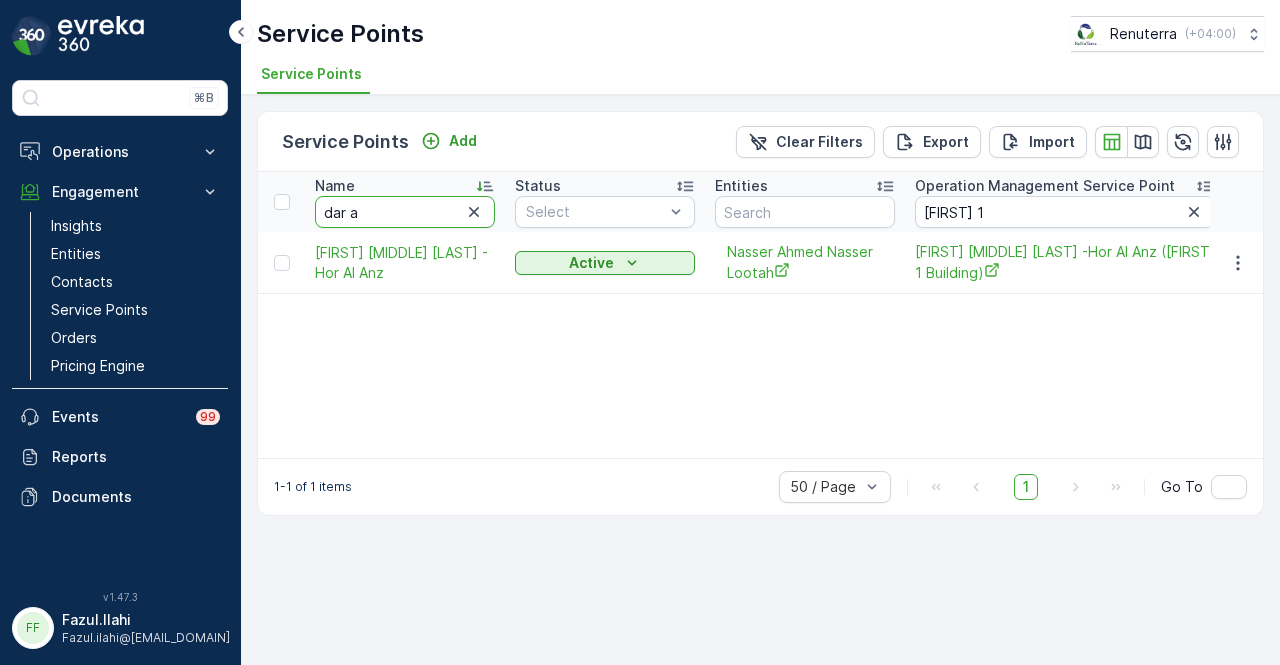 type on "dar al" 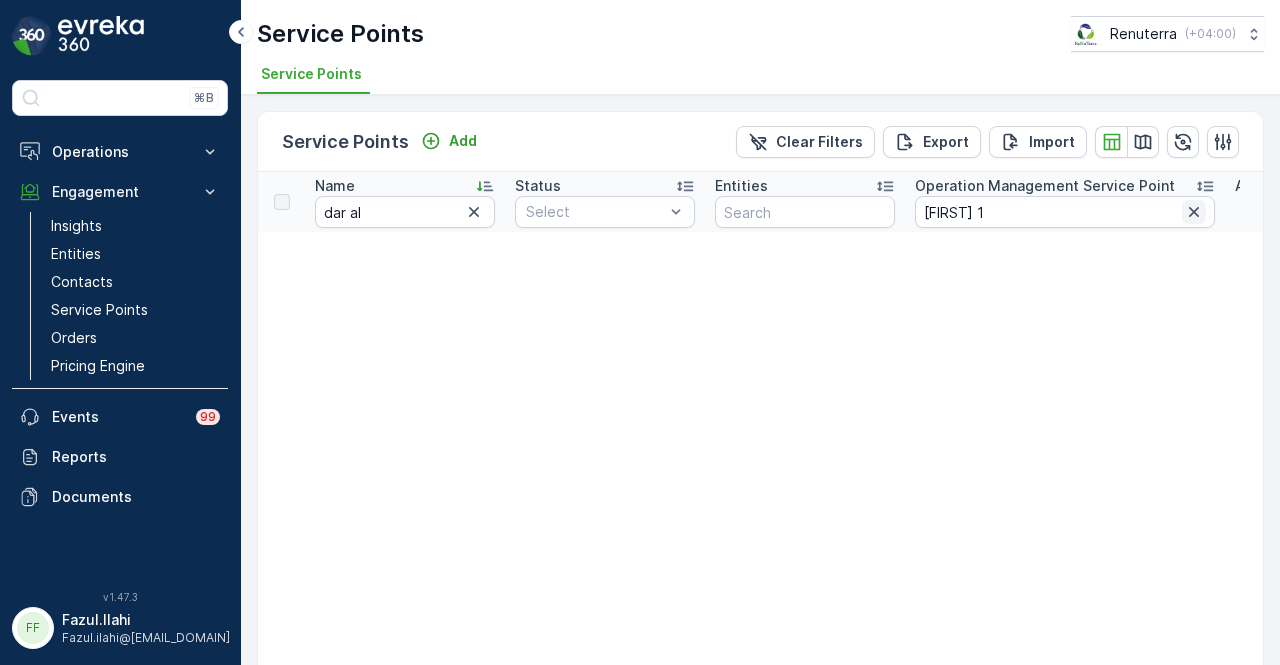 click 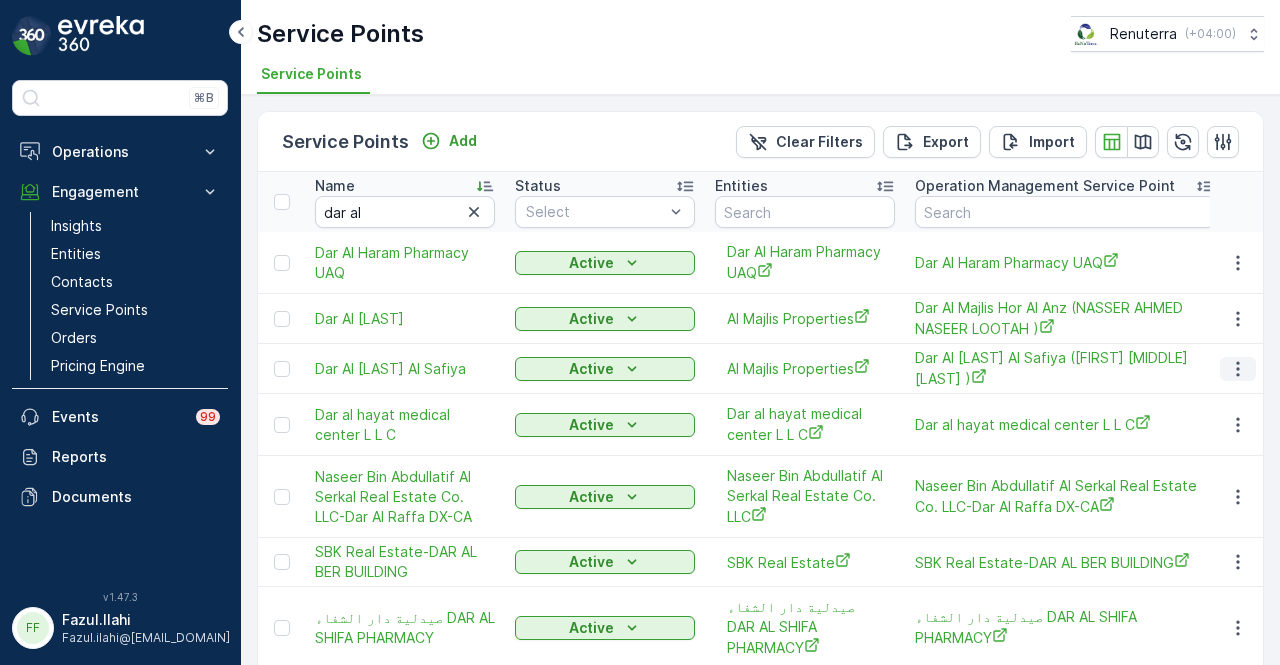click at bounding box center [1238, 369] 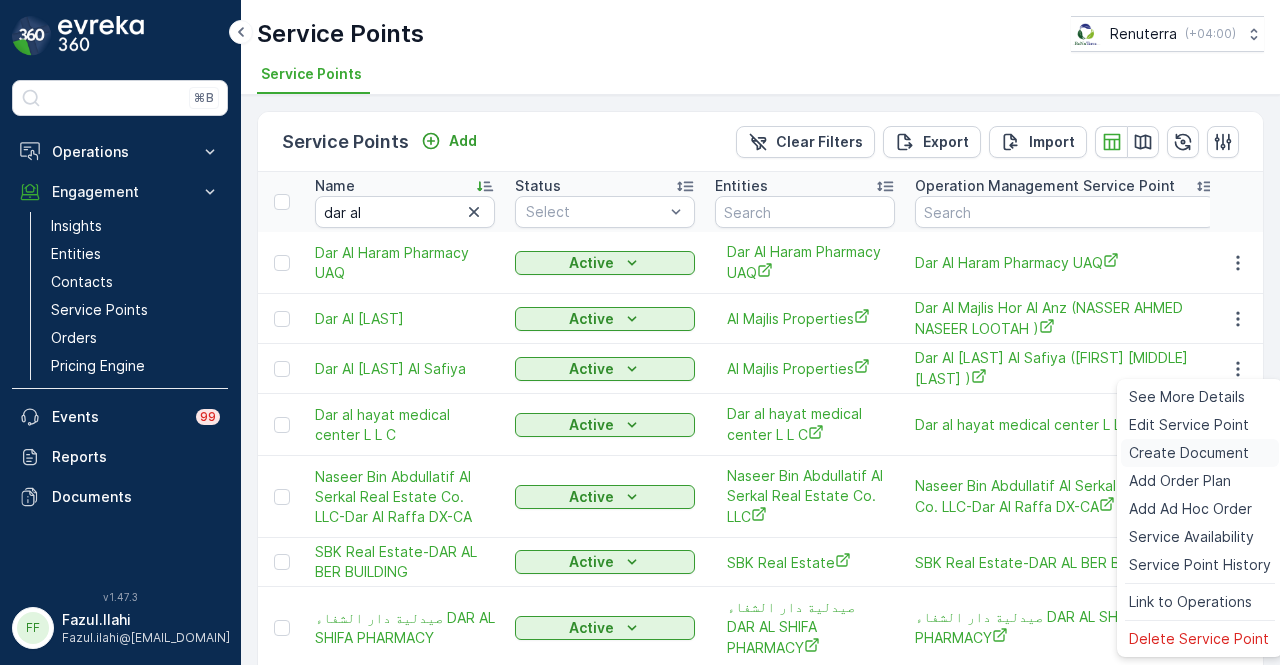 click on "Create Document" at bounding box center (1189, 453) 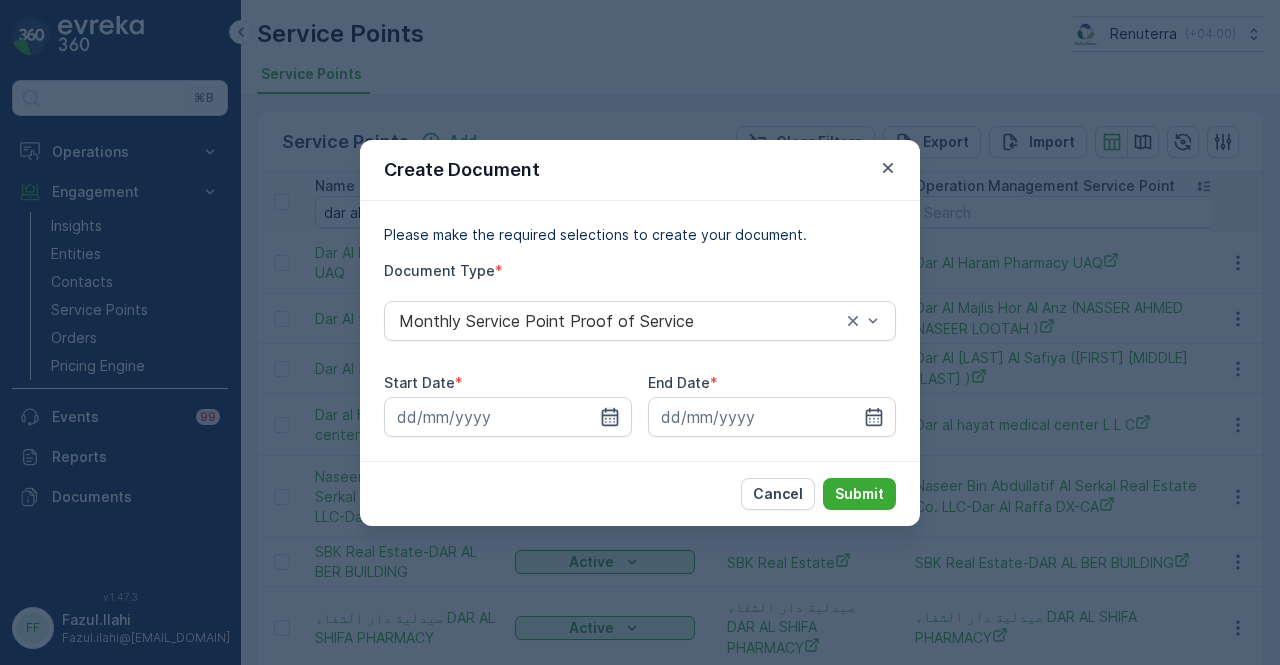 click 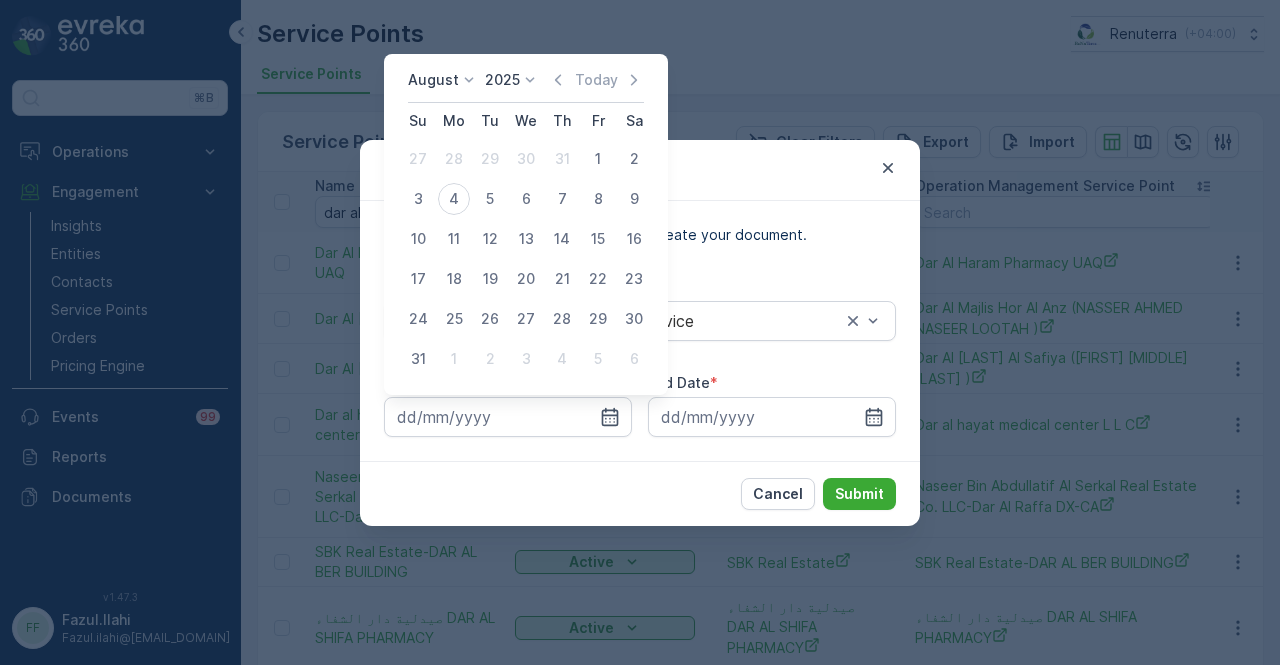 click on "August 2025 Today" at bounding box center [526, 86] 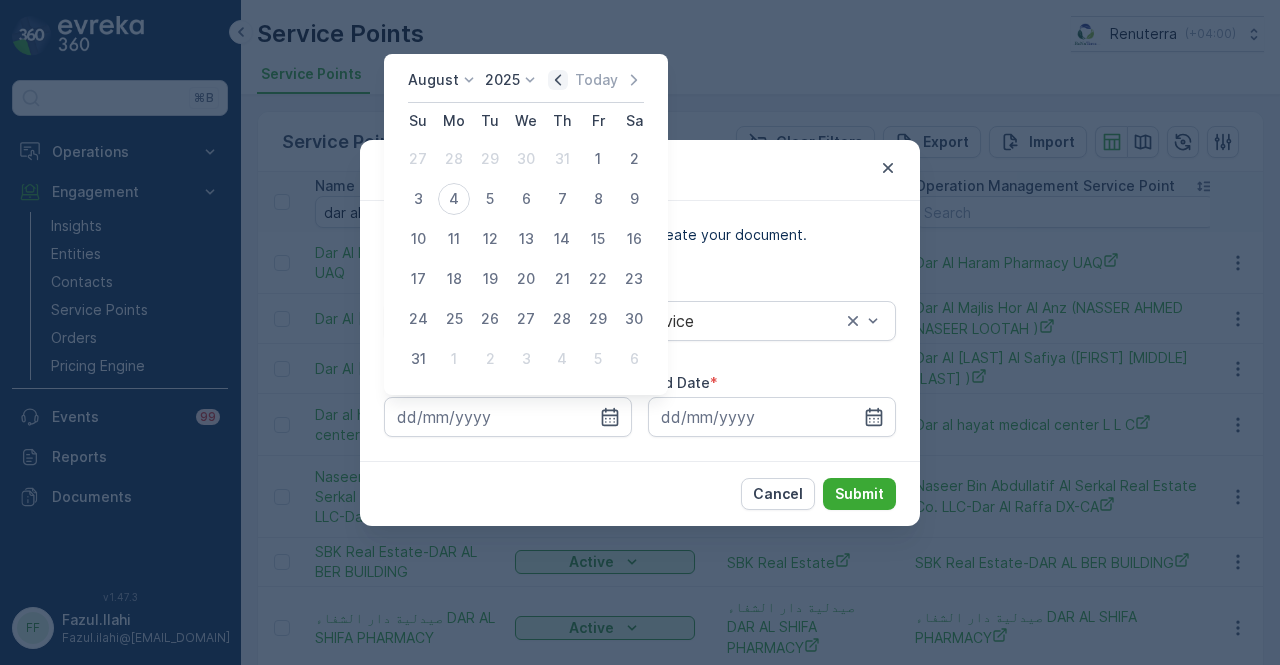click 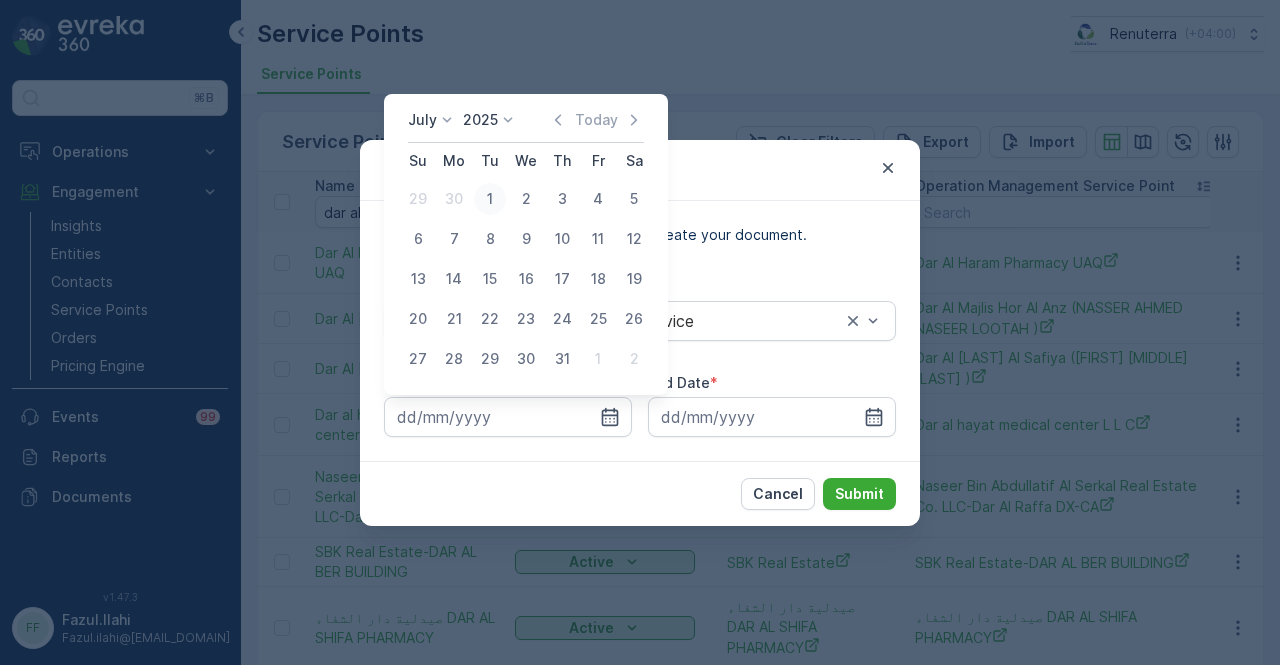 click on "1" at bounding box center [490, 199] 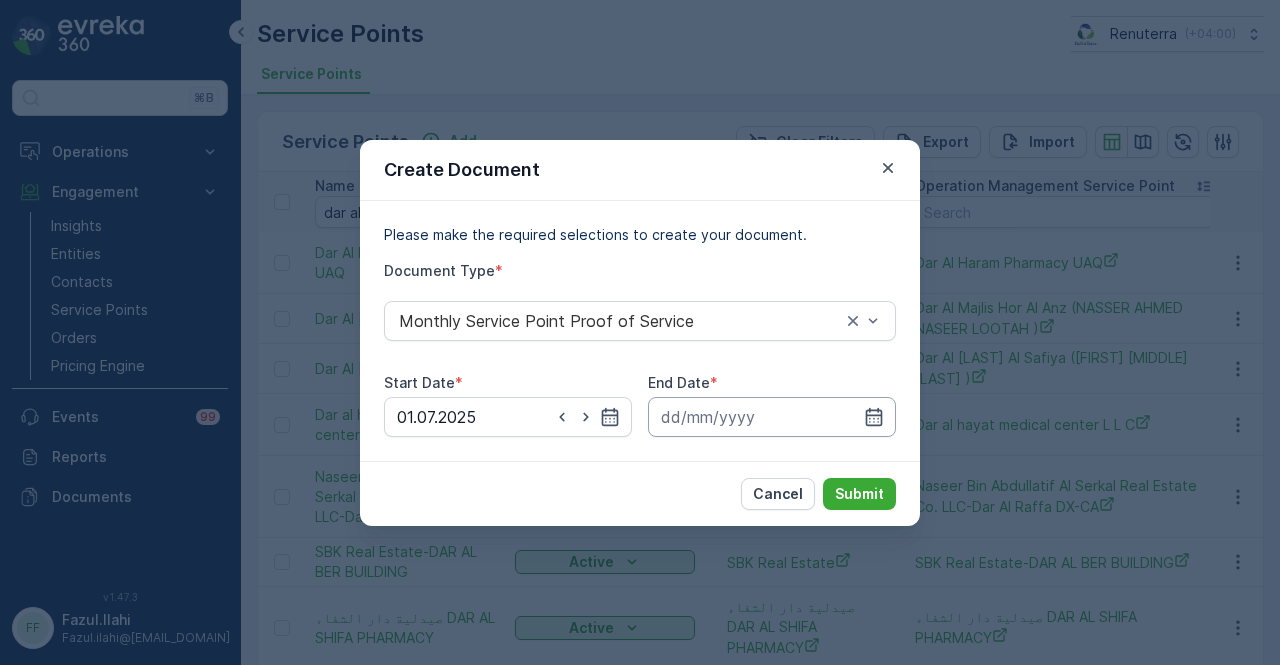 click at bounding box center (772, 417) 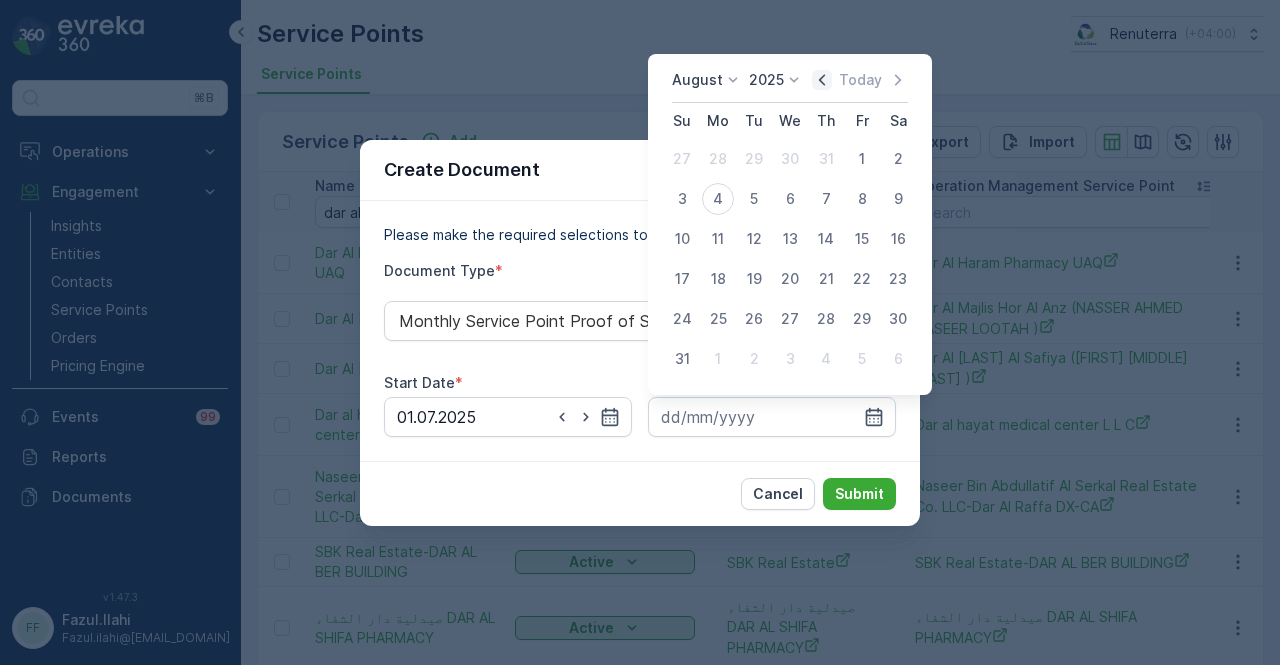 click 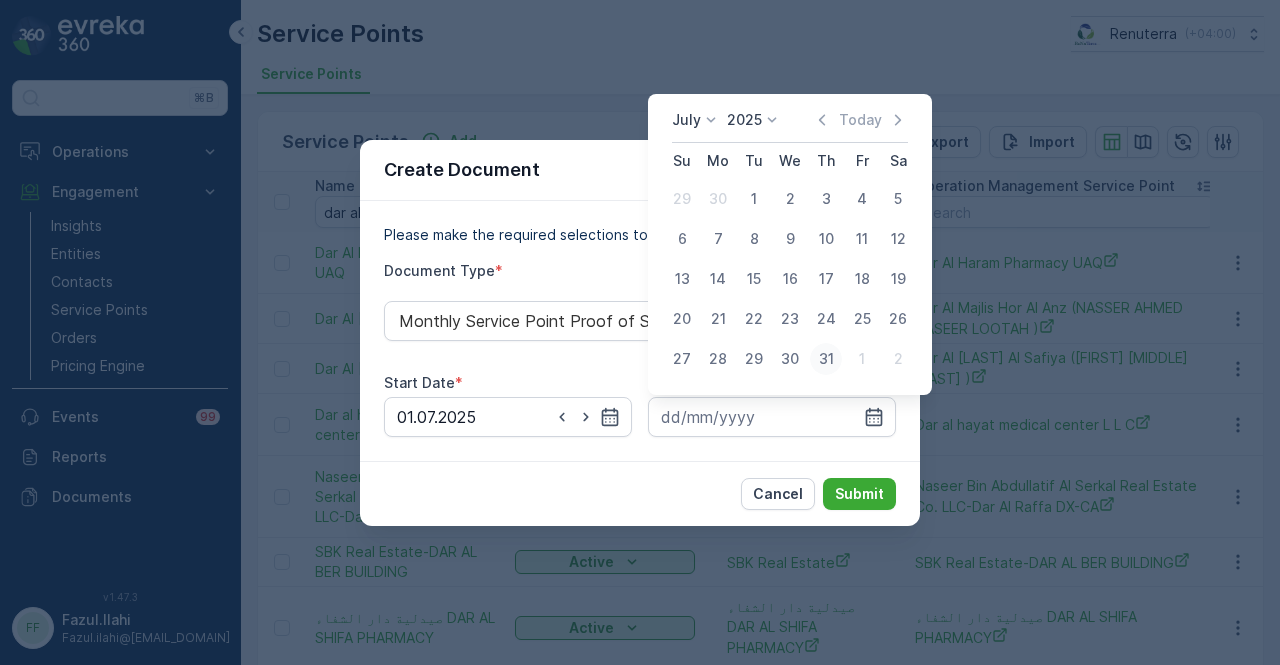 click on "31" at bounding box center [826, 359] 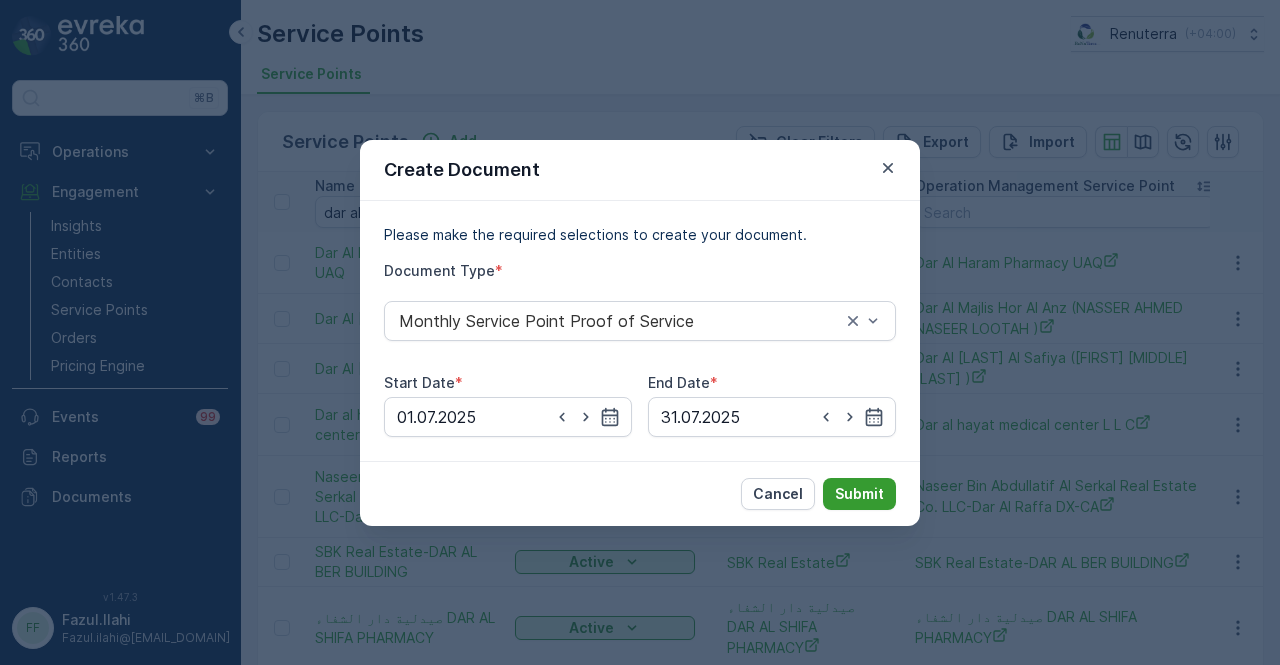 click on "Submit" at bounding box center (859, 494) 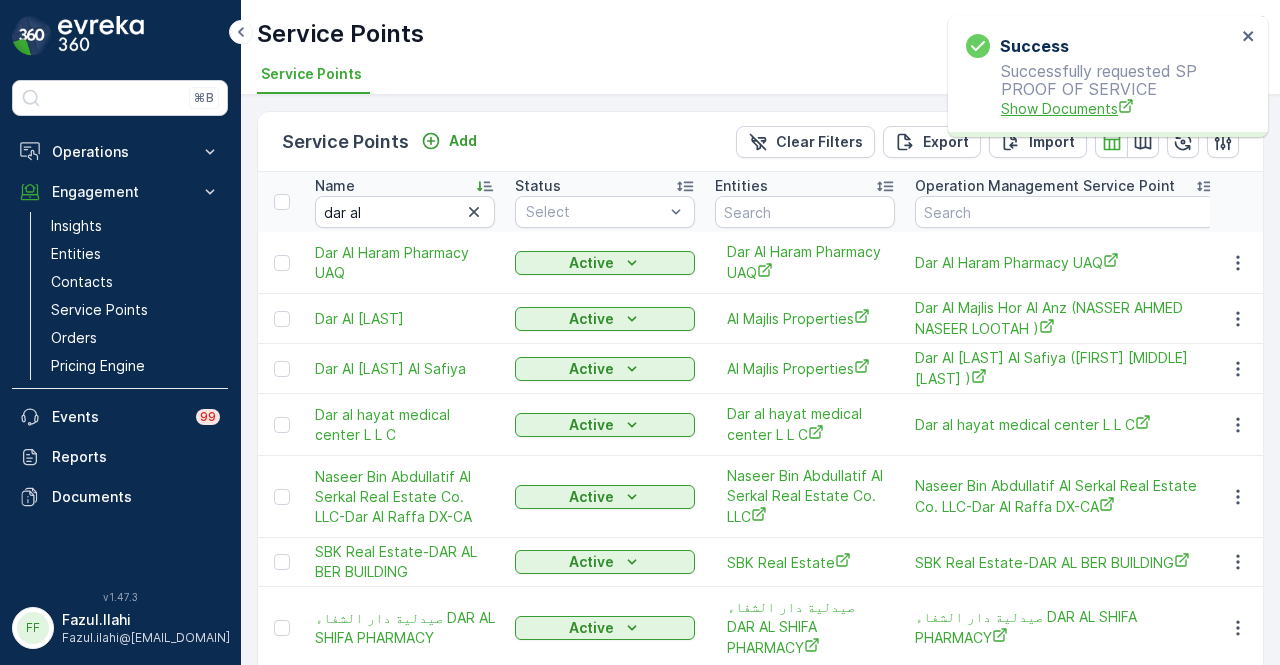 click on "Show Documents" at bounding box center (1118, 108) 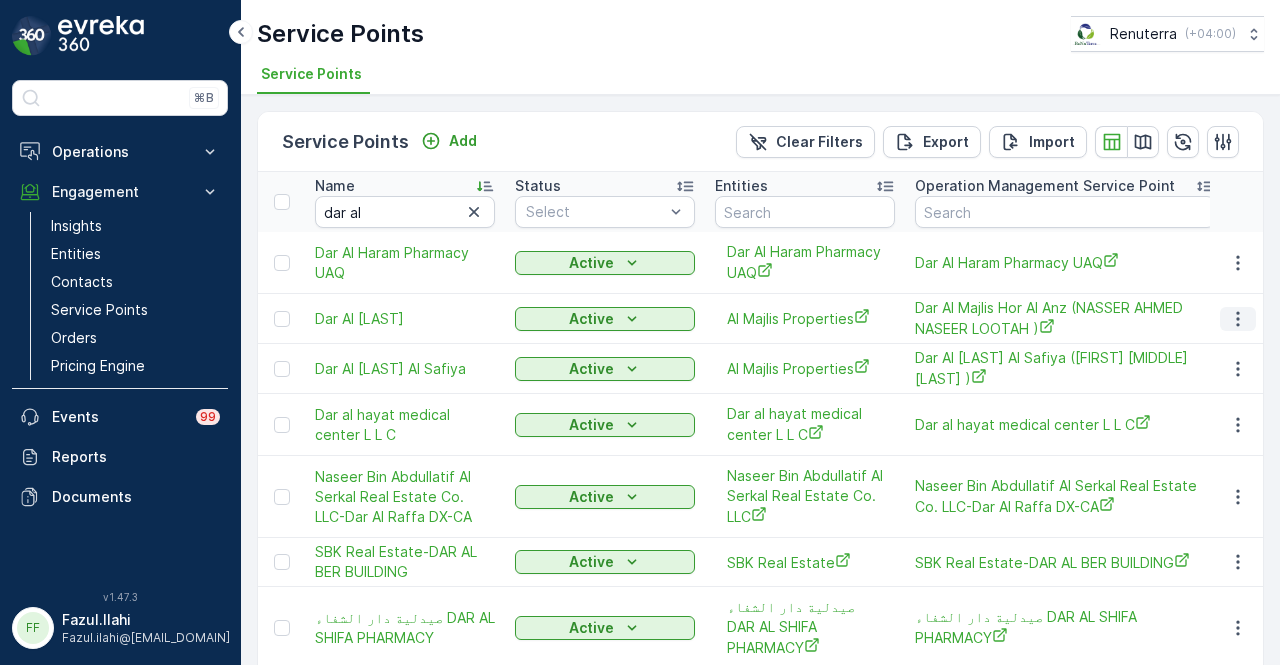 click 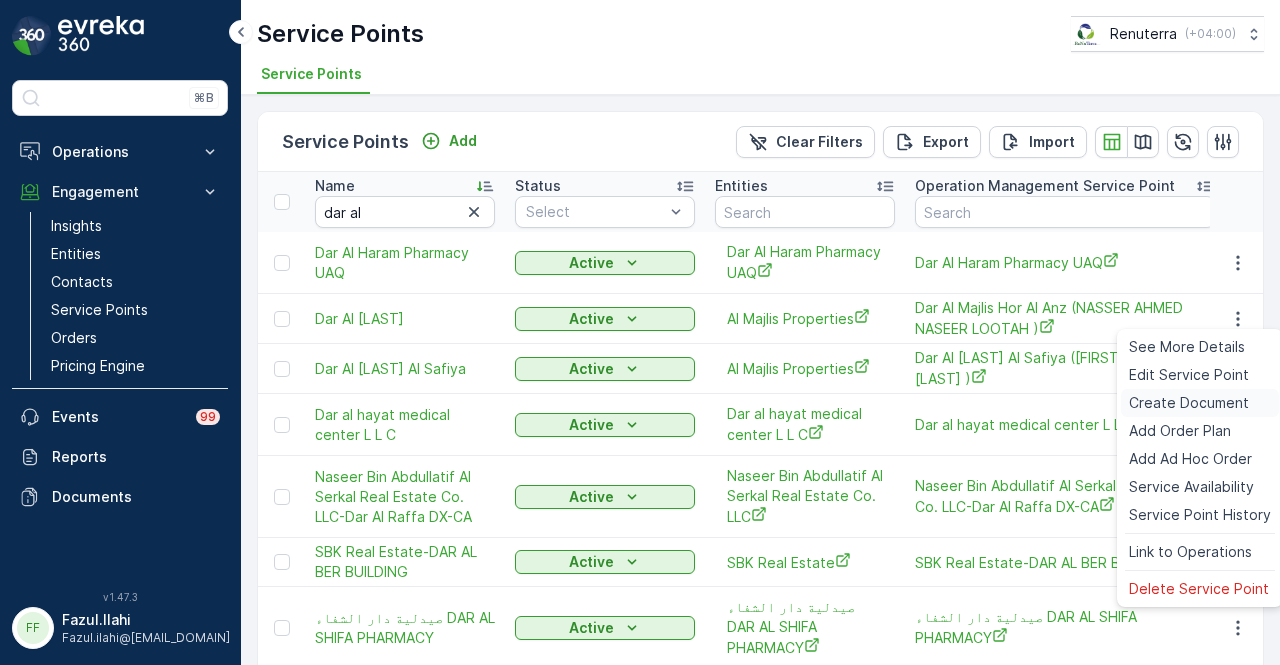 click on "Create Document" at bounding box center [1189, 403] 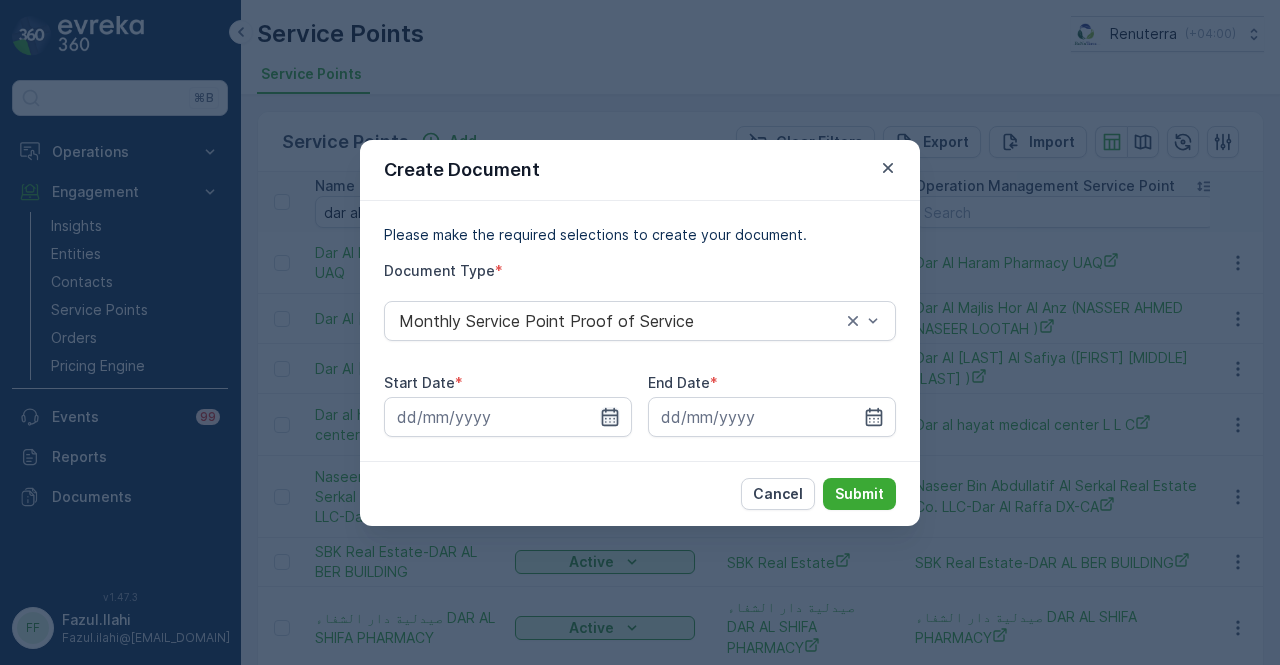 click 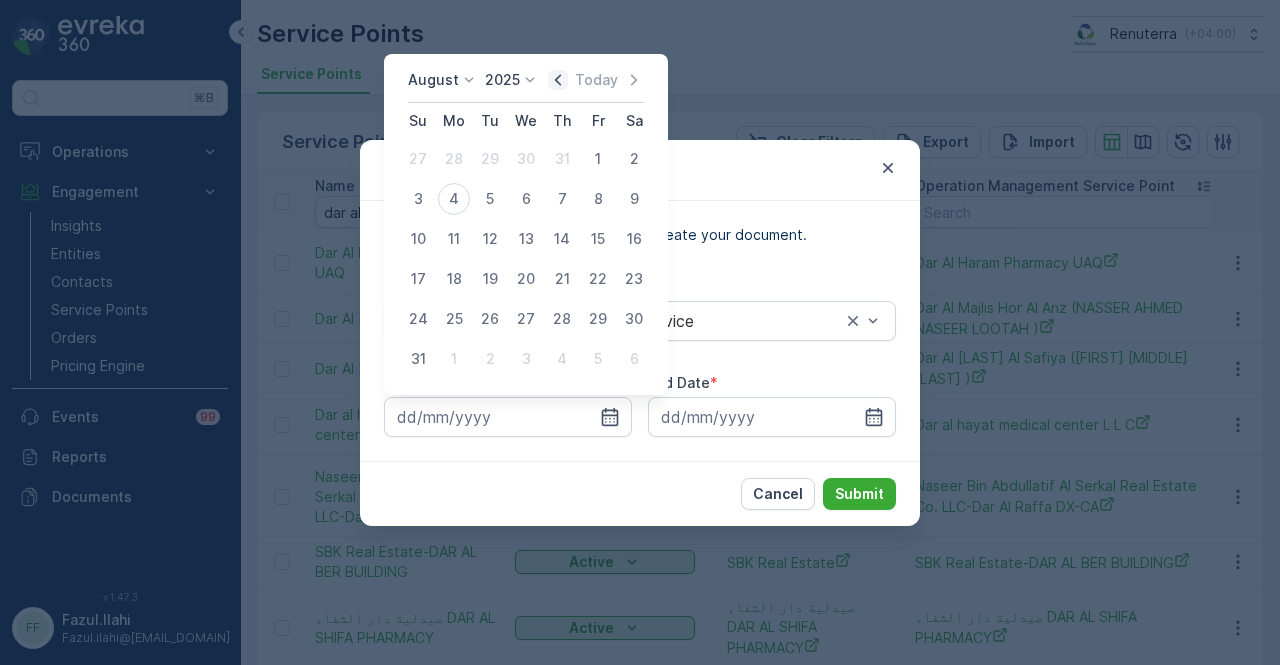 click 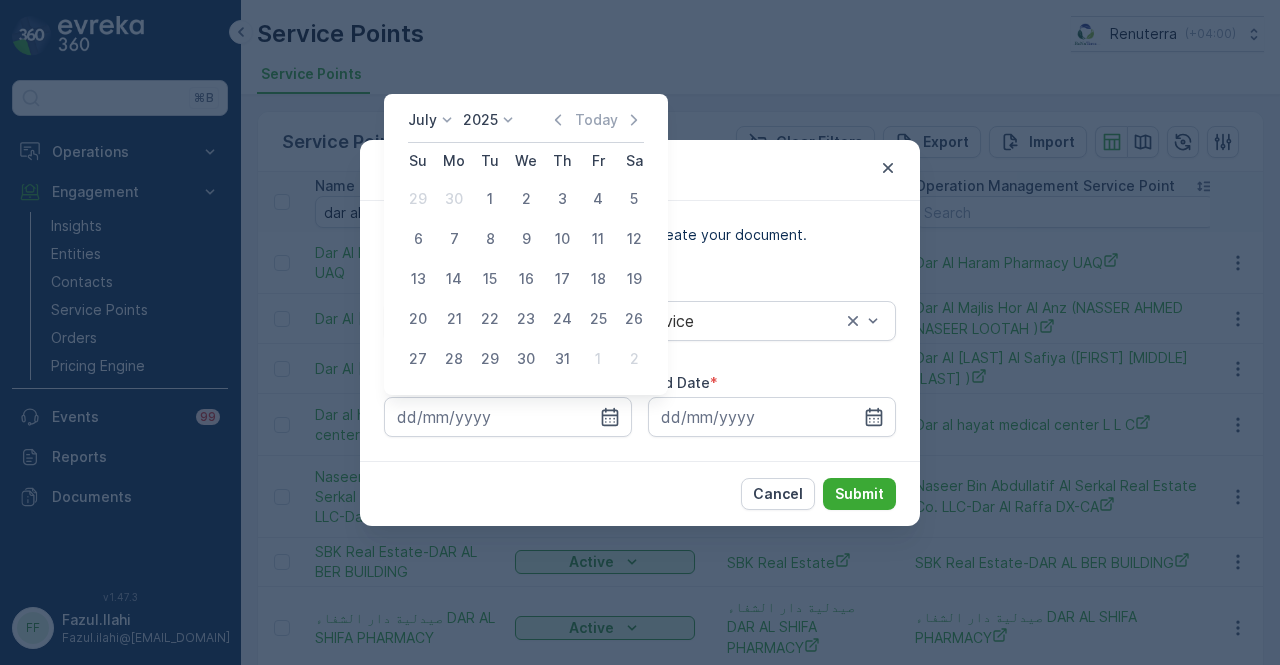 drag, startPoint x: 498, startPoint y: 202, endPoint x: 800, endPoint y: 349, distance: 335.87646 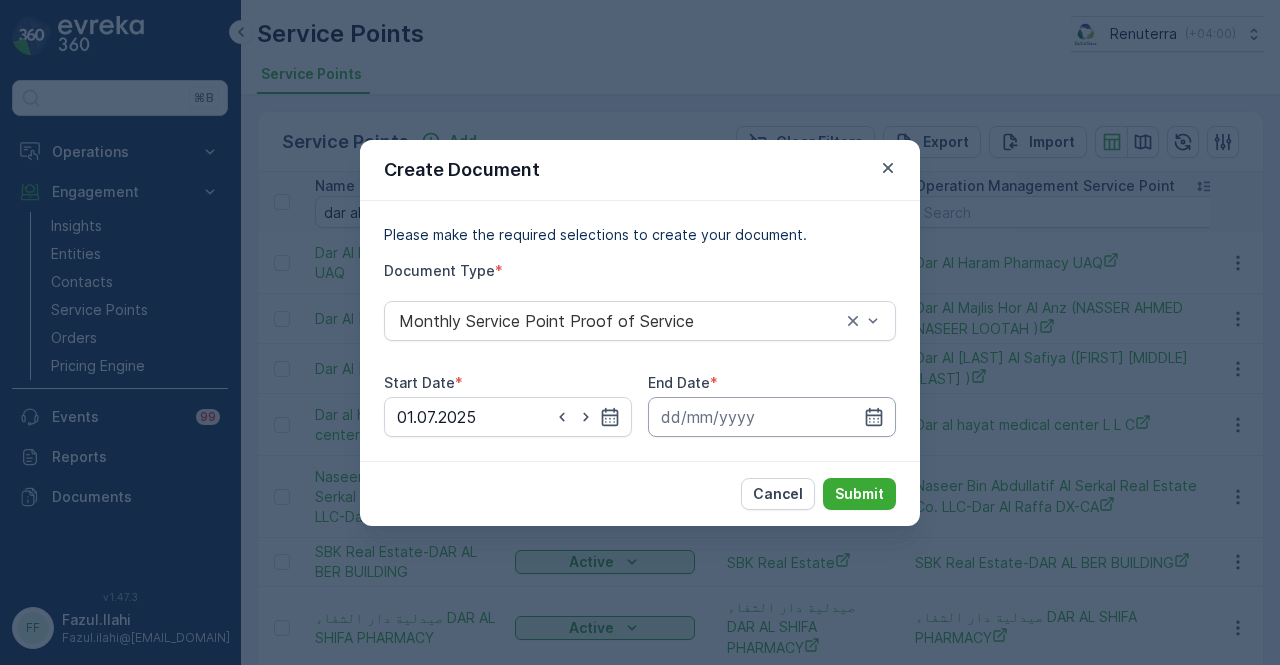 click at bounding box center (772, 417) 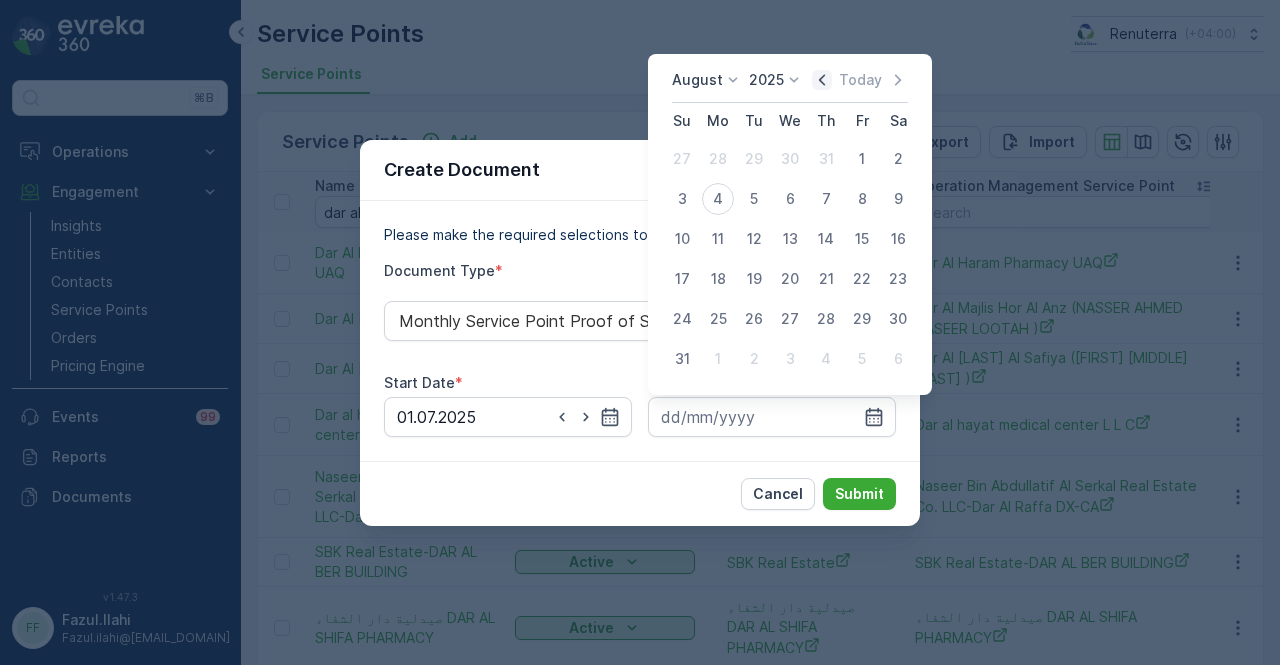 click 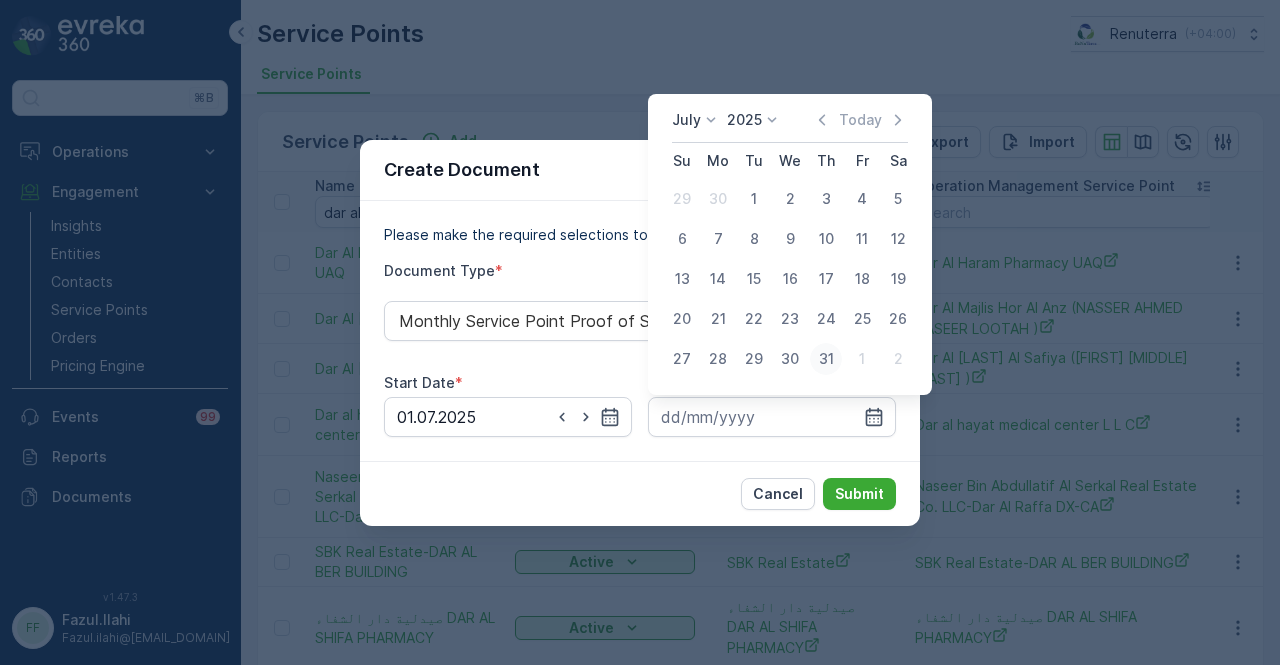 click on "31" at bounding box center [826, 359] 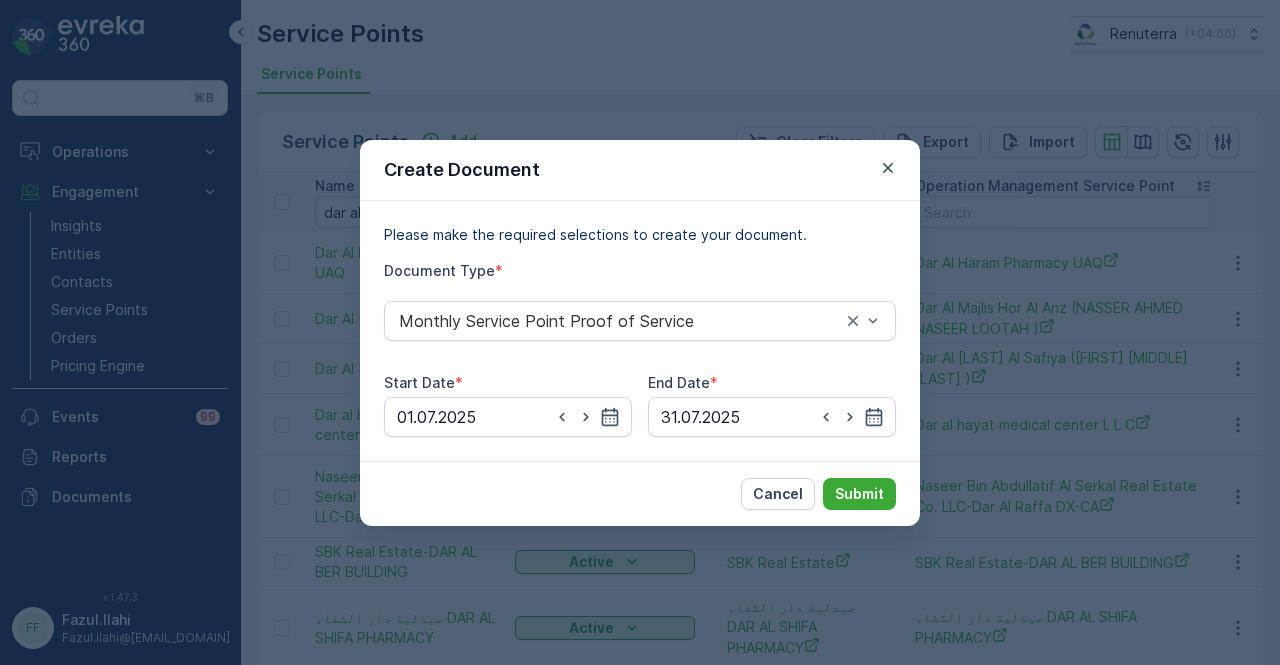 click on "Cancel Submit" at bounding box center (640, 493) 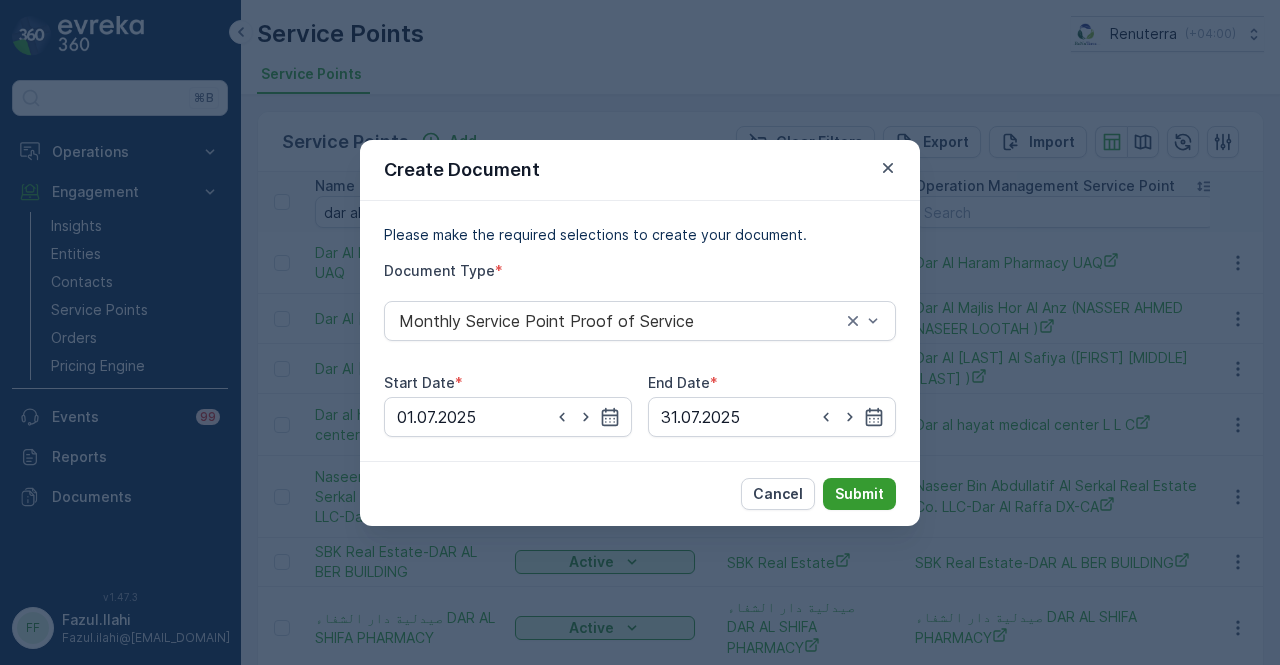 click on "Submit" at bounding box center [859, 494] 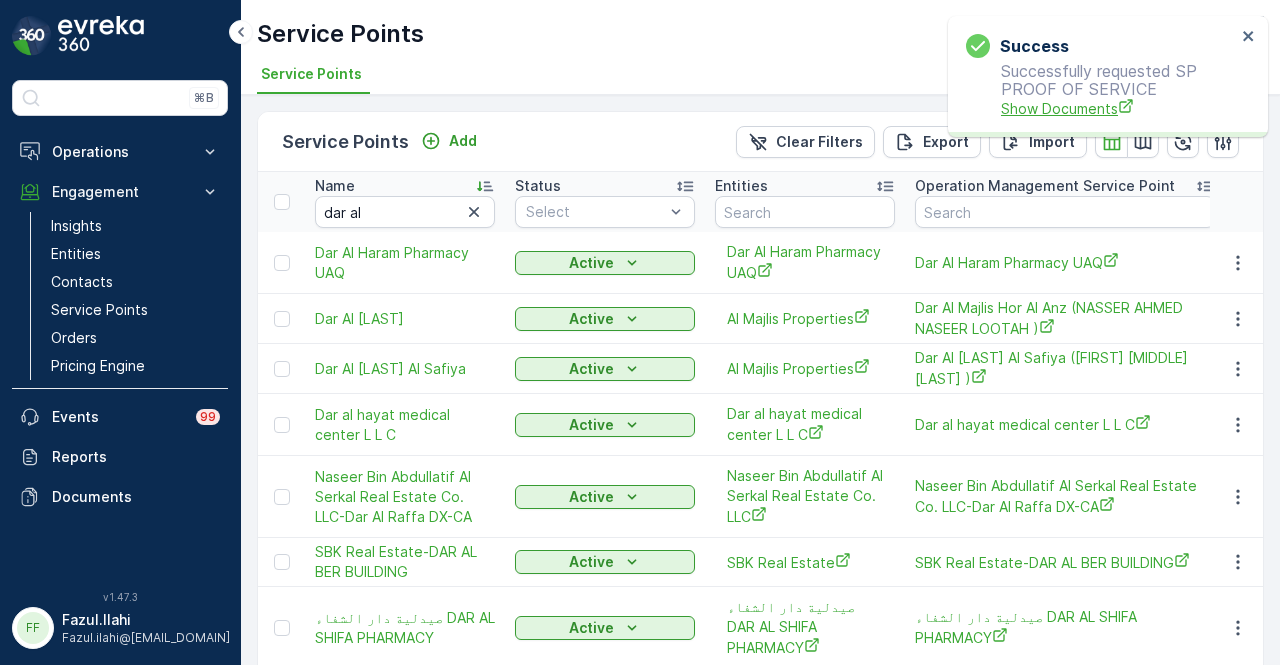 click on "Show Documents" at bounding box center (1118, 108) 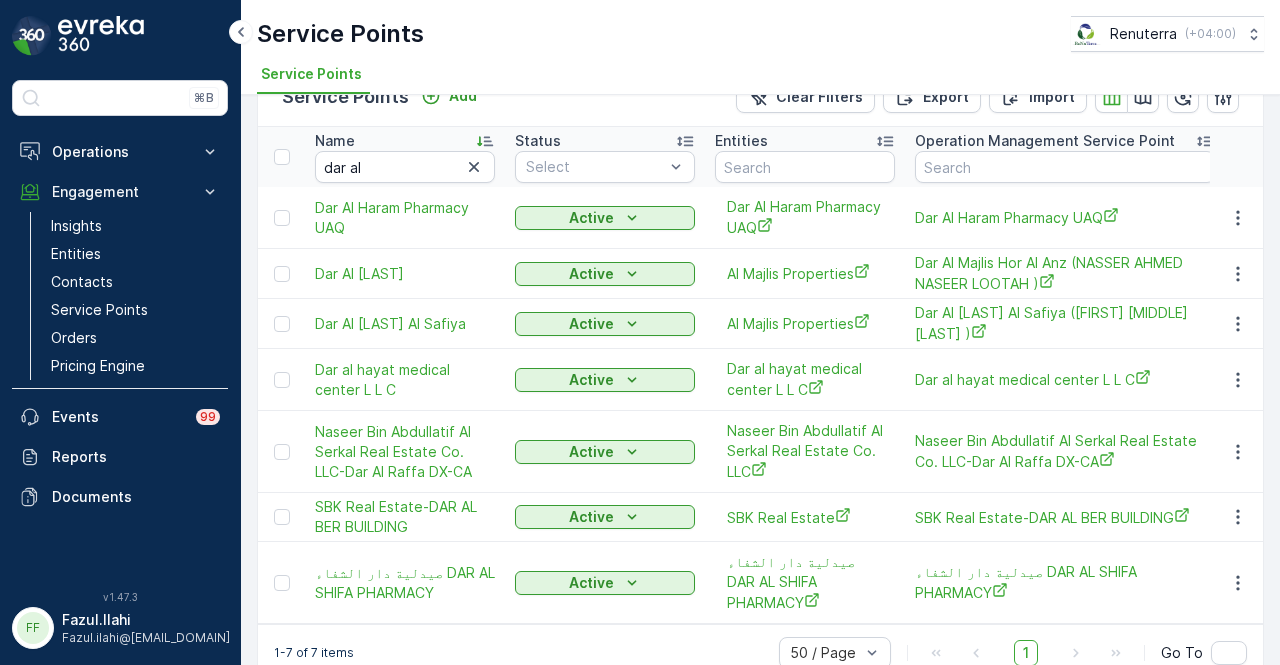 scroll, scrollTop: 65, scrollLeft: 0, axis: vertical 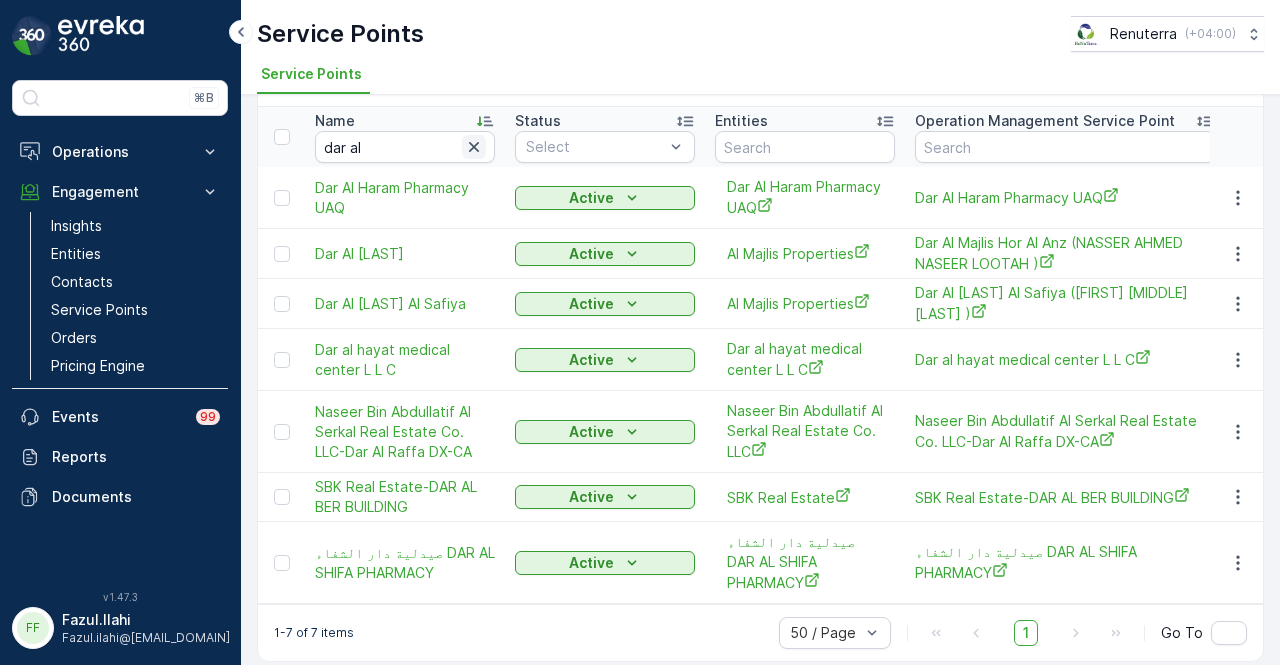 click 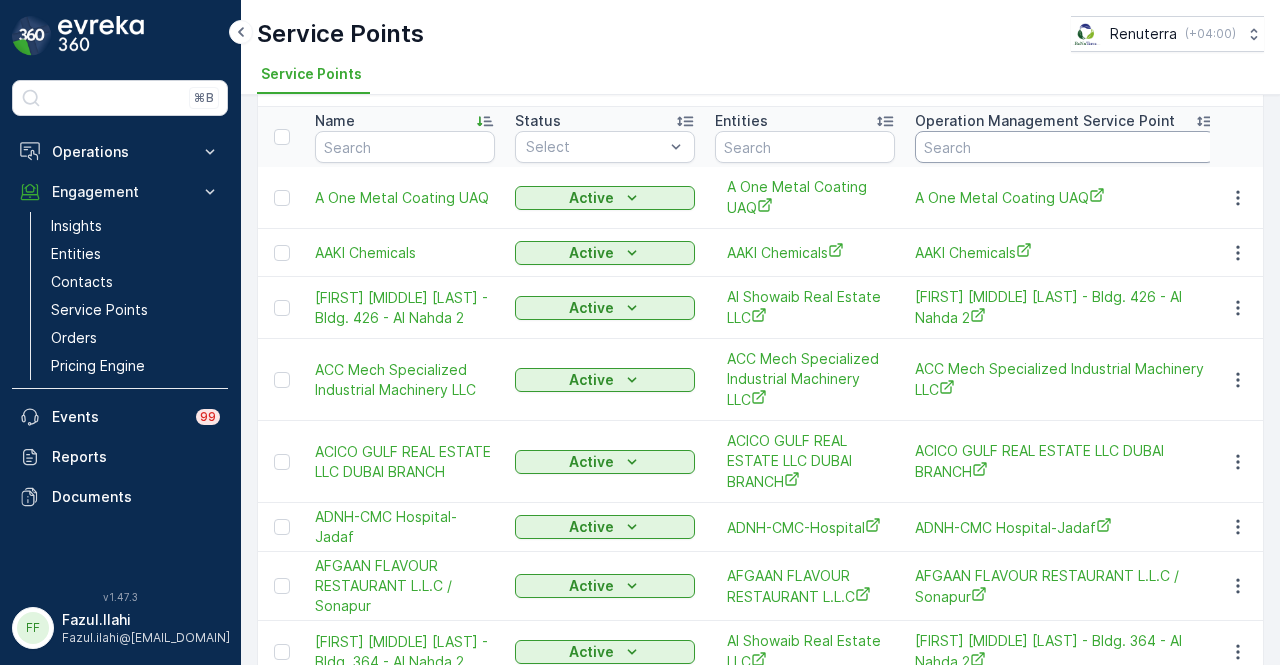 click at bounding box center [1065, 147] 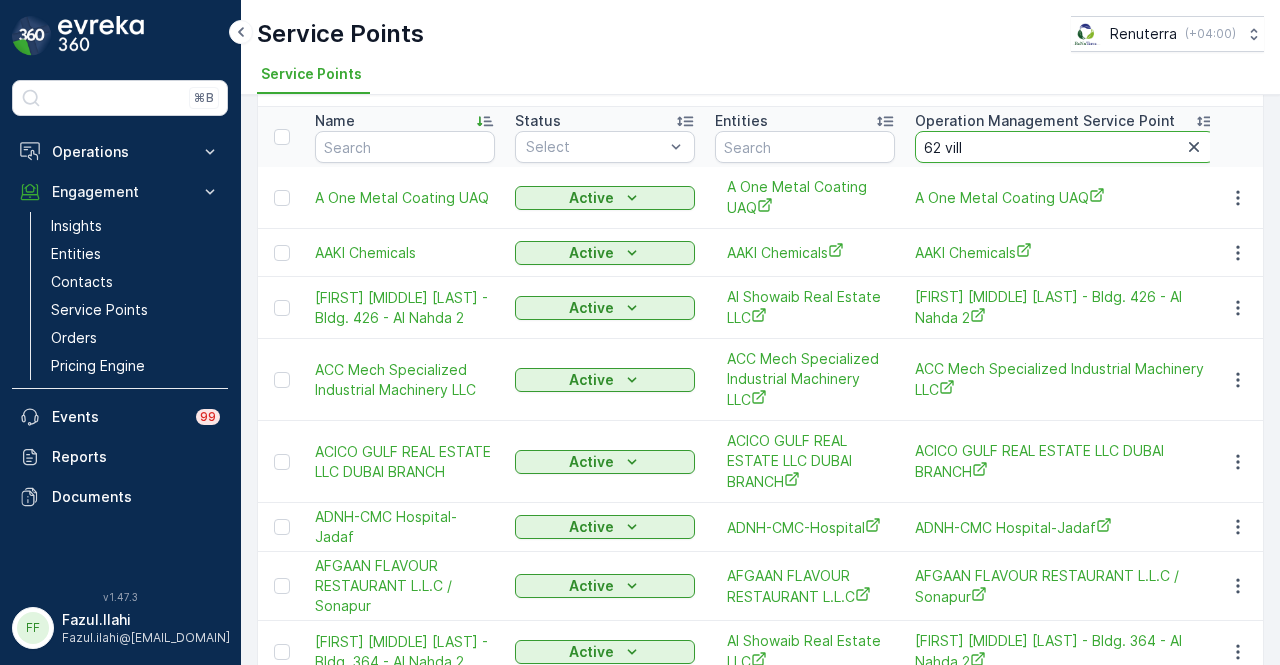 type on "62 villa" 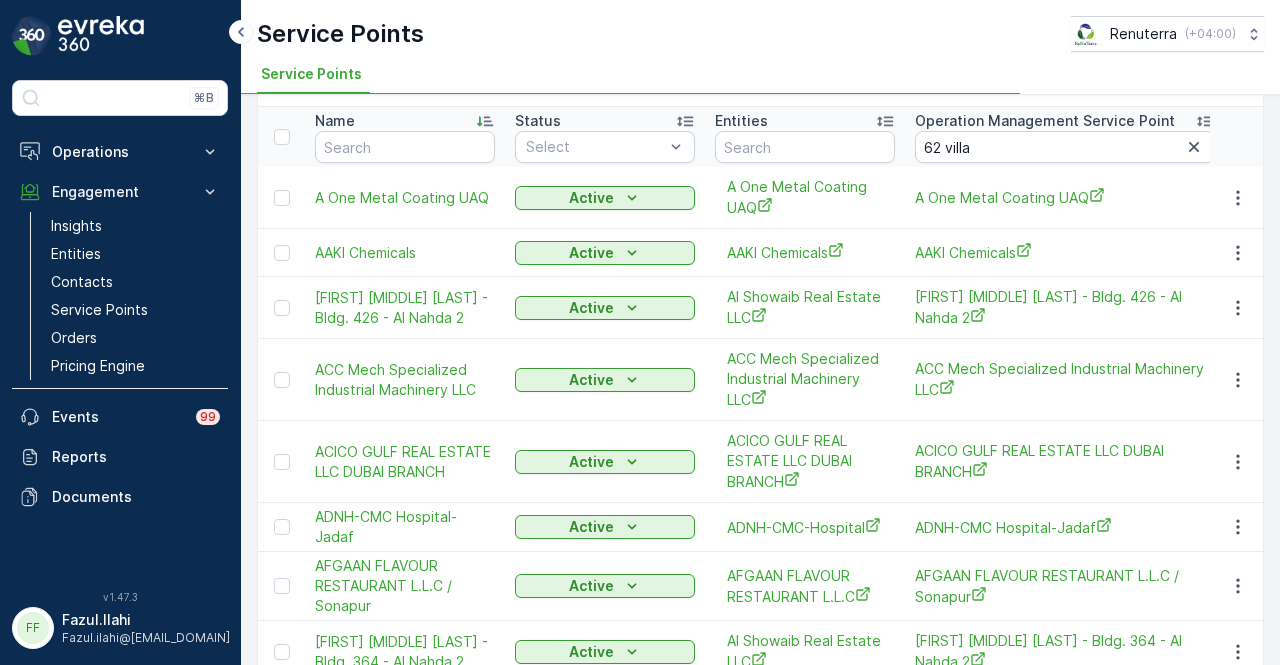 scroll, scrollTop: 0, scrollLeft: 0, axis: both 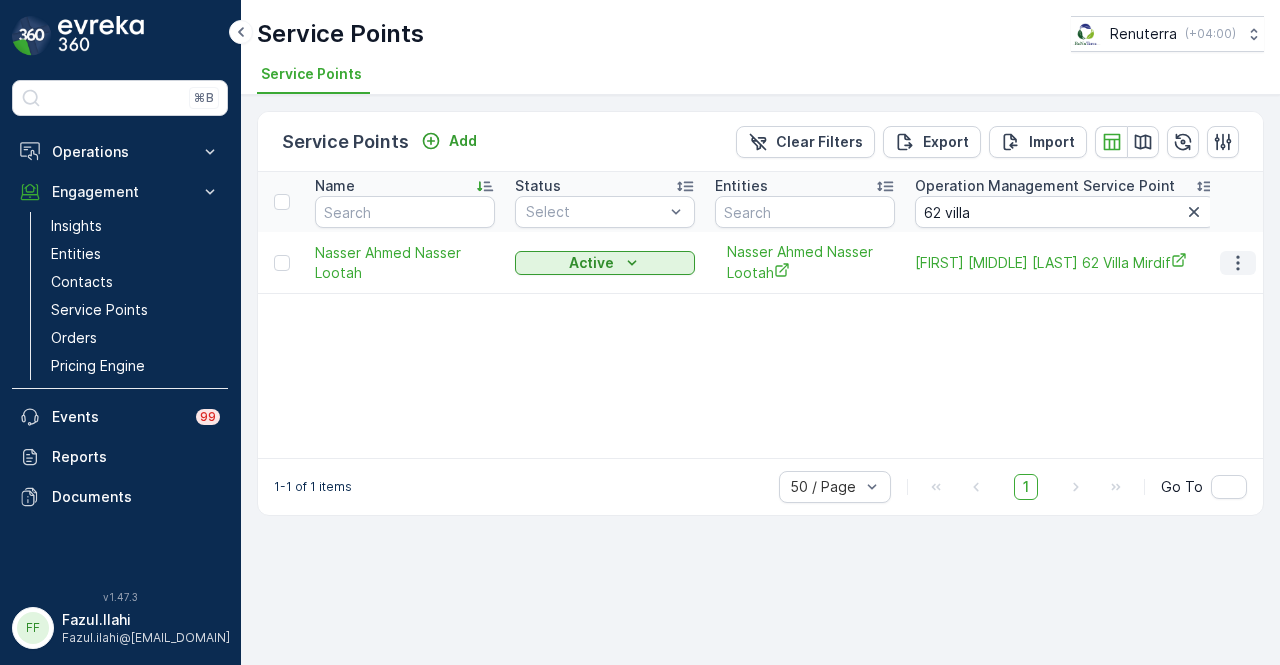 click 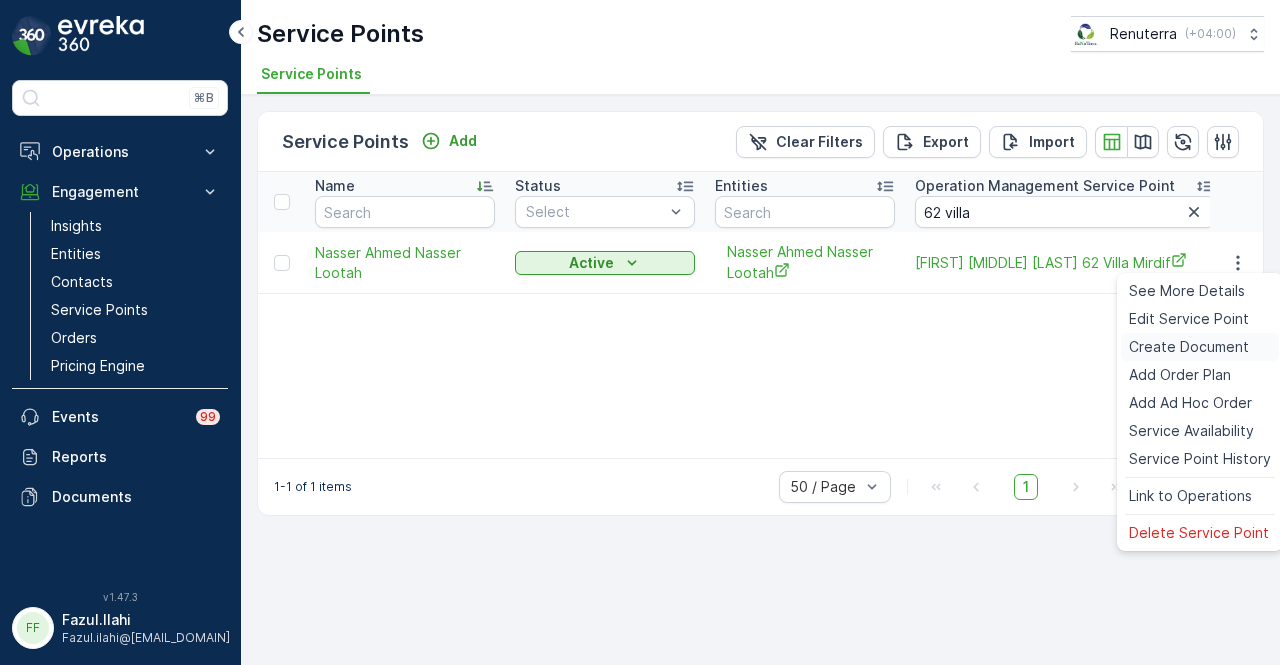 click on "Create Document" at bounding box center [1189, 347] 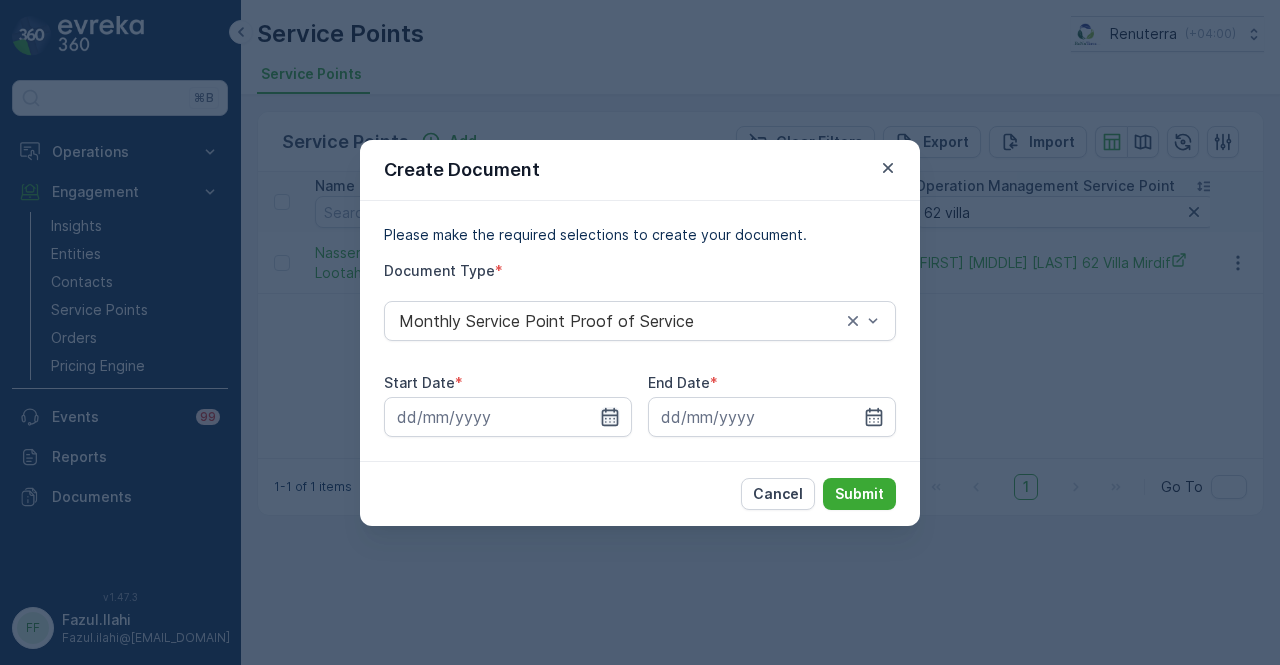 drag, startPoint x: 614, startPoint y: 427, endPoint x: 606, endPoint y: 411, distance: 17.888544 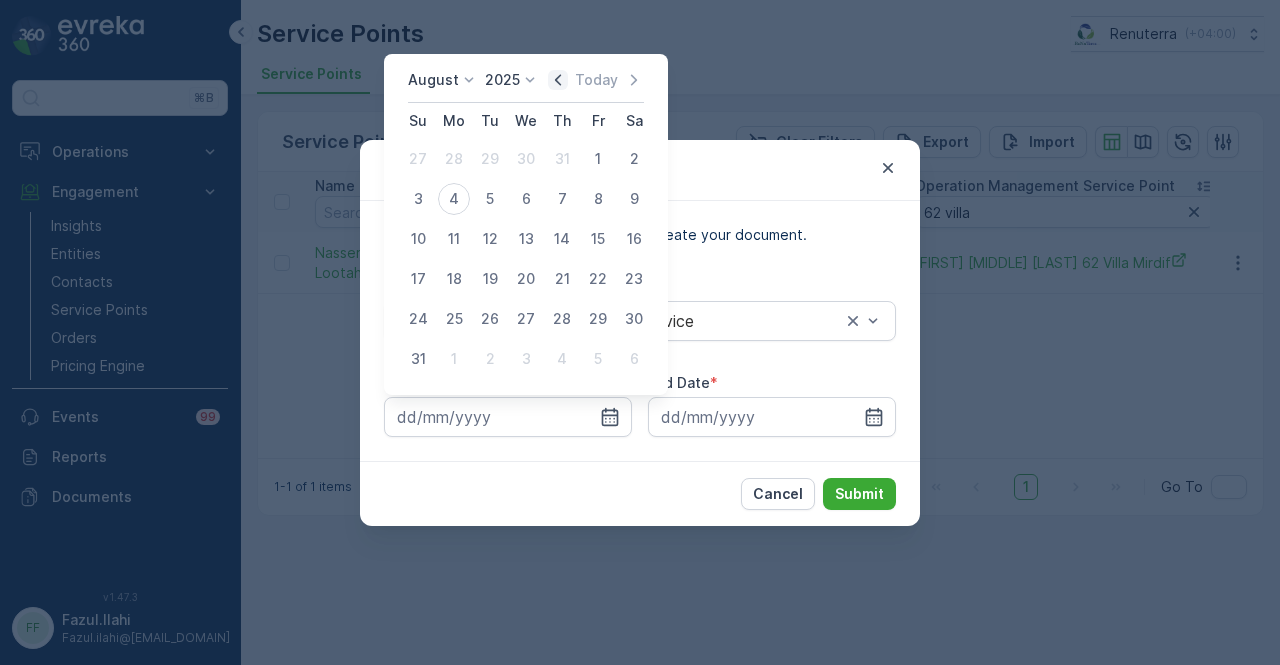 click 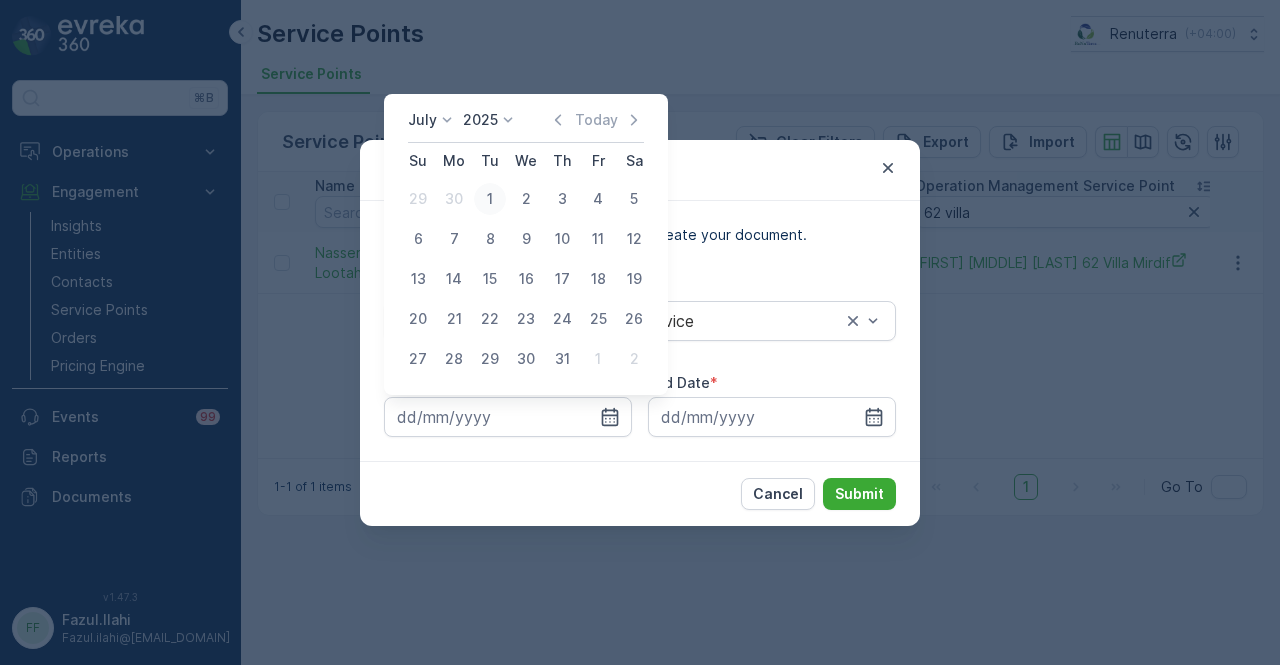 click on "1" at bounding box center (490, 199) 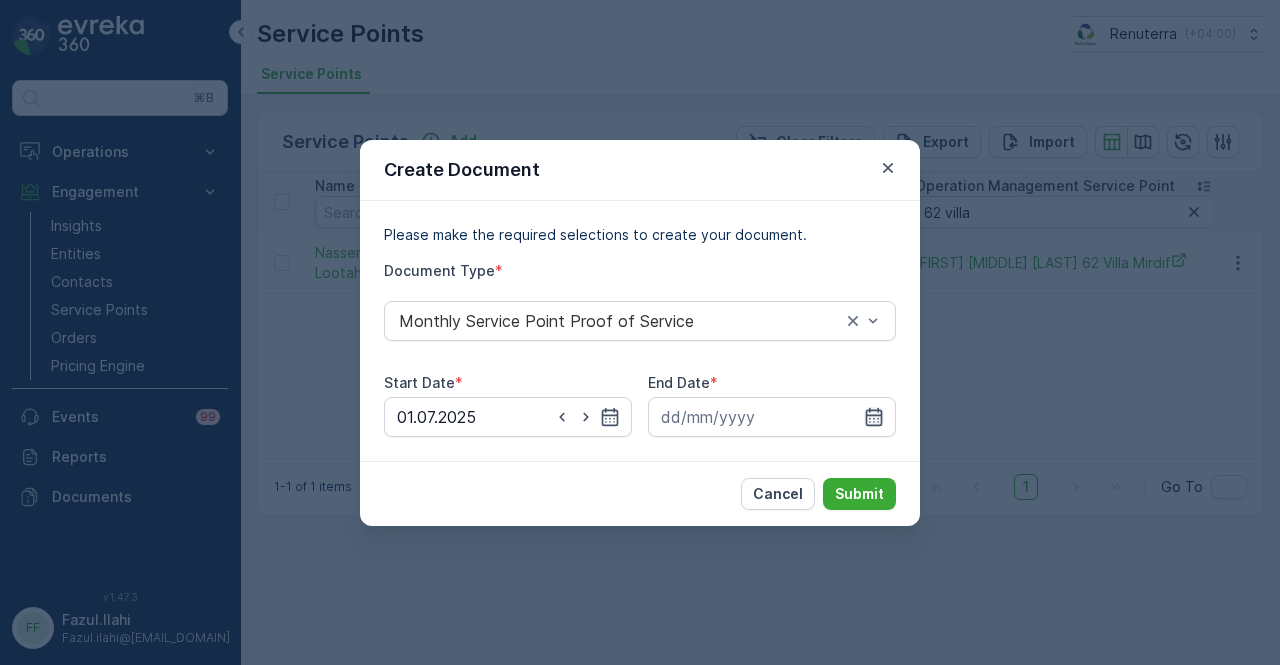 click 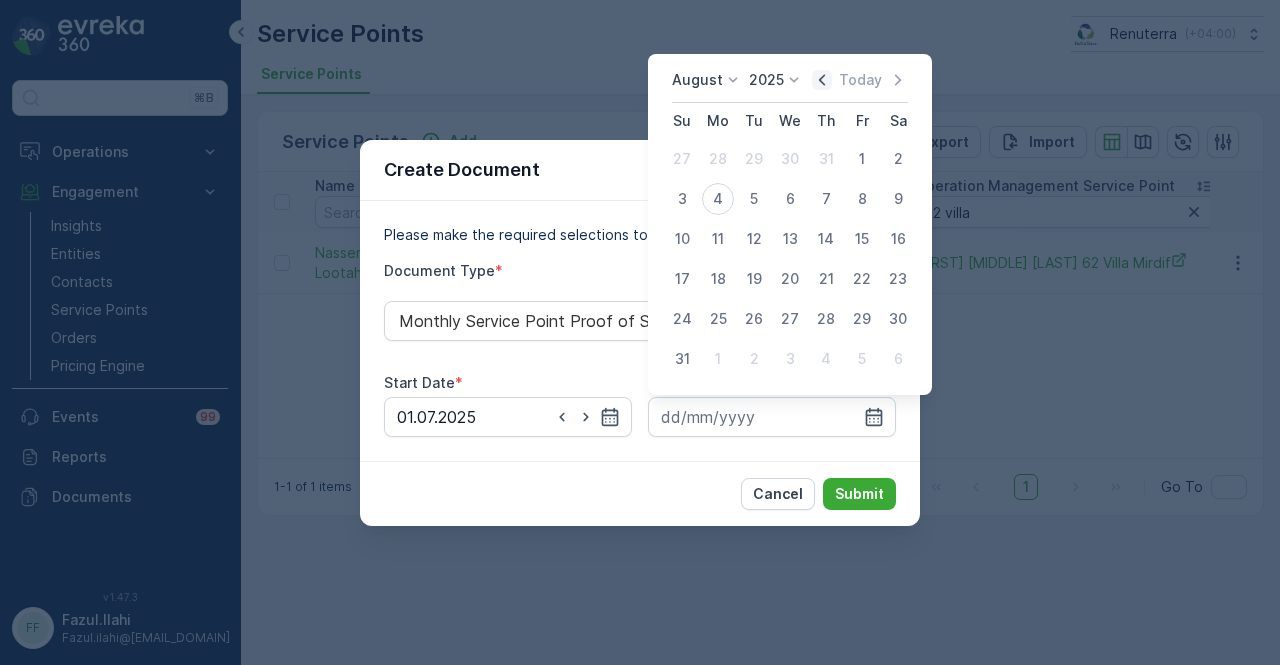 click 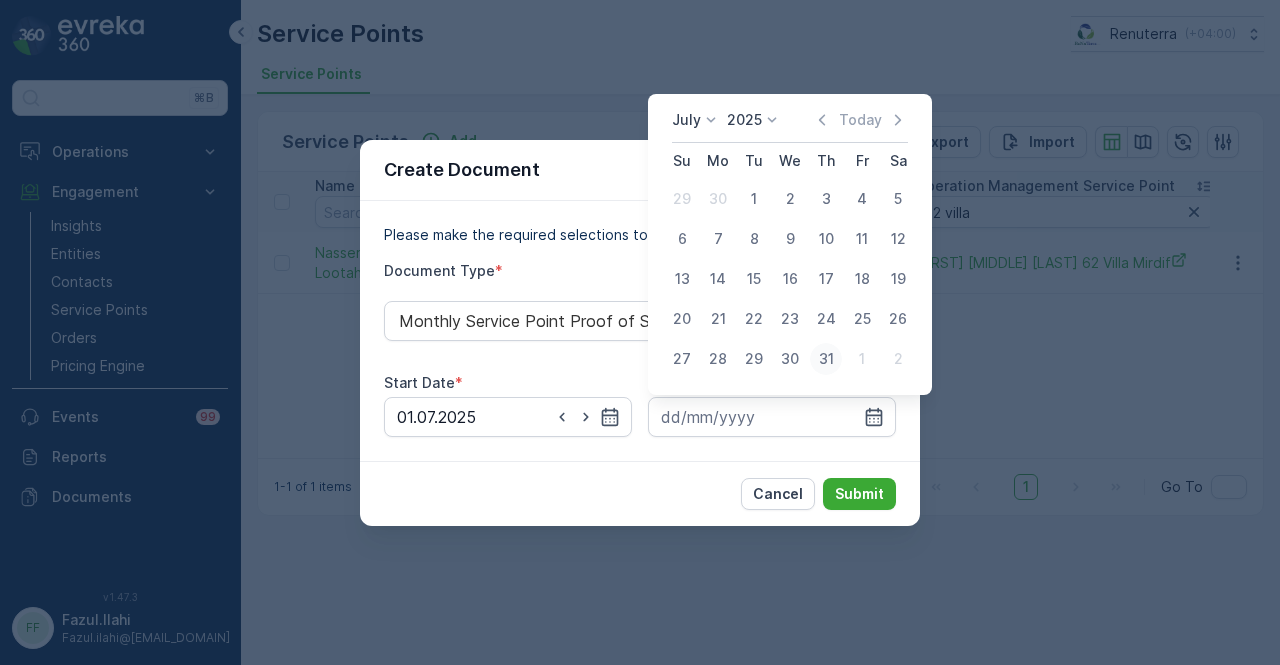 click on "31" at bounding box center (826, 359) 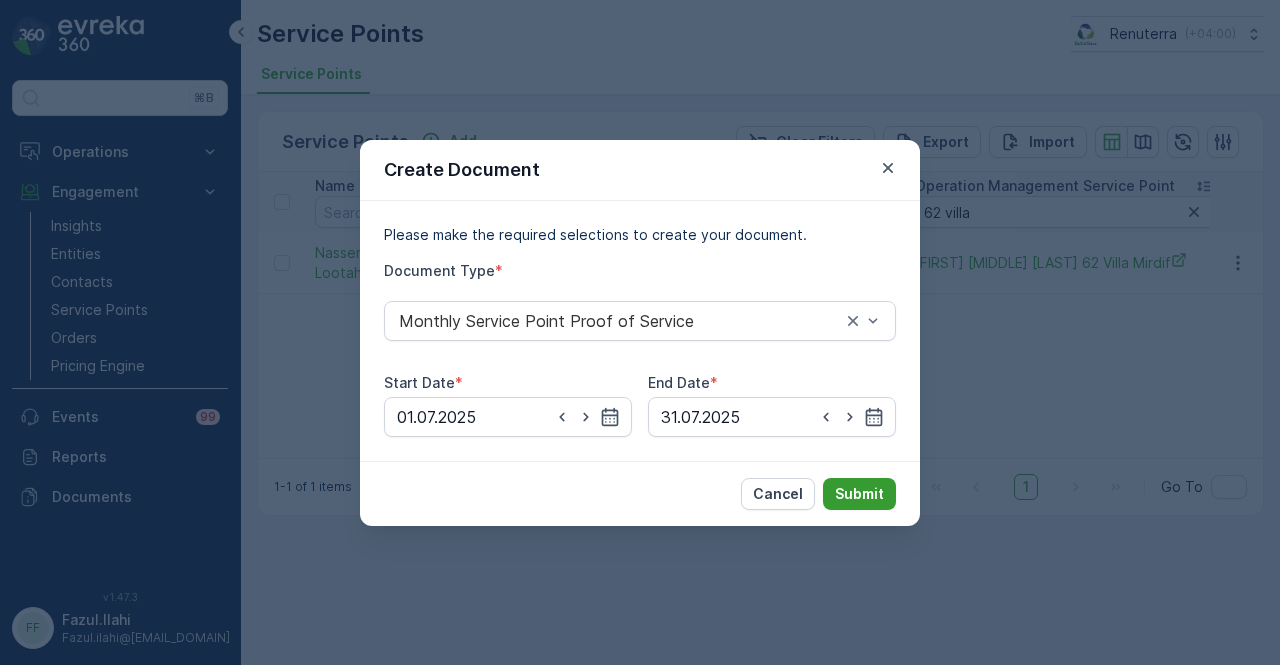 click on "Submit" at bounding box center (859, 494) 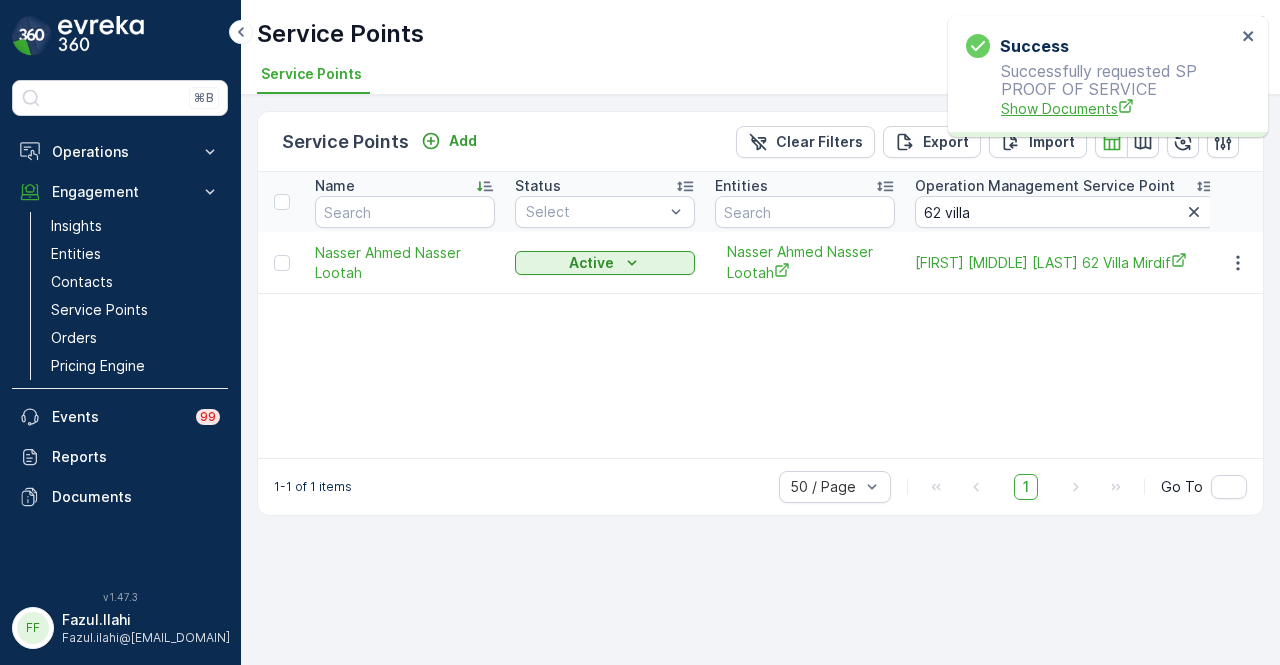 click on "Show Documents" at bounding box center (1118, 108) 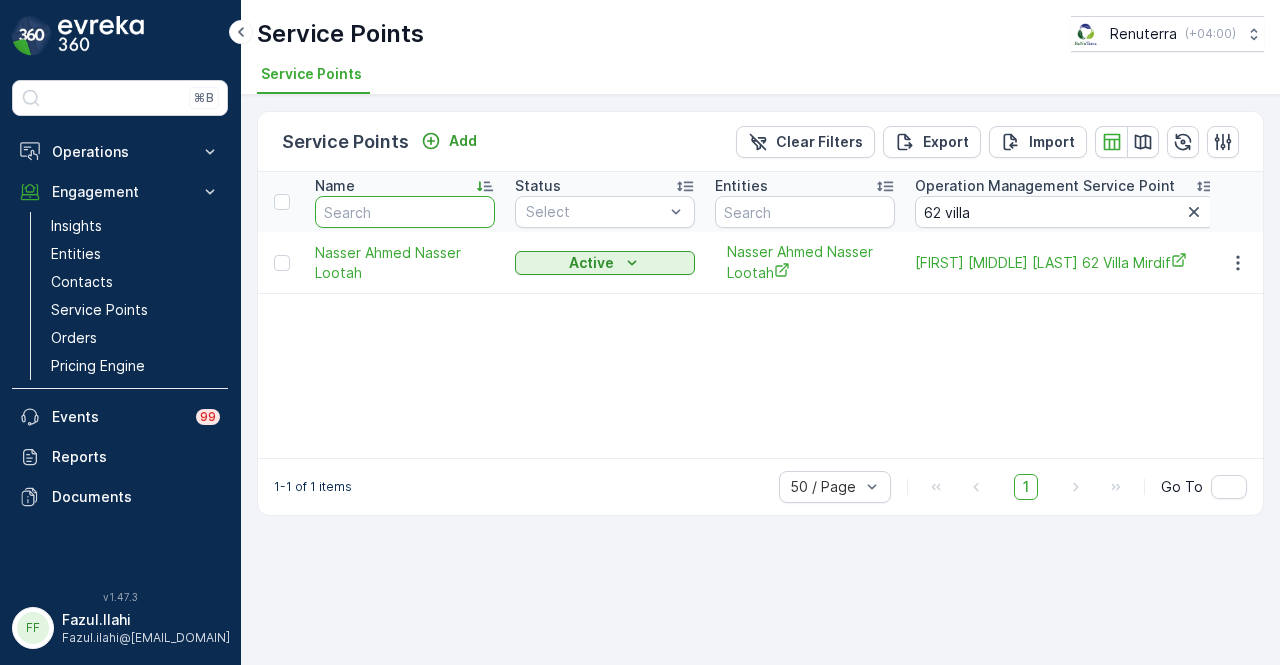 click at bounding box center [405, 212] 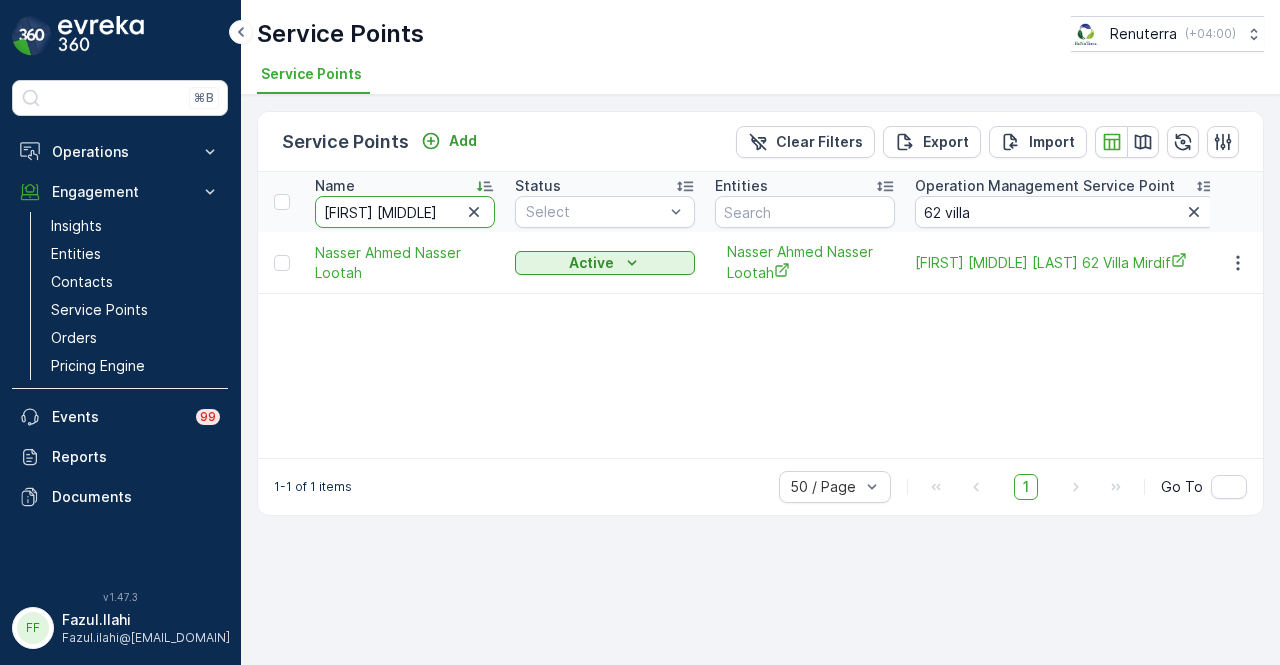 type on "nasser ahmed" 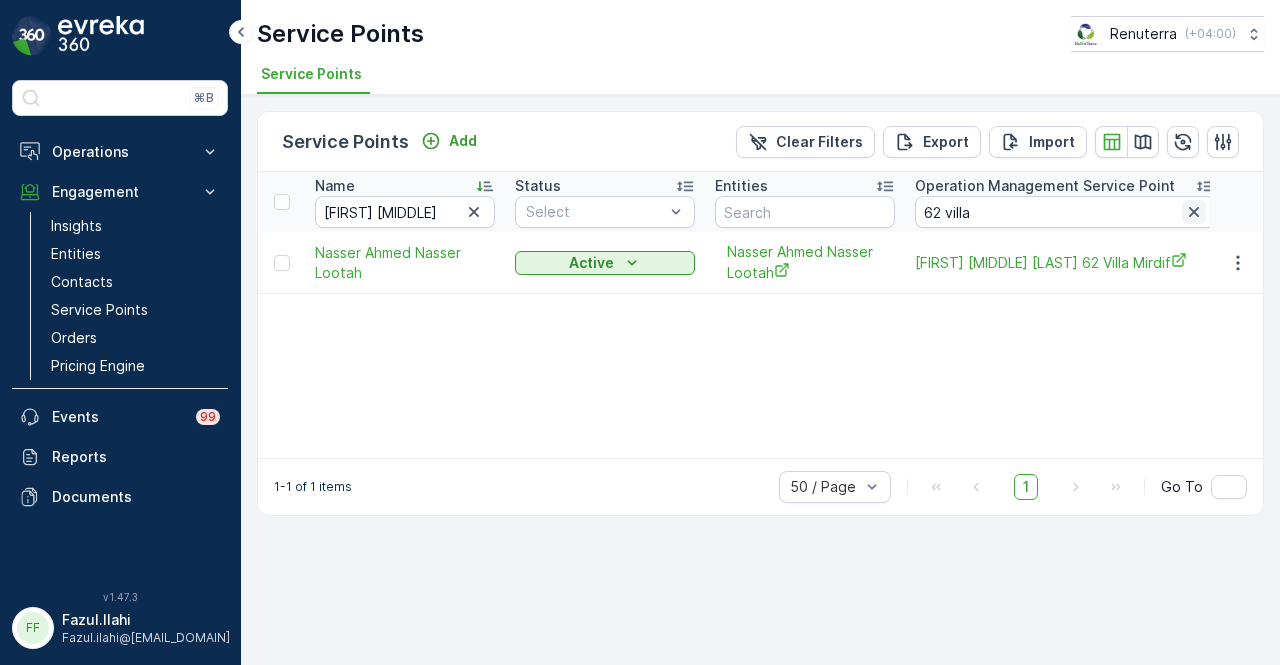 click 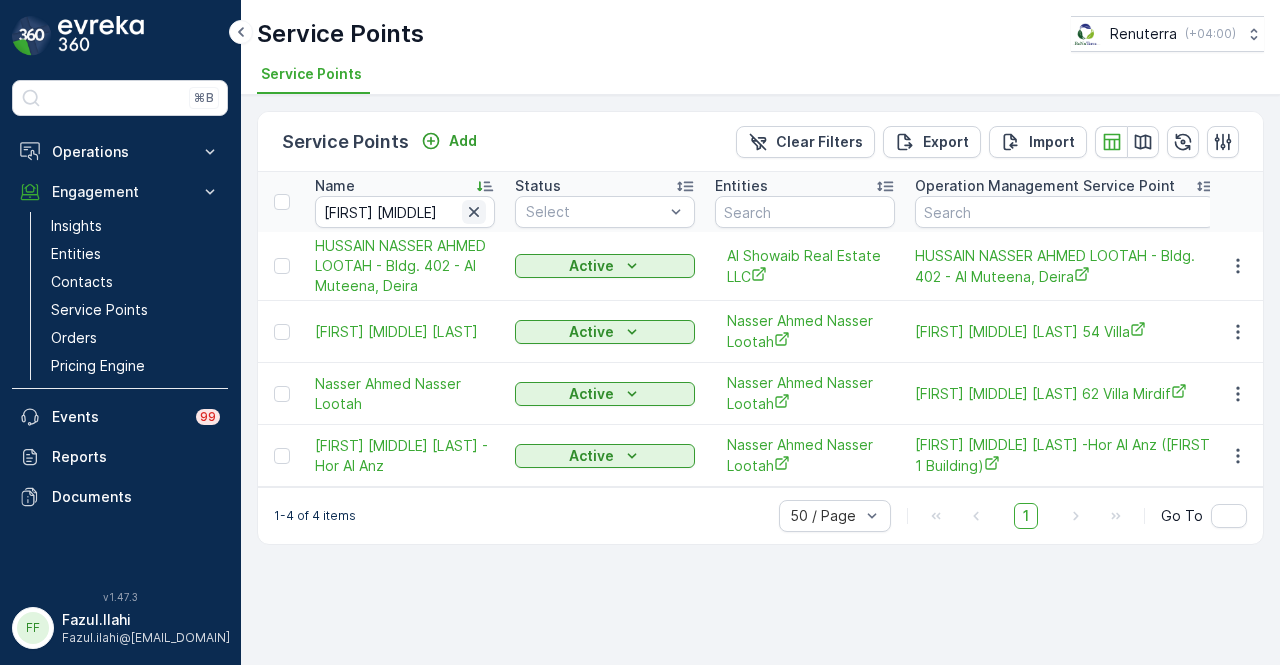 click 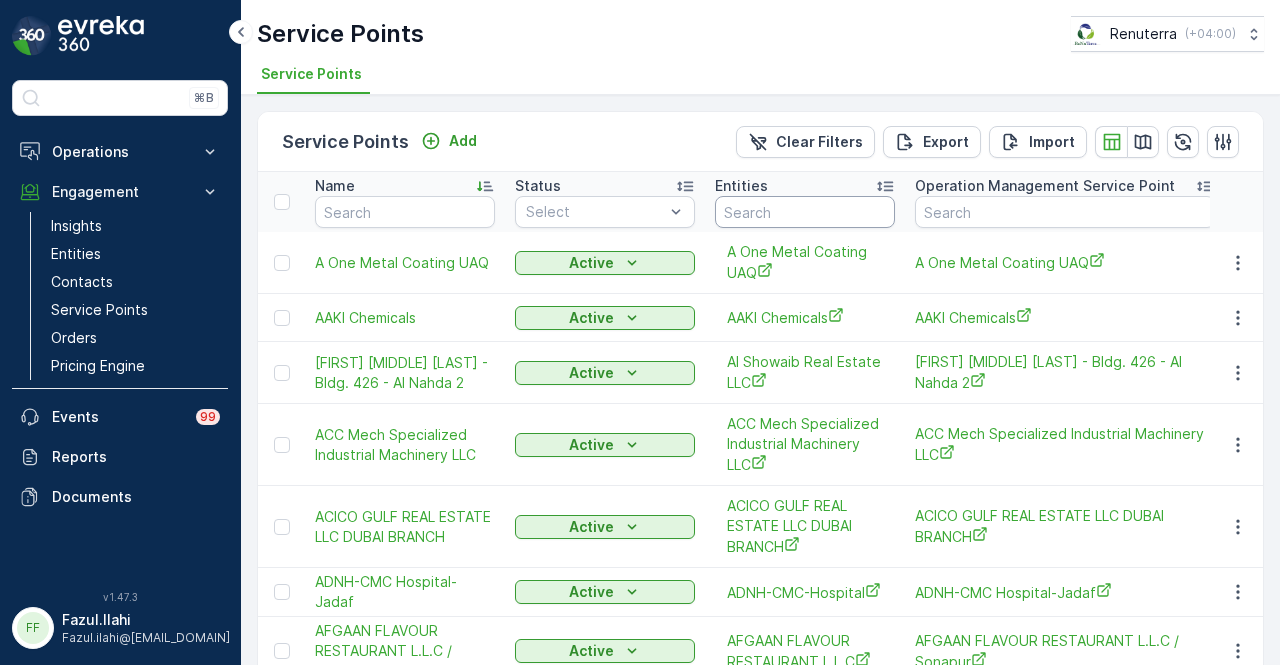 click at bounding box center (805, 212) 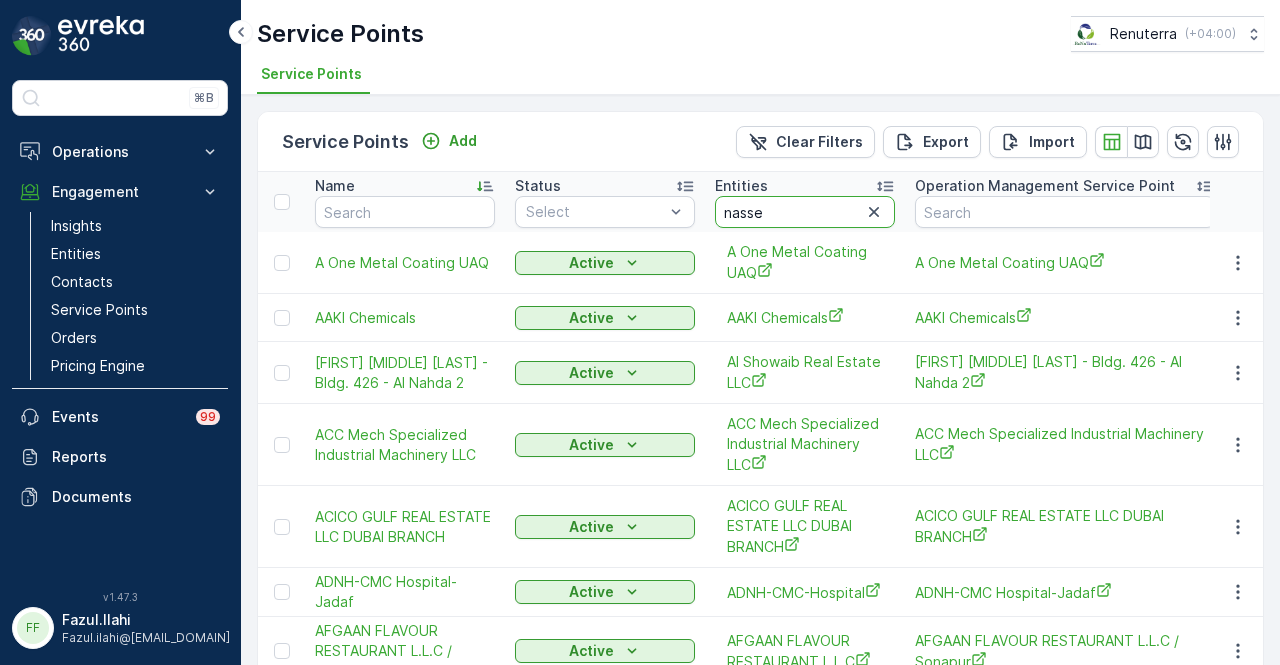 type on "nasser" 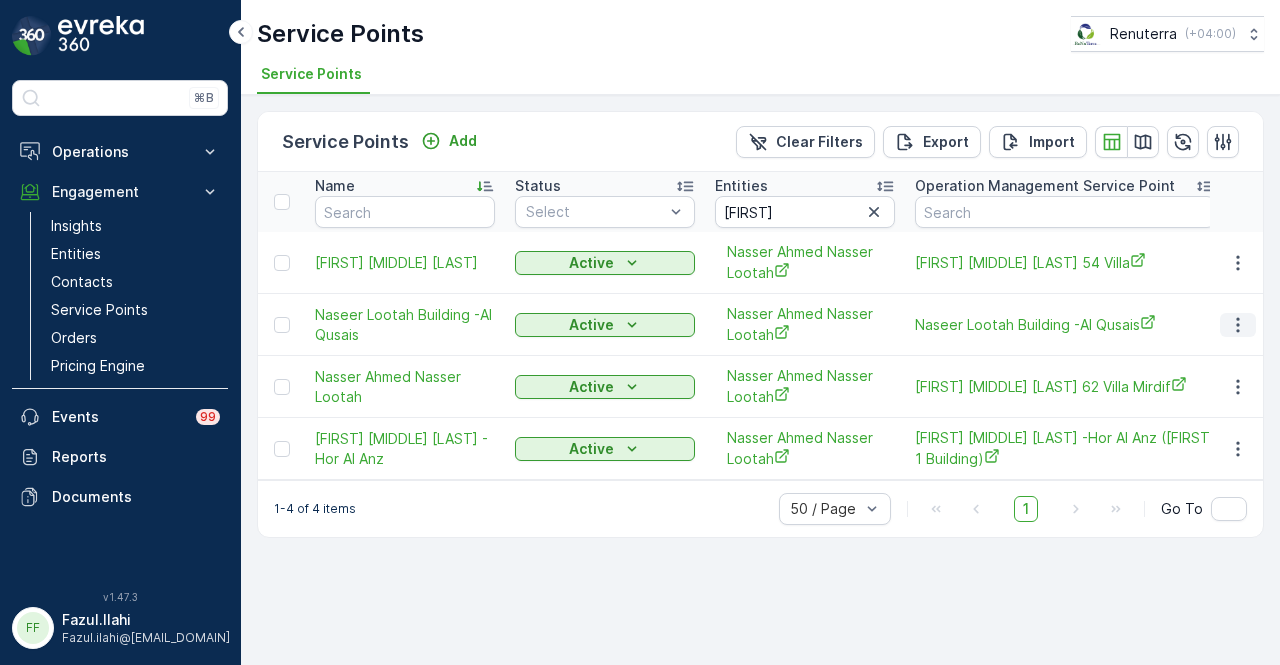 click 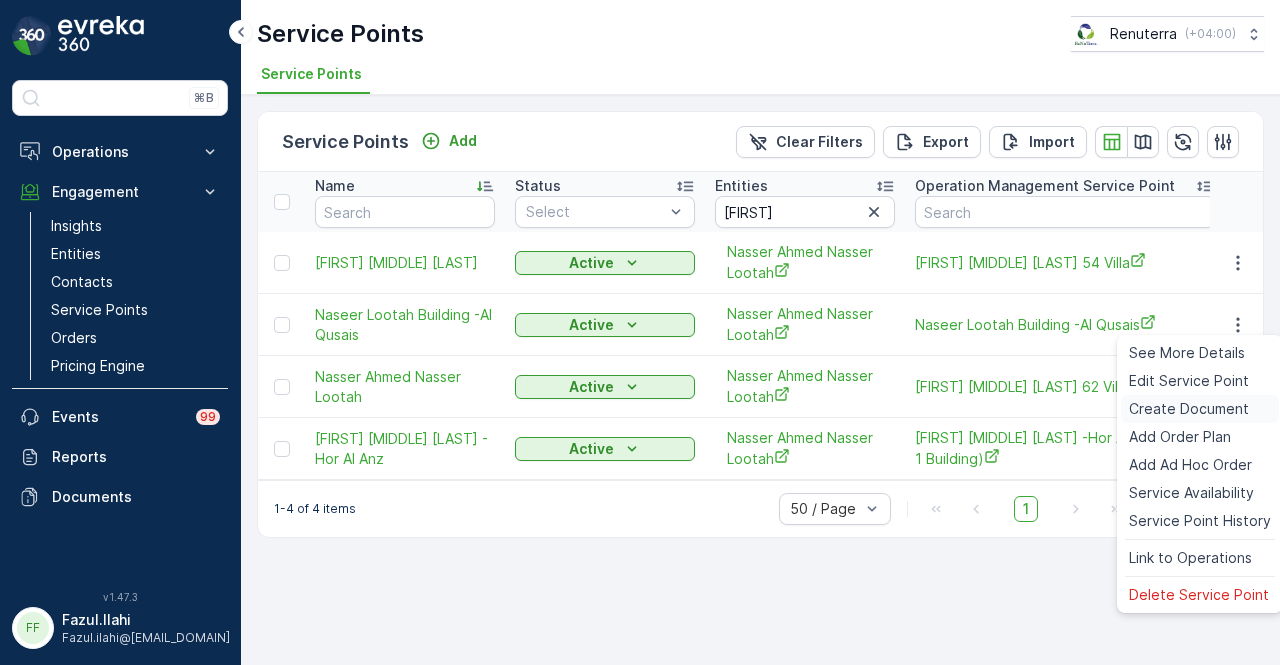 click on "Create Document" at bounding box center [1189, 409] 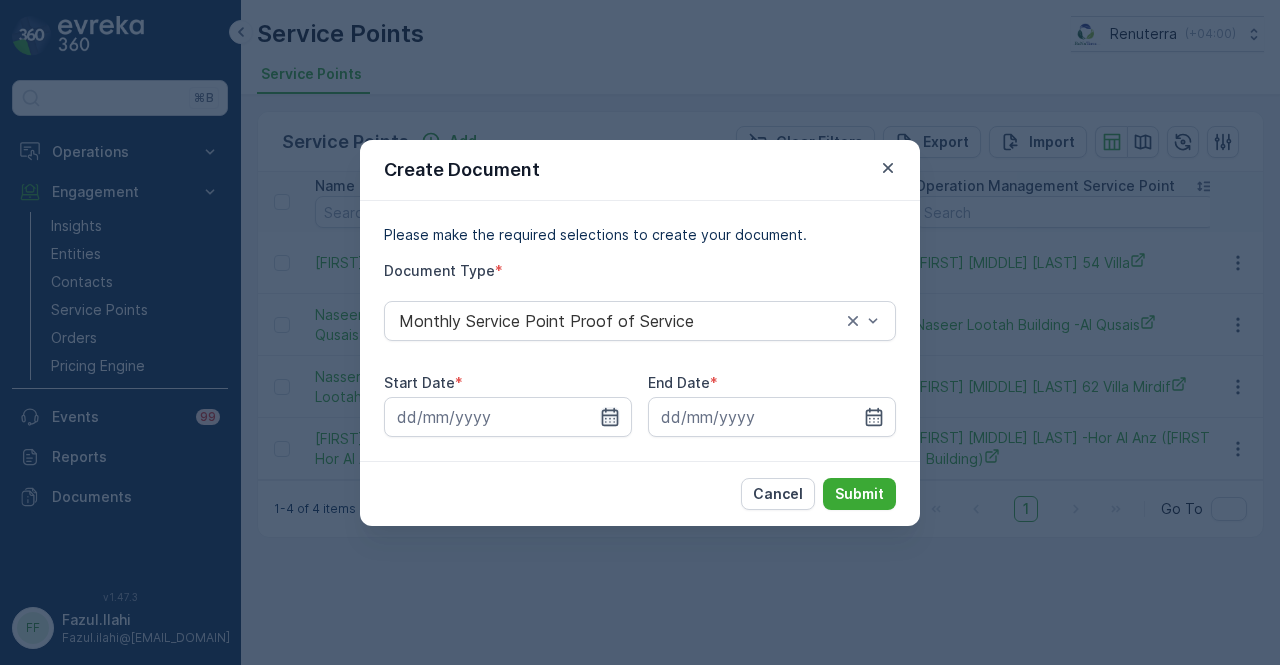 click 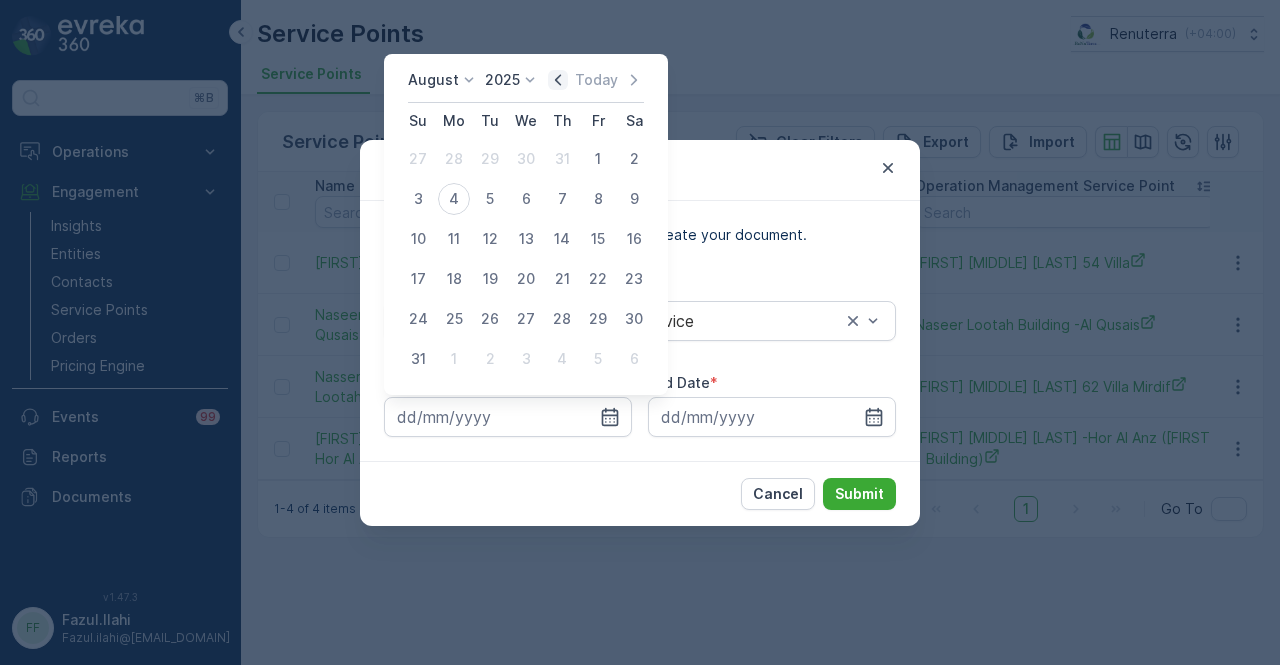 click 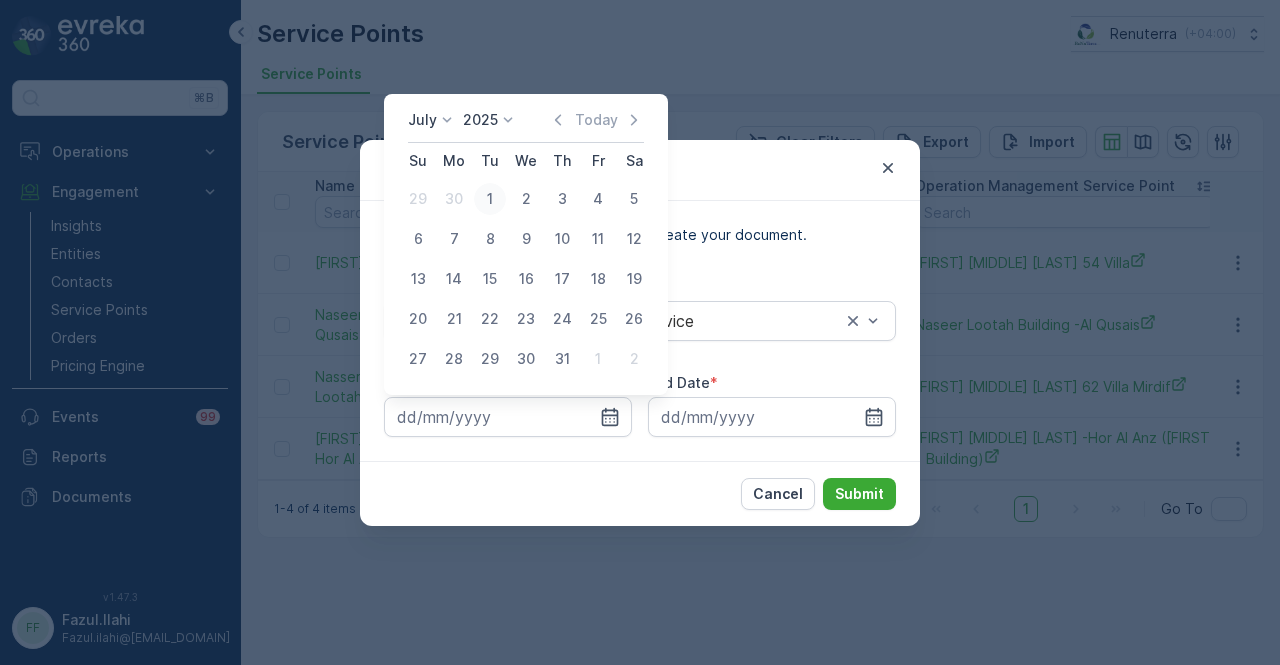 click on "1" at bounding box center [490, 199] 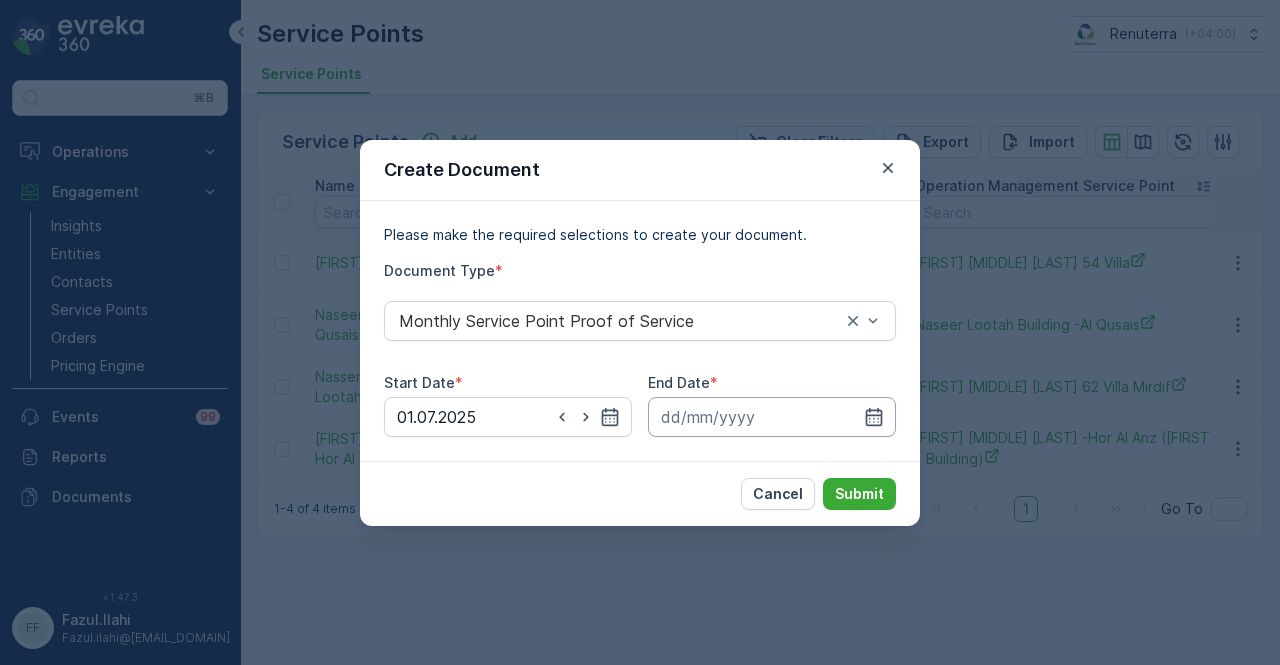 click at bounding box center (772, 417) 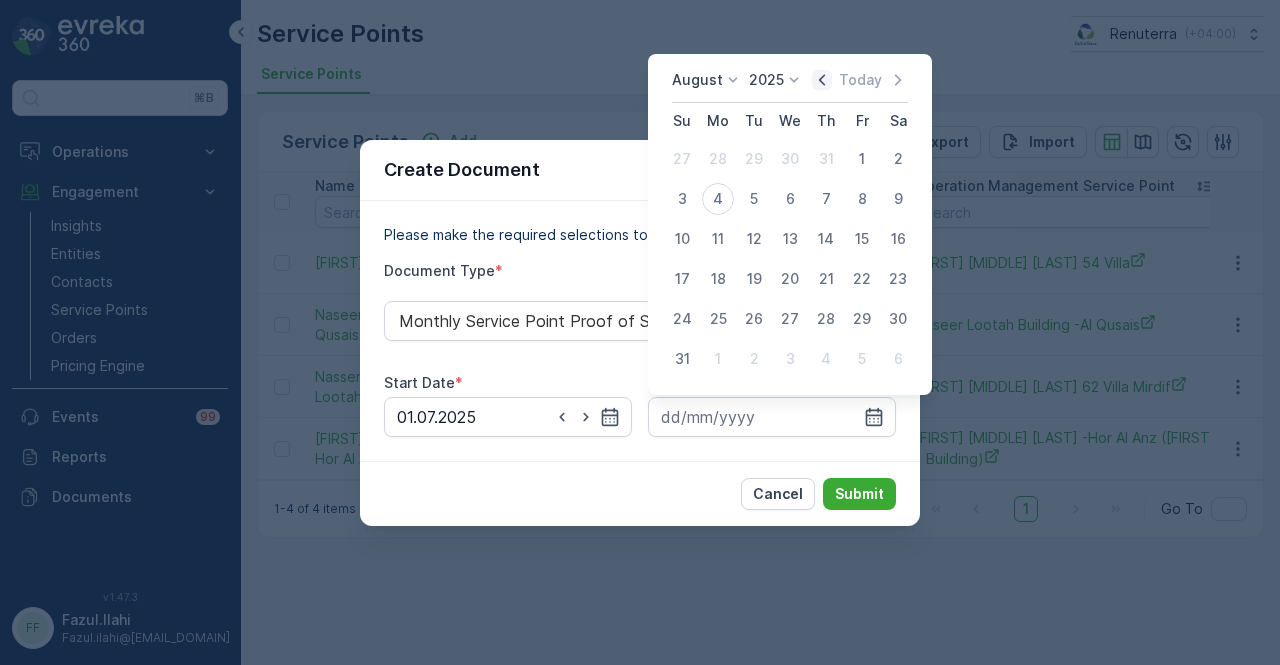 click 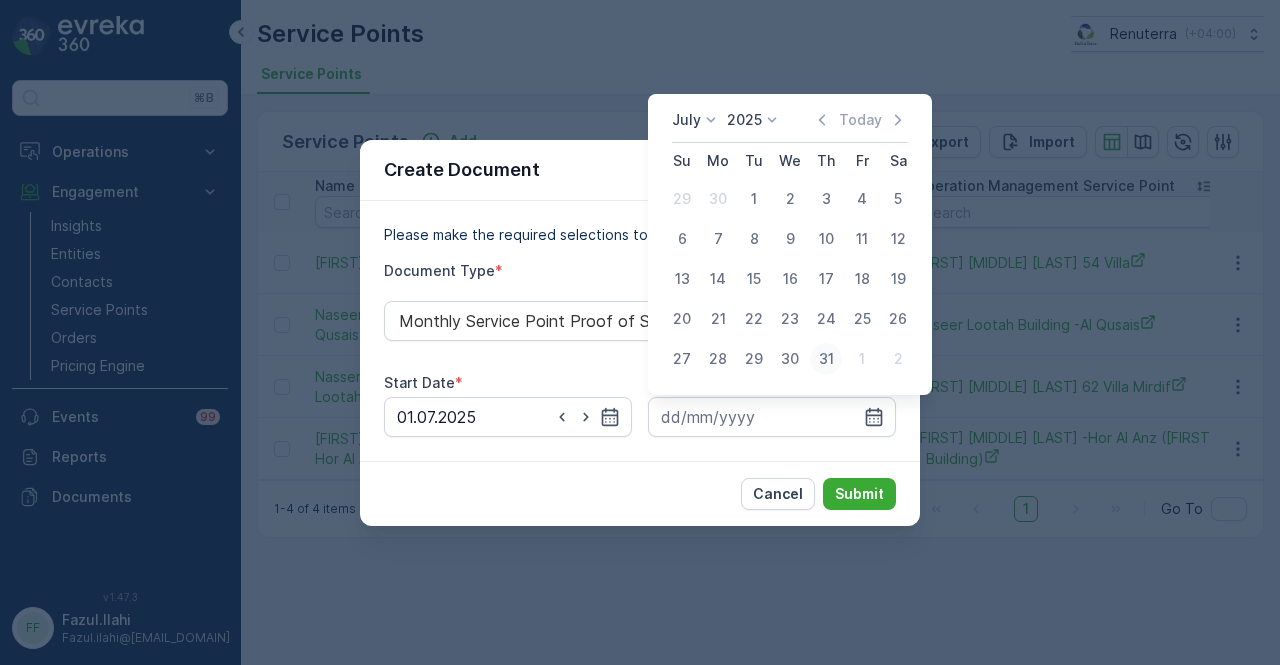 click on "31" at bounding box center [826, 359] 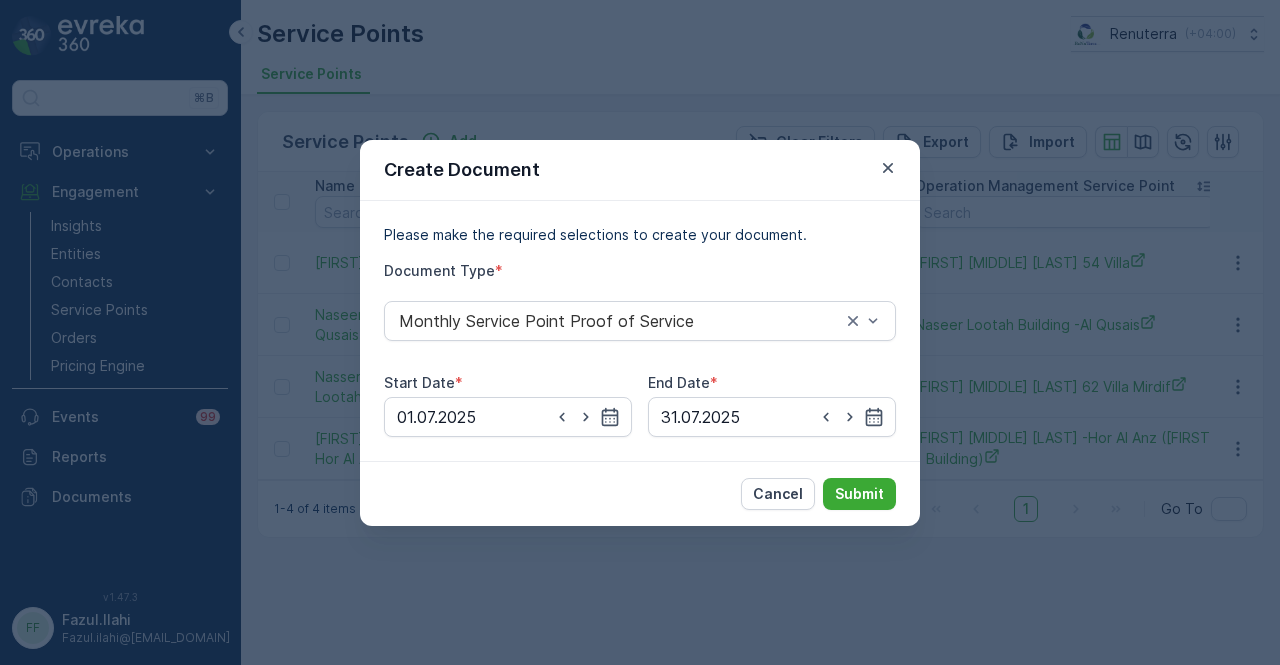 click on "Cancel Submit" at bounding box center (640, 493) 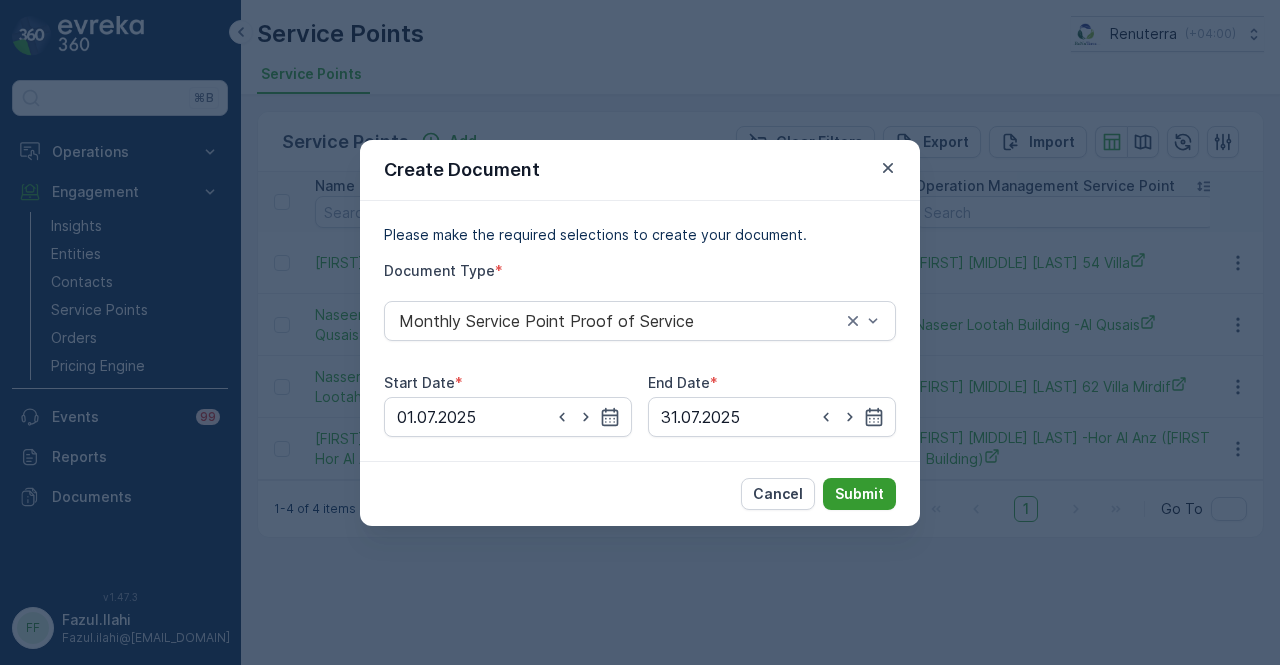 click on "Submit" at bounding box center (859, 494) 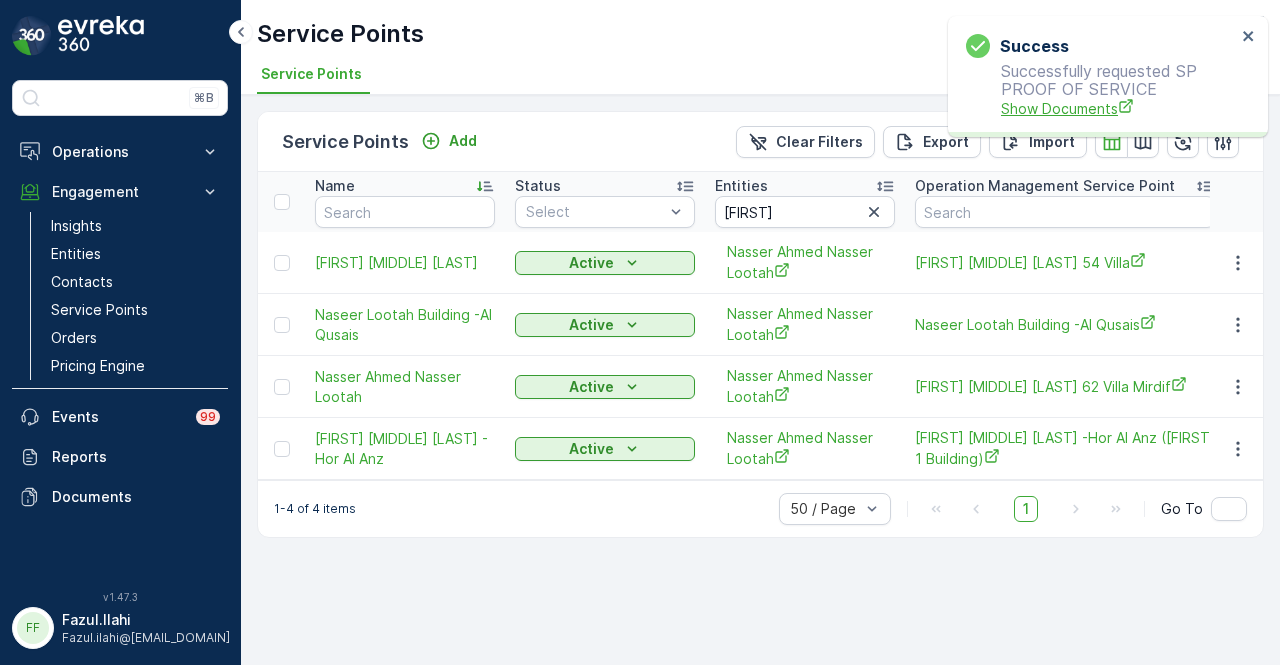 click on "Show Documents" at bounding box center [1118, 108] 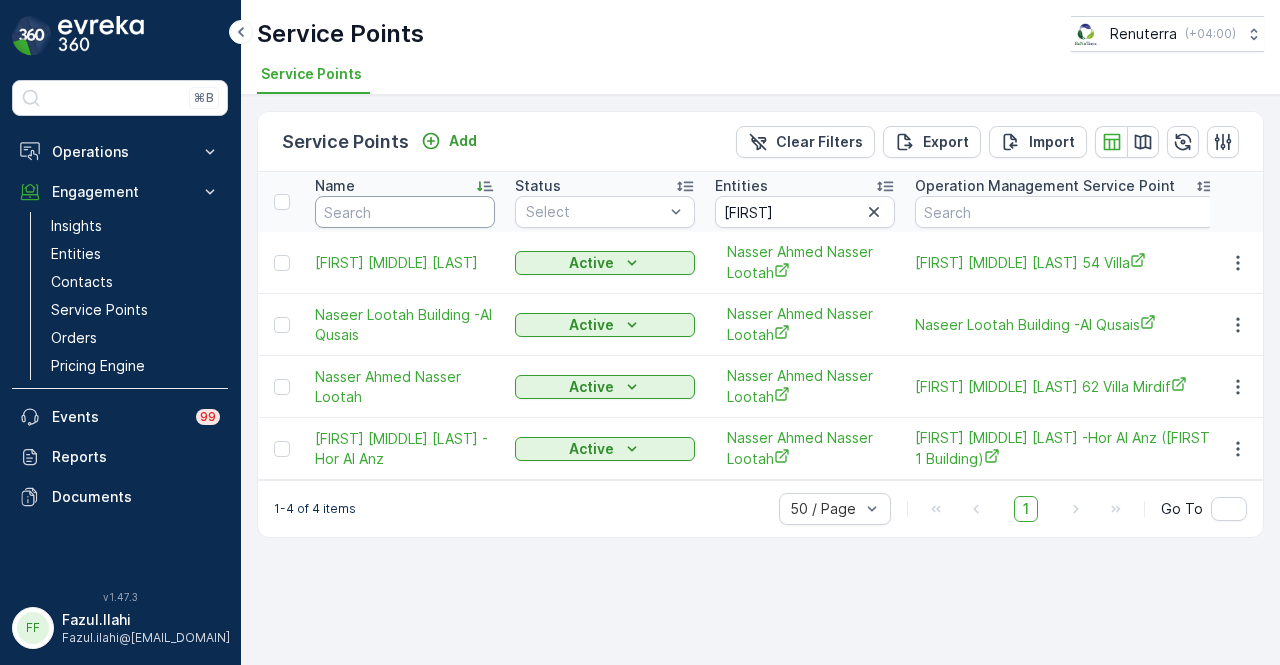 click at bounding box center (405, 212) 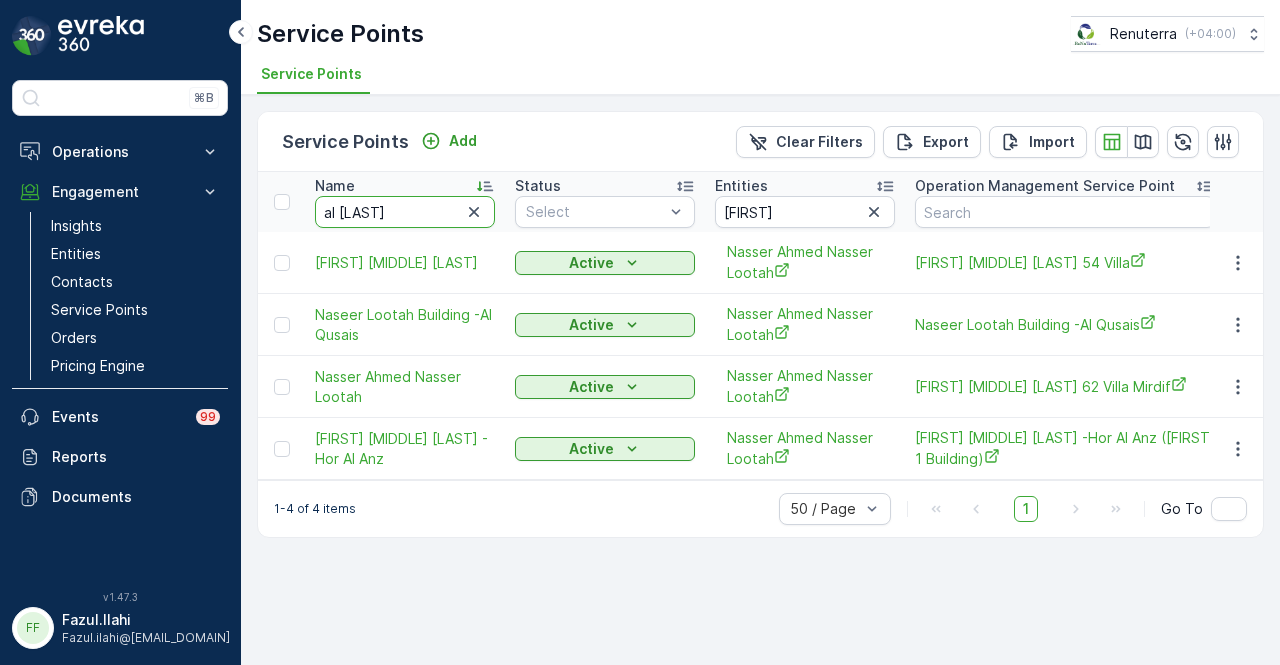 type on "al maji" 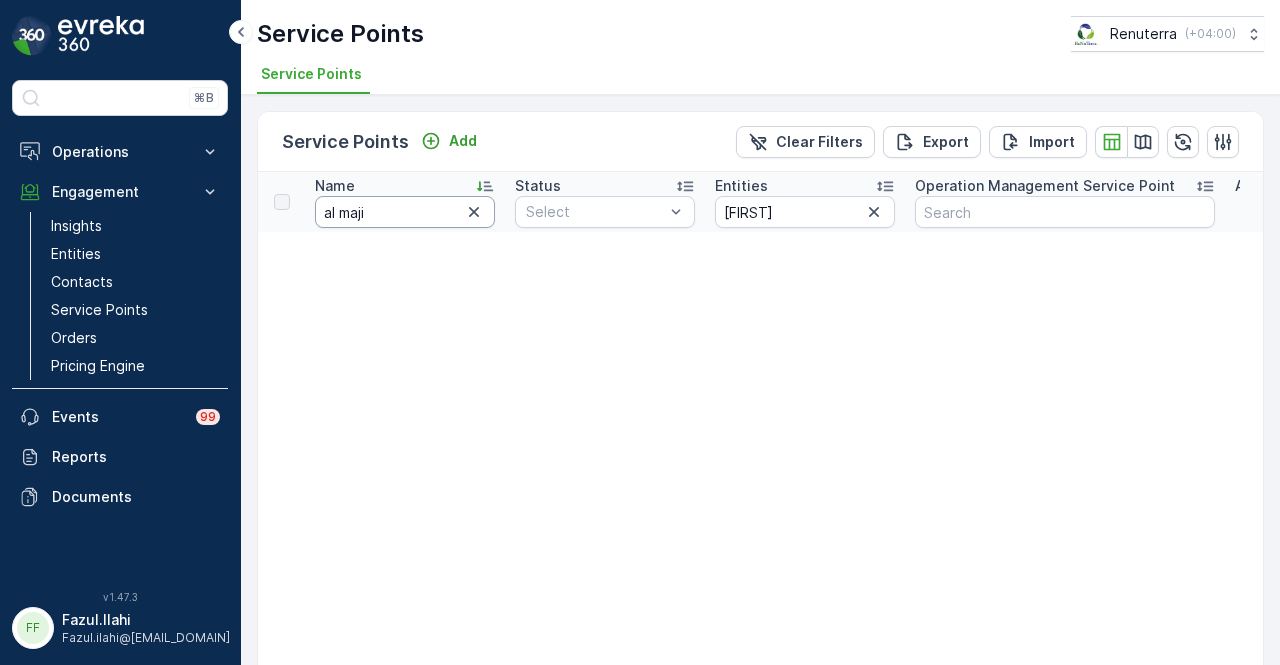 click on "al maji" at bounding box center [405, 212] 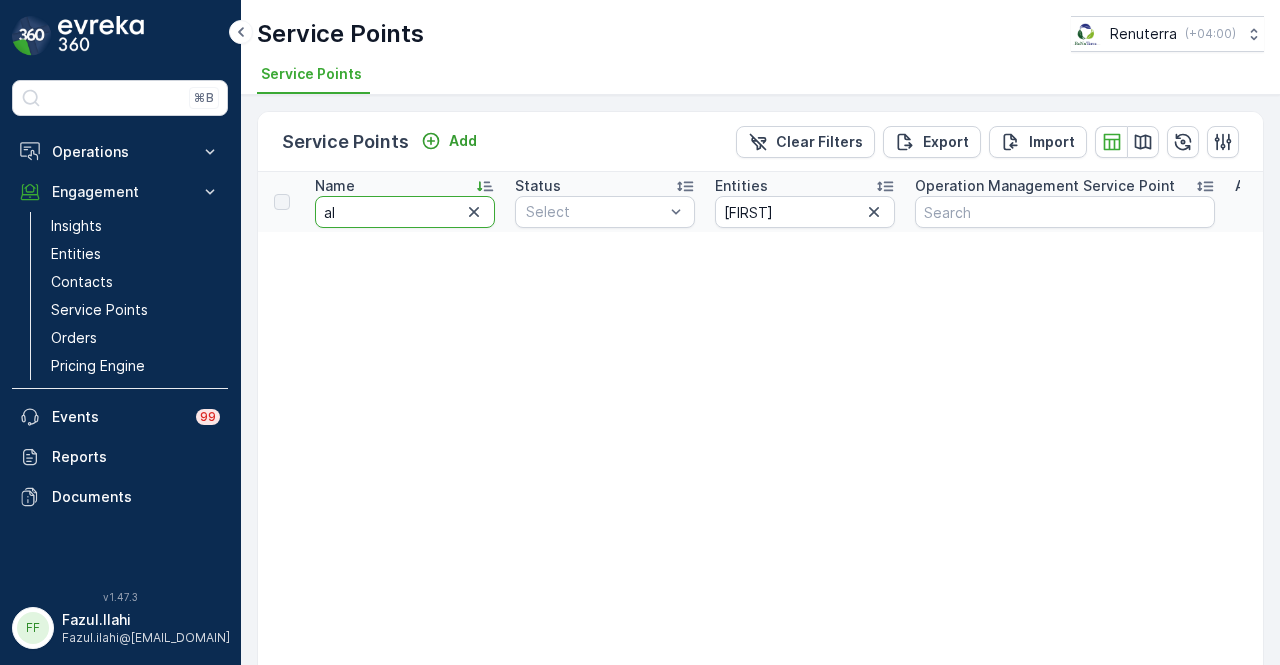 type on "a" 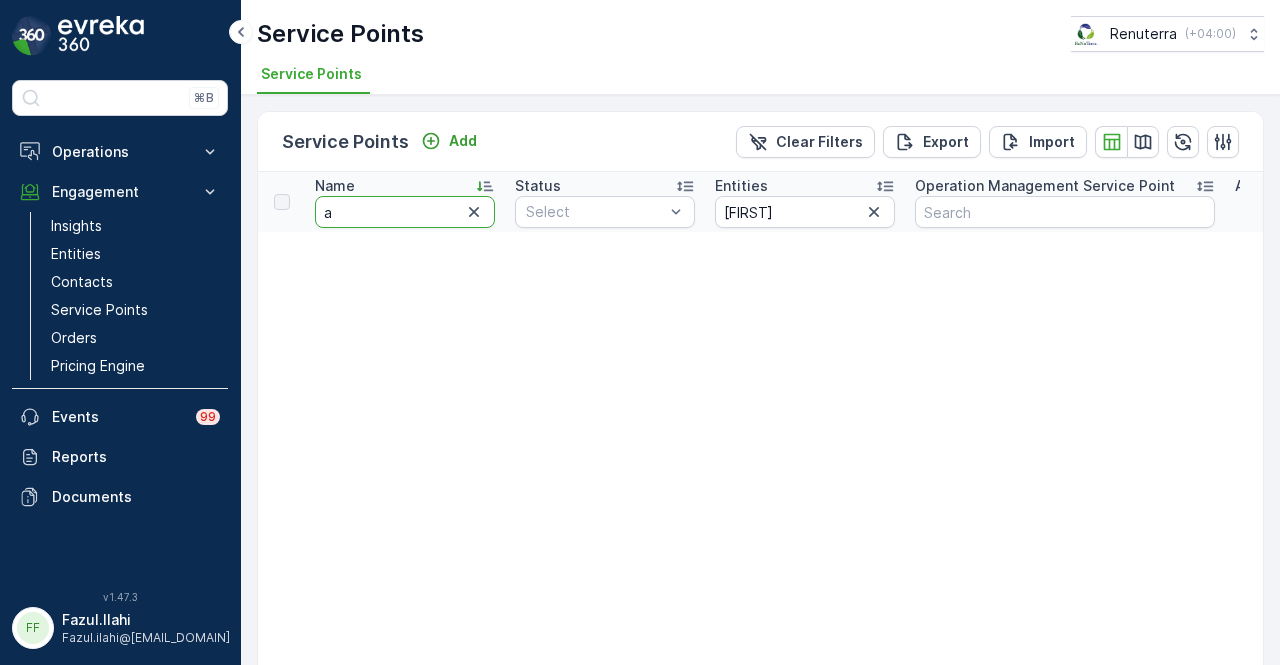 type 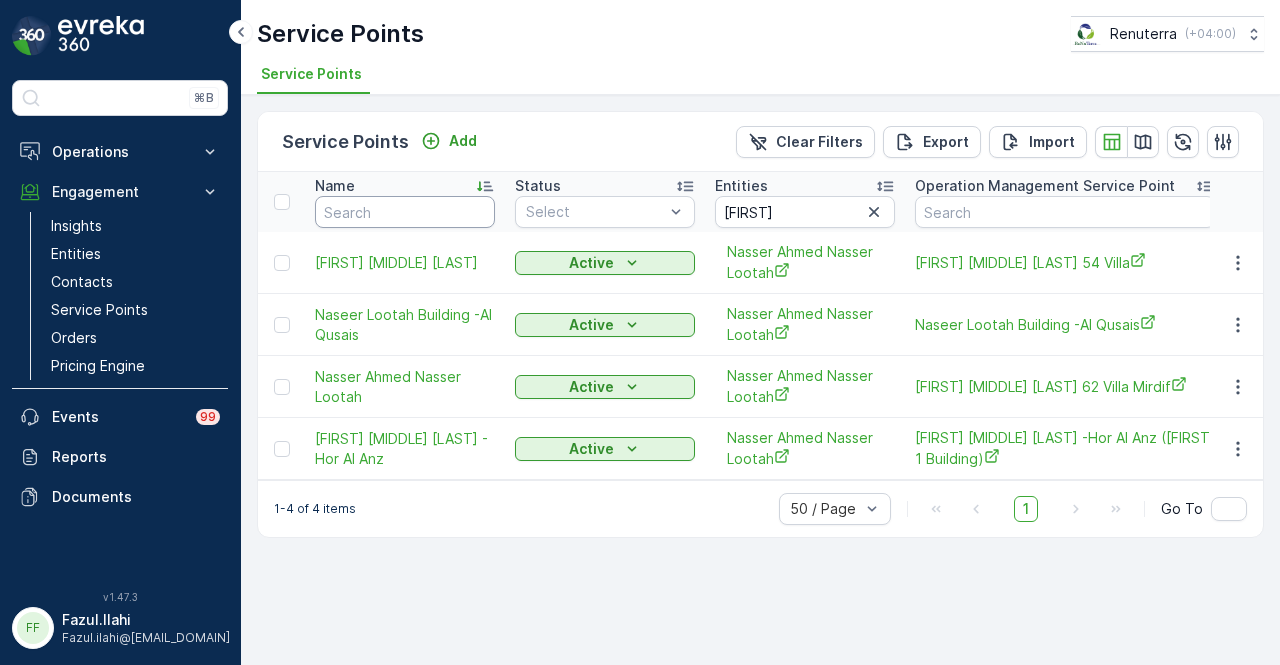 click at bounding box center [405, 212] 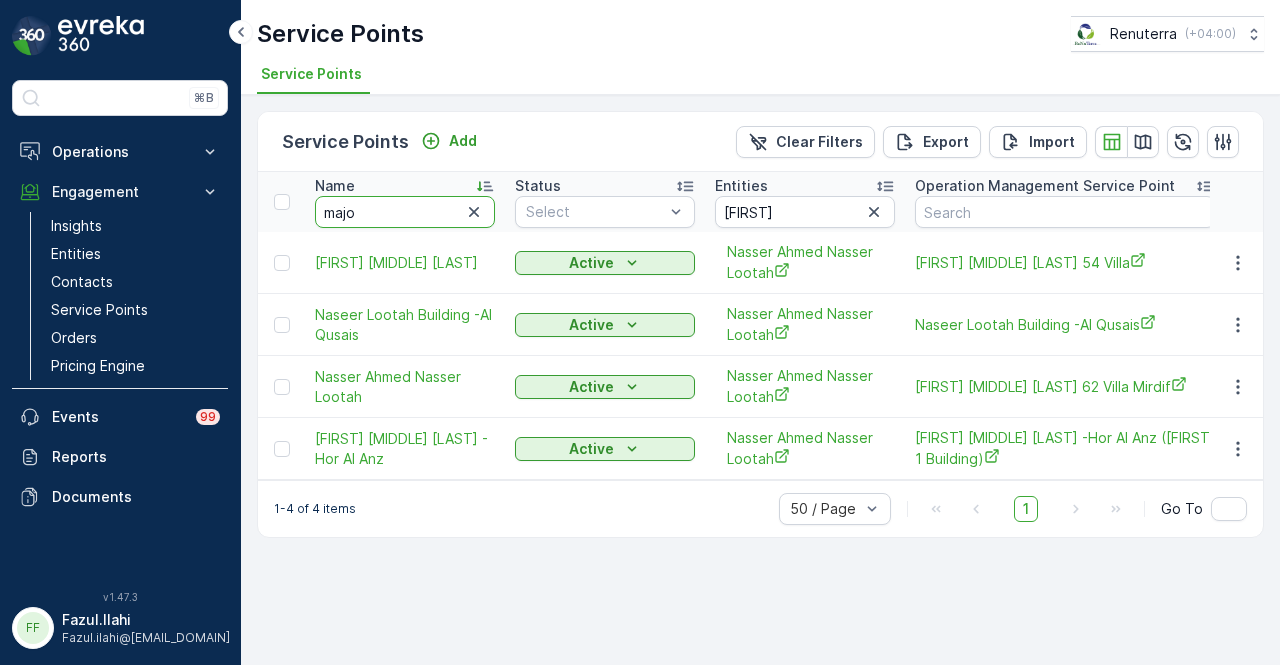 type on "maj" 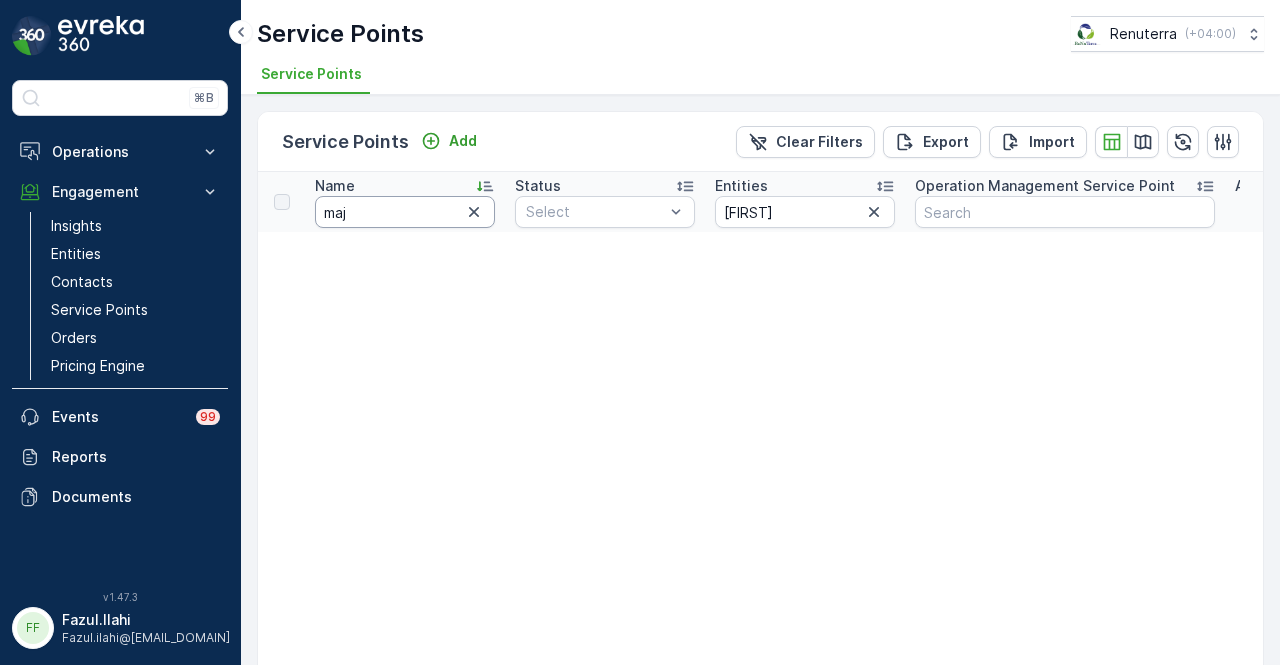 click on "maj" at bounding box center (405, 212) 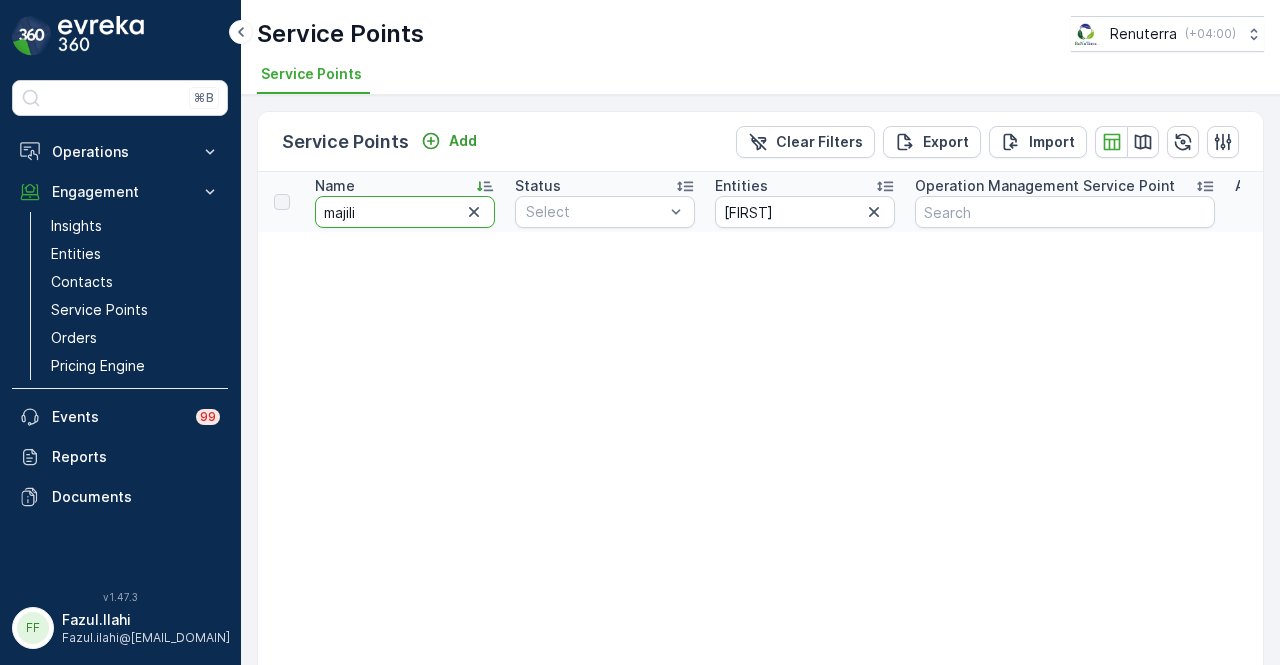 type on "majilis" 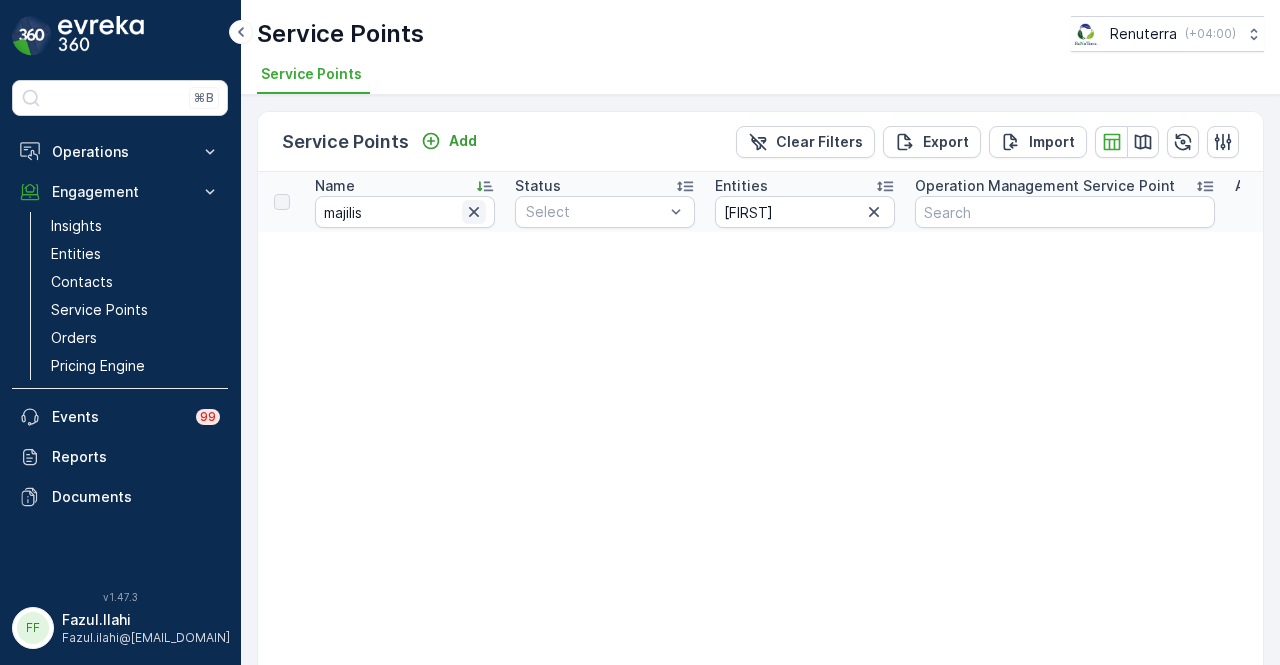 click 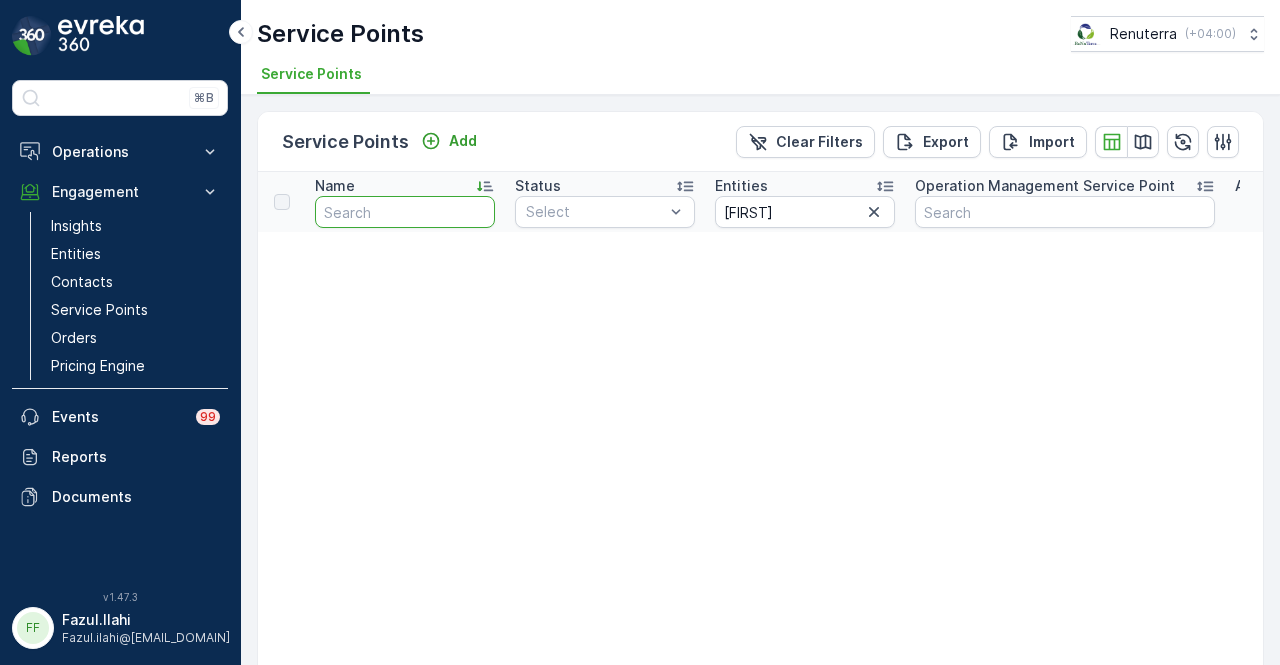 click at bounding box center (405, 212) 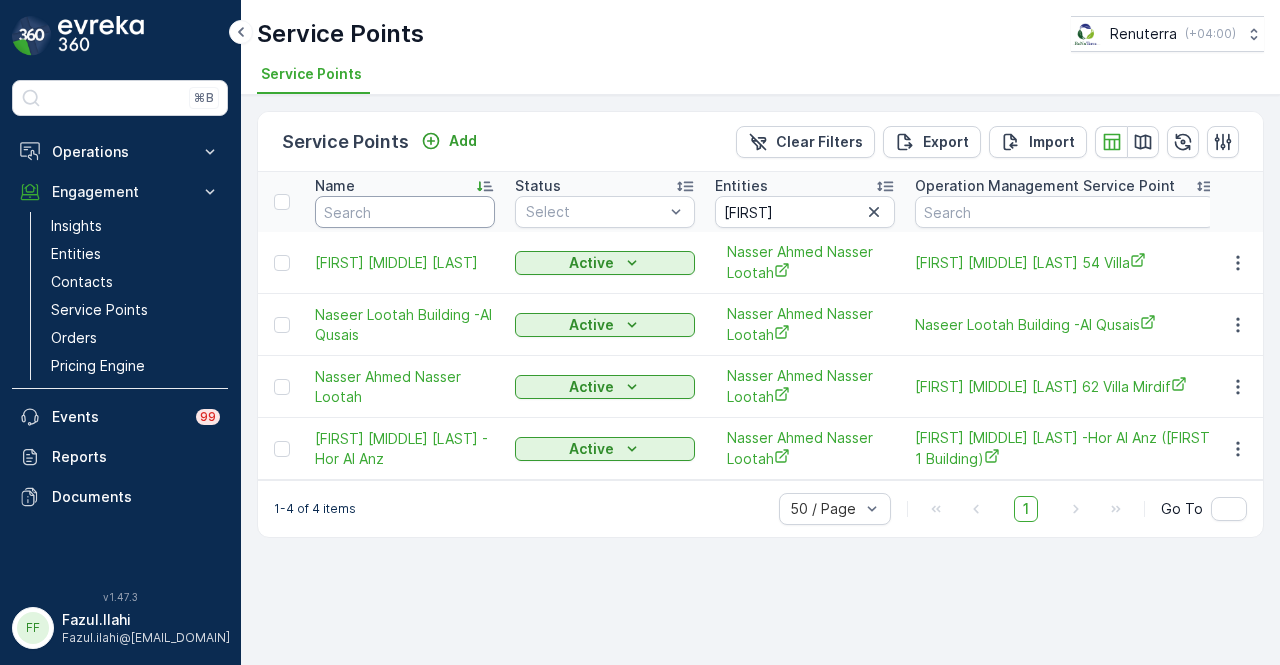 click at bounding box center [405, 212] 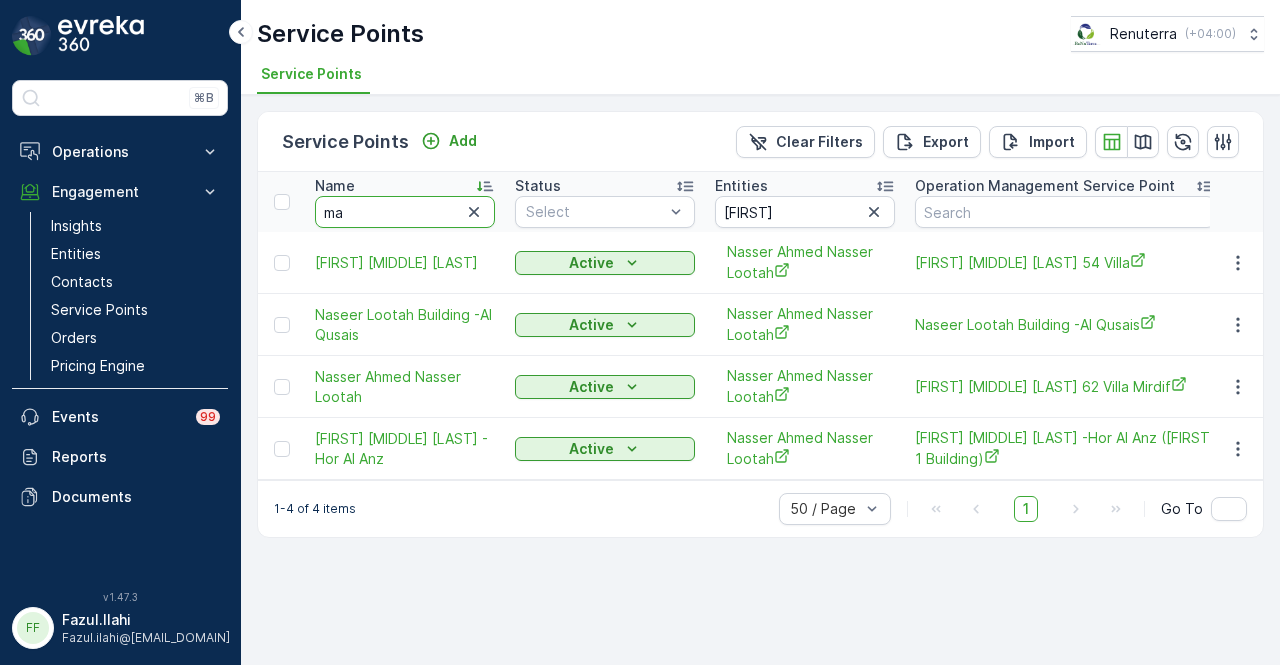 type on "maj" 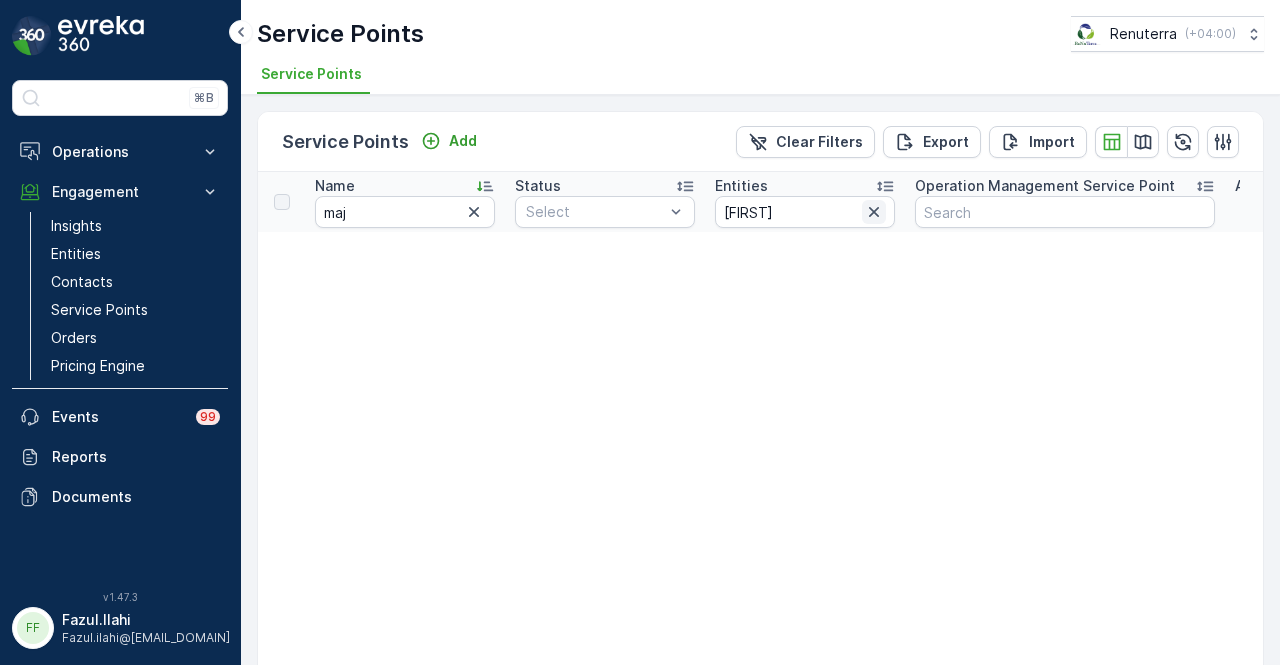 click at bounding box center (874, 212) 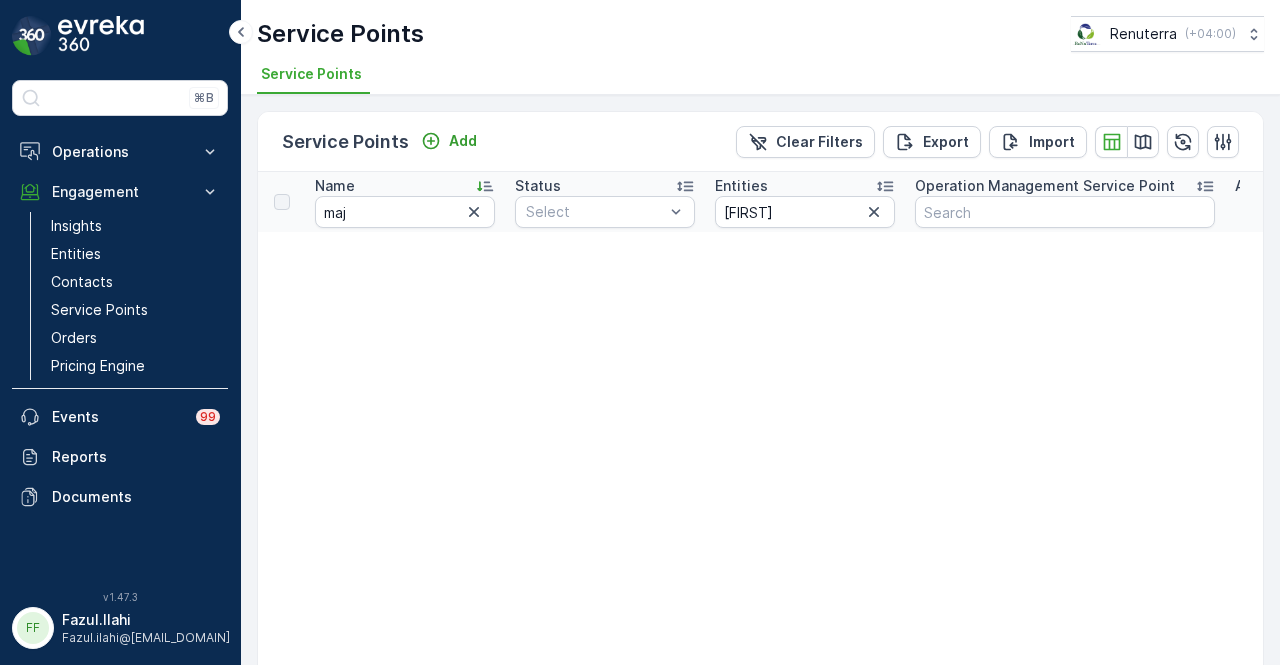 type 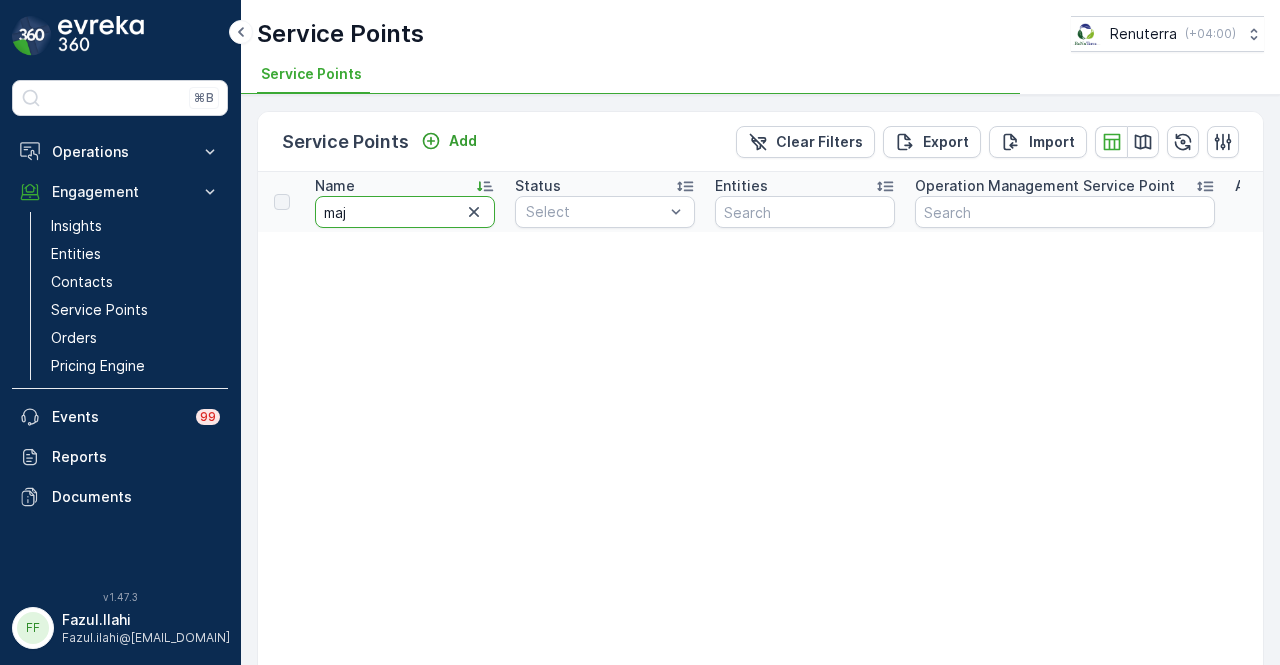 click on "maj" at bounding box center (405, 212) 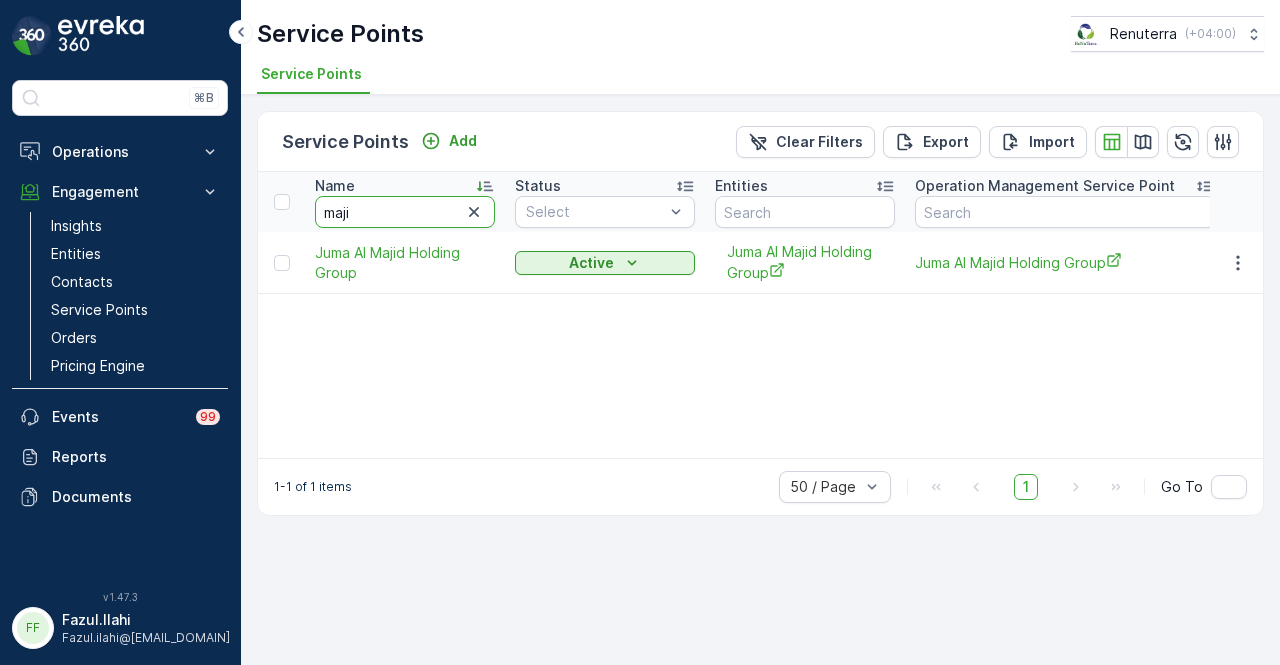 click on "maji" at bounding box center [405, 212] 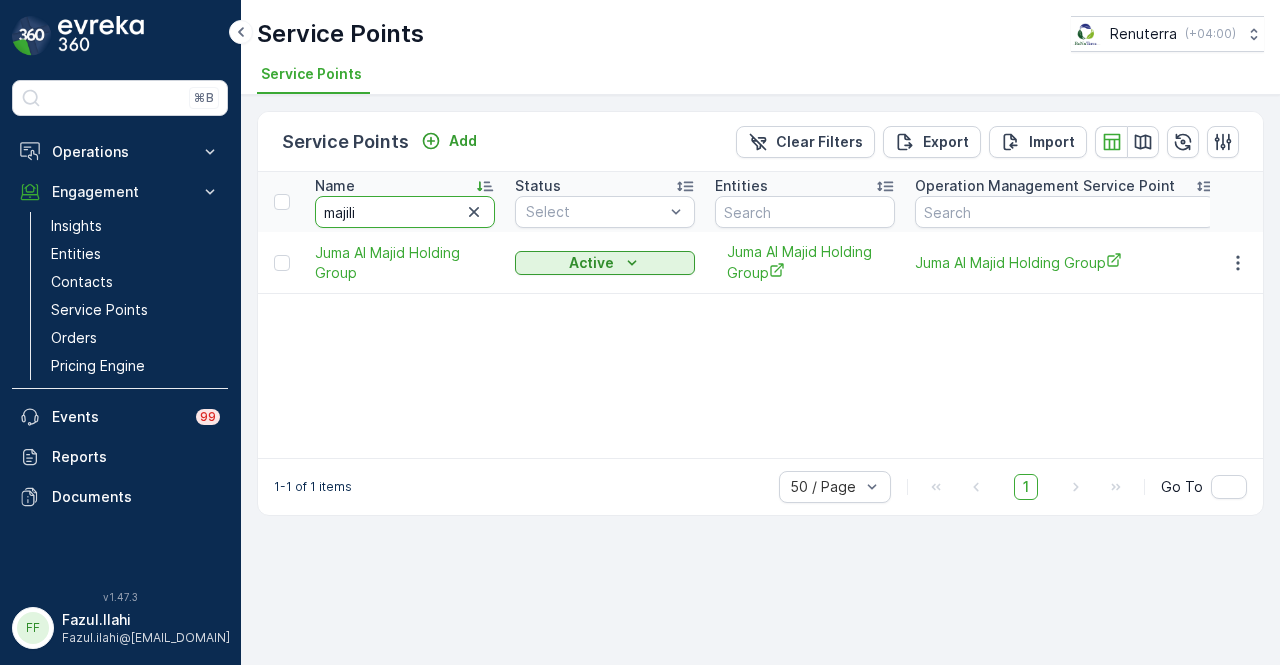 type on "majilis" 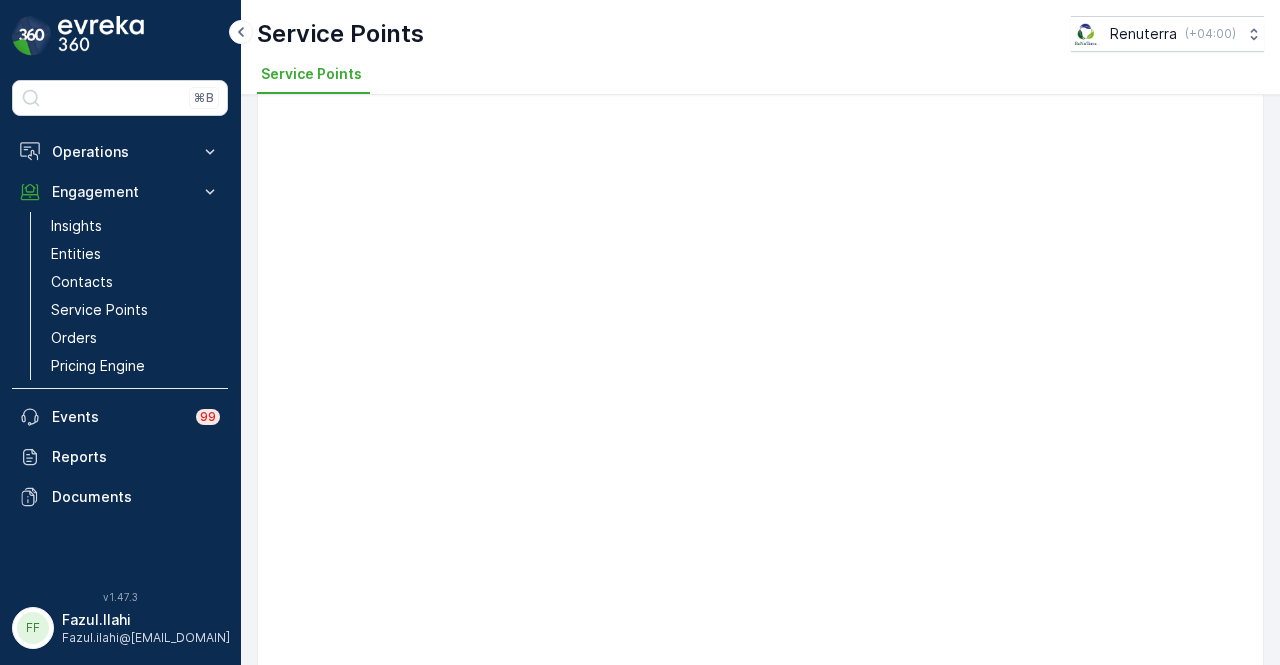 scroll, scrollTop: 0, scrollLeft: 0, axis: both 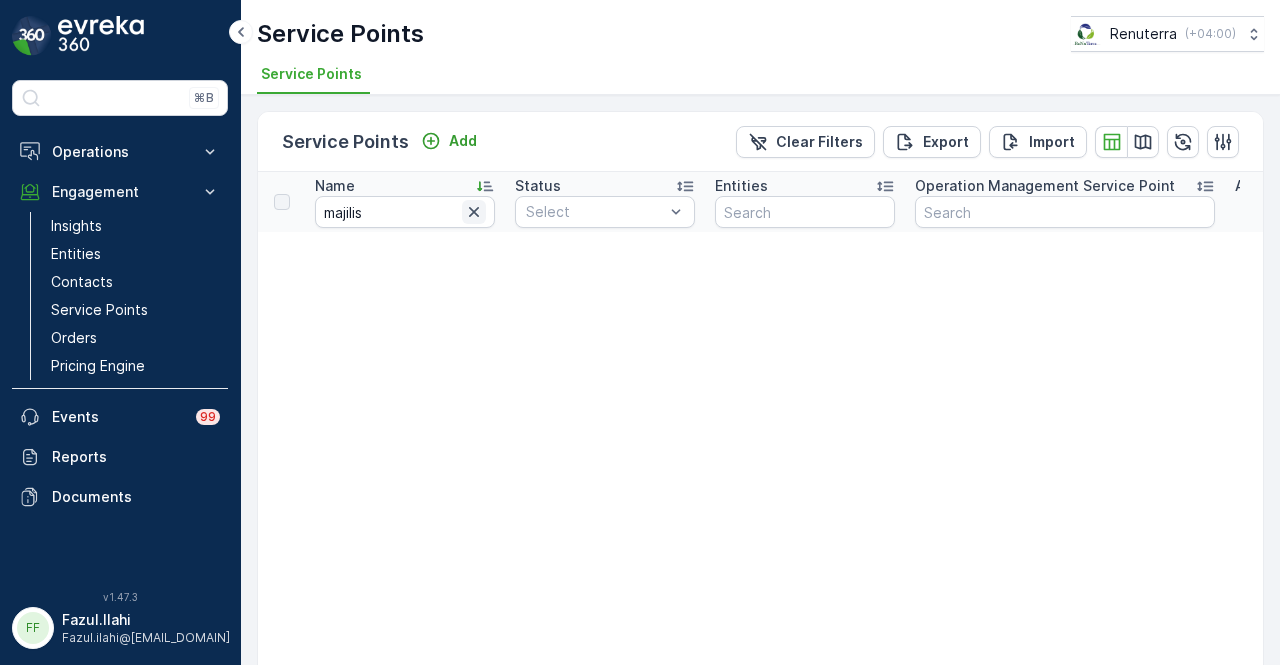 click at bounding box center (474, 212) 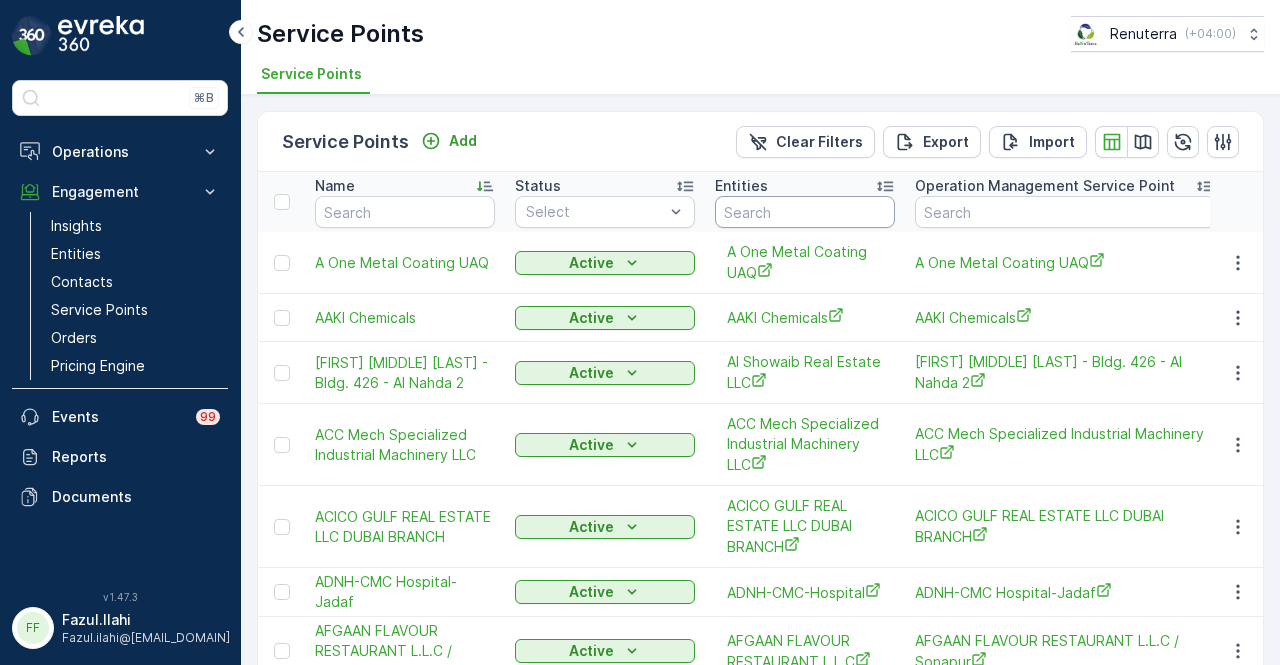 click at bounding box center (805, 212) 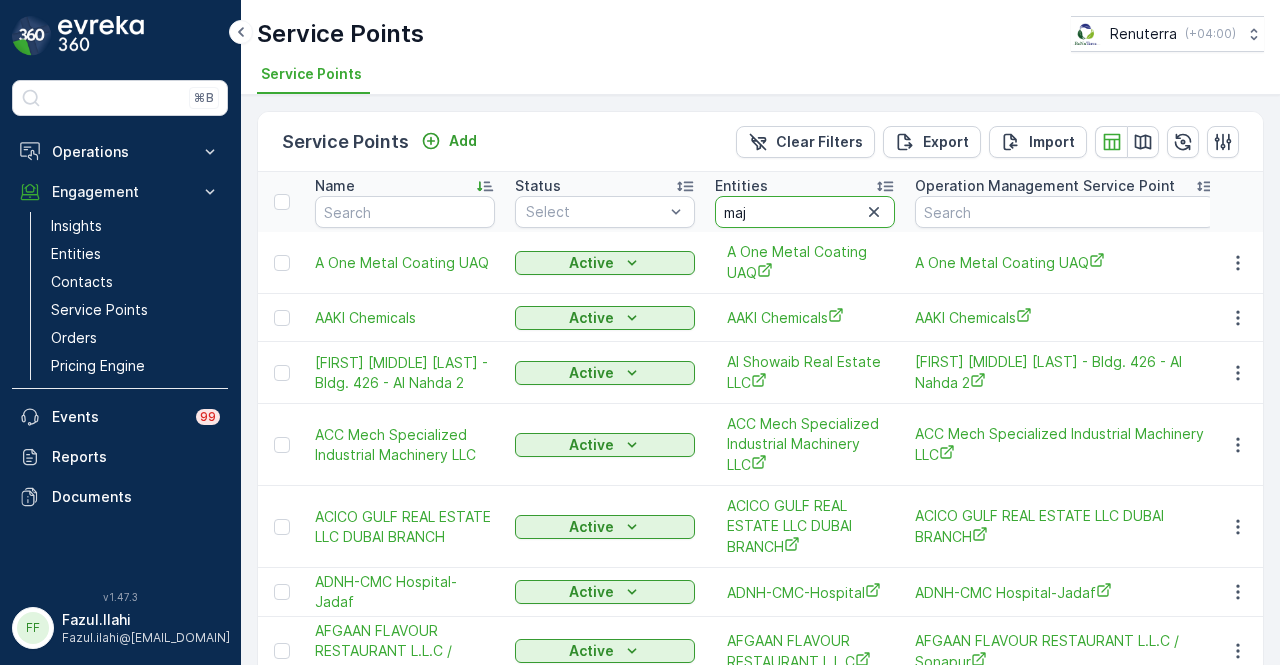 type on "maji" 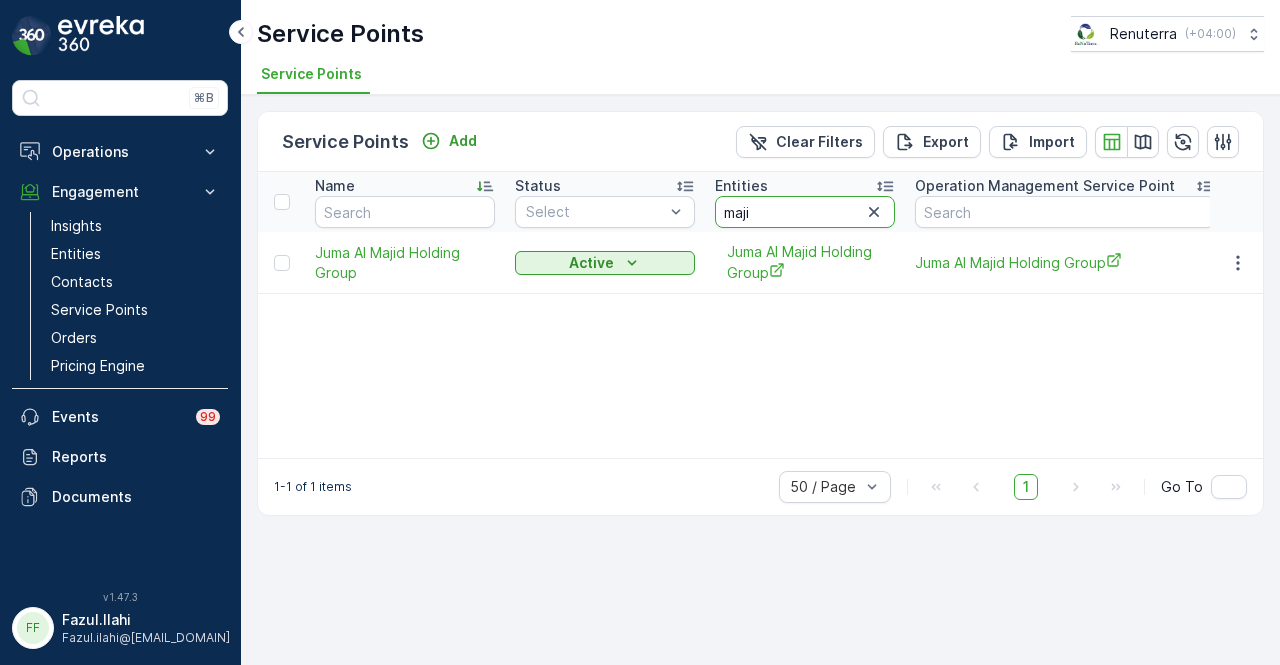 click on "maji" at bounding box center [805, 212] 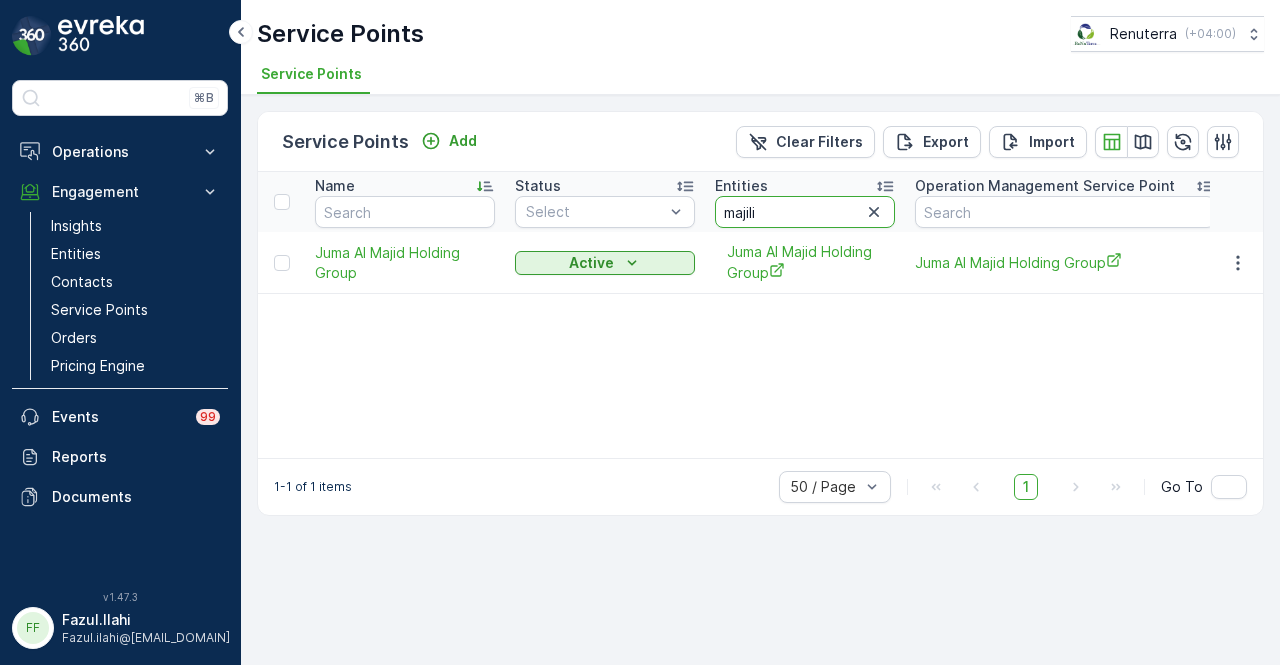 type on "majilis" 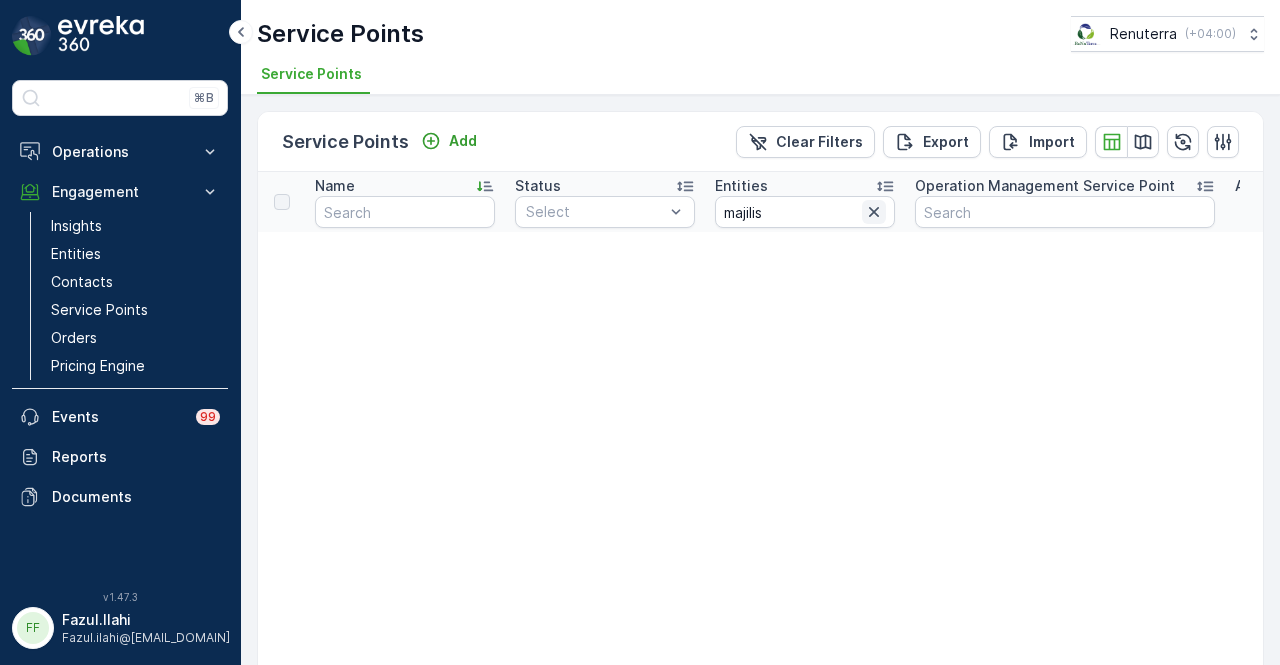 click at bounding box center (874, 212) 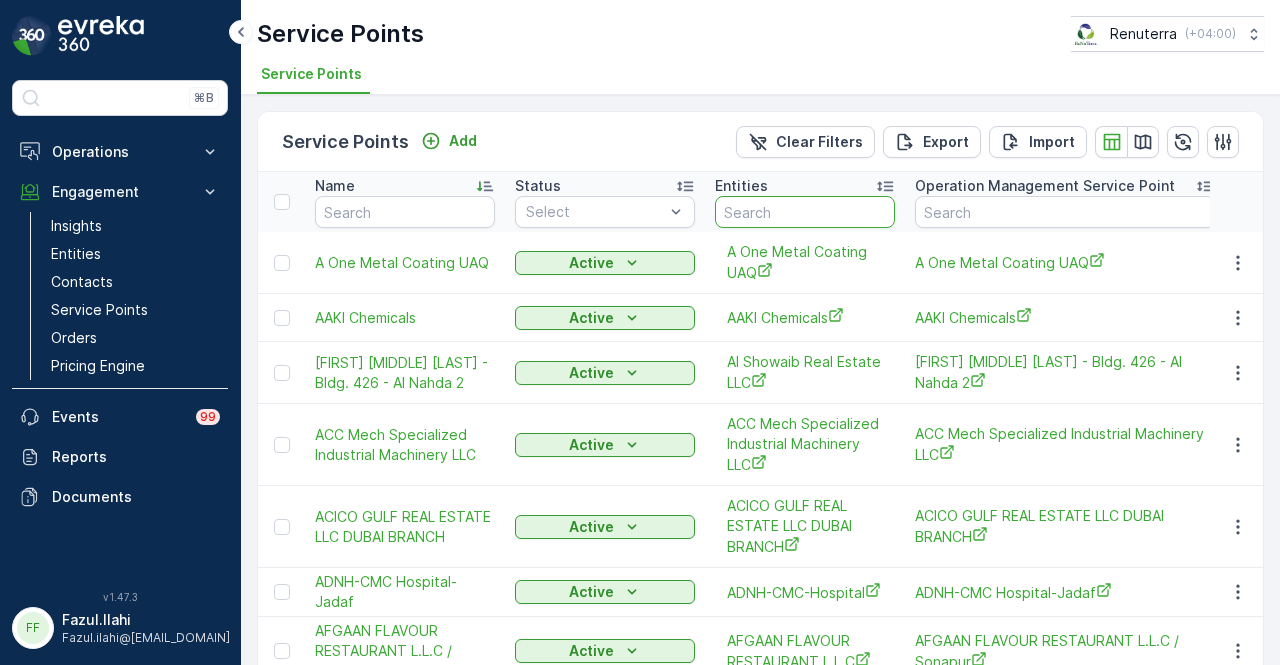 click at bounding box center (805, 212) 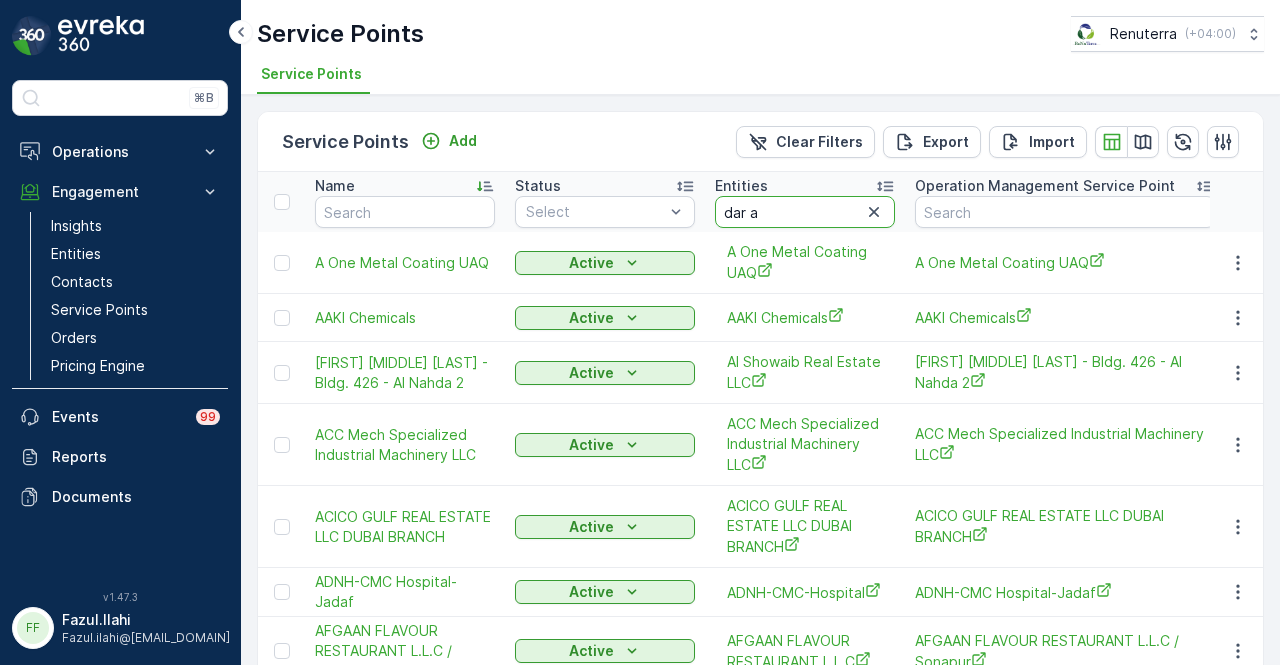 type on "dar al" 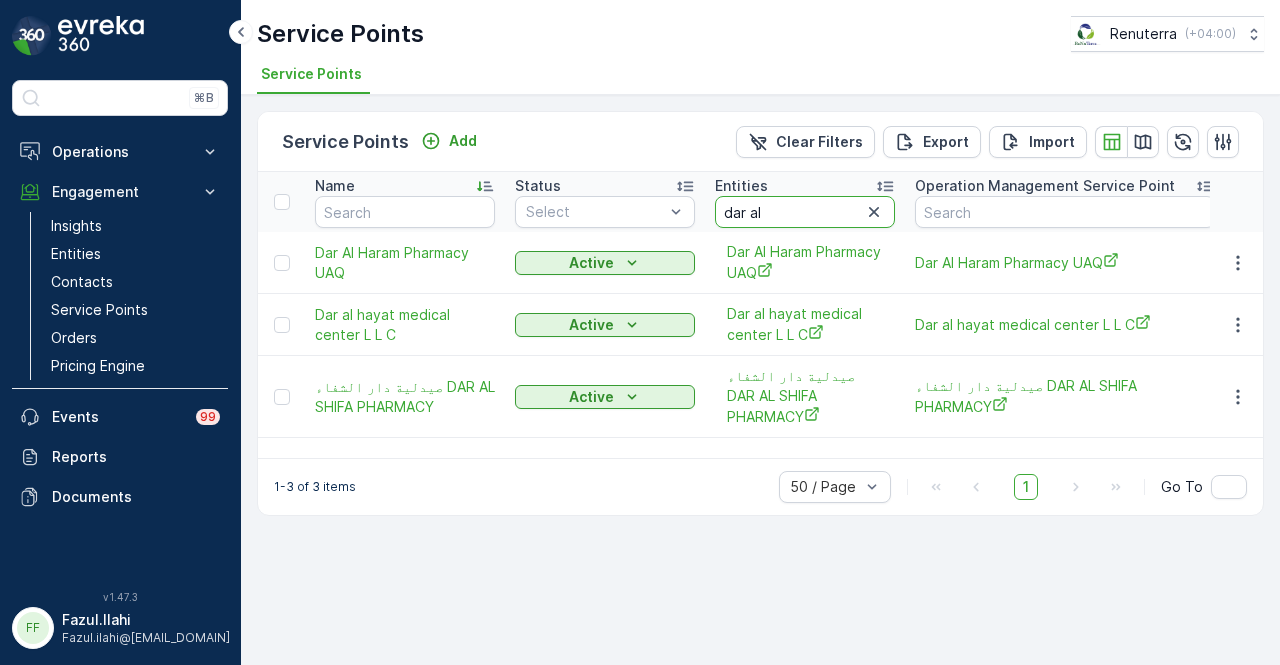 click on "dar al" at bounding box center [805, 212] 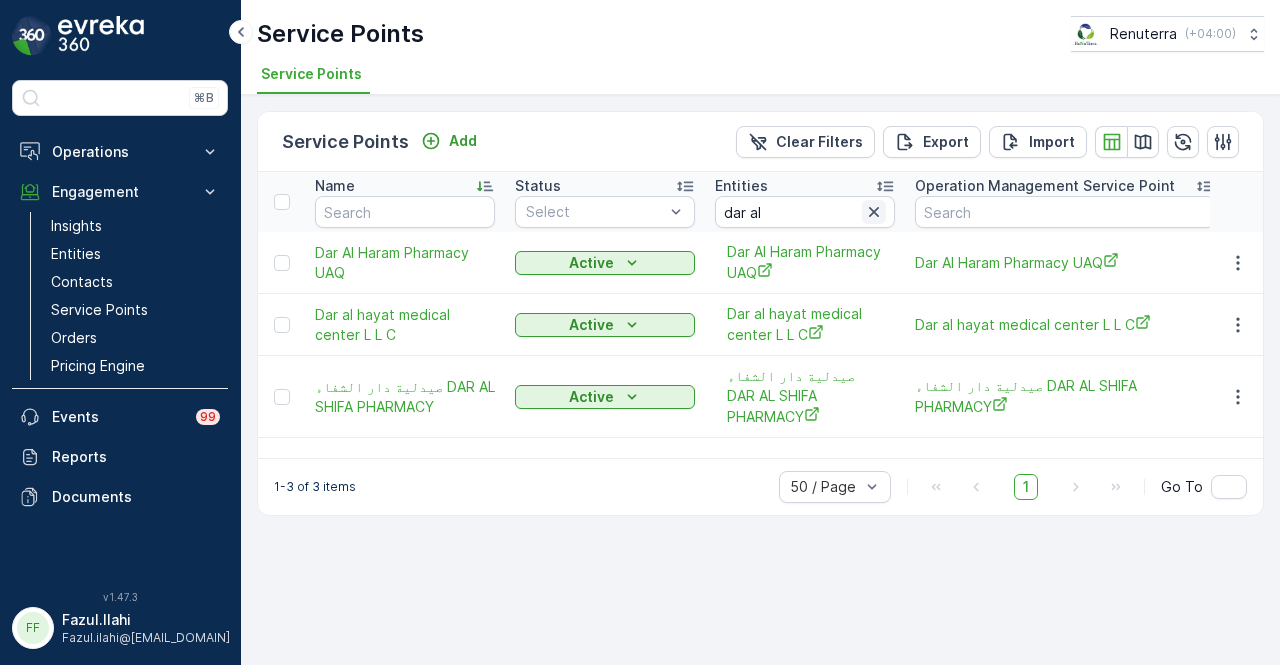 click 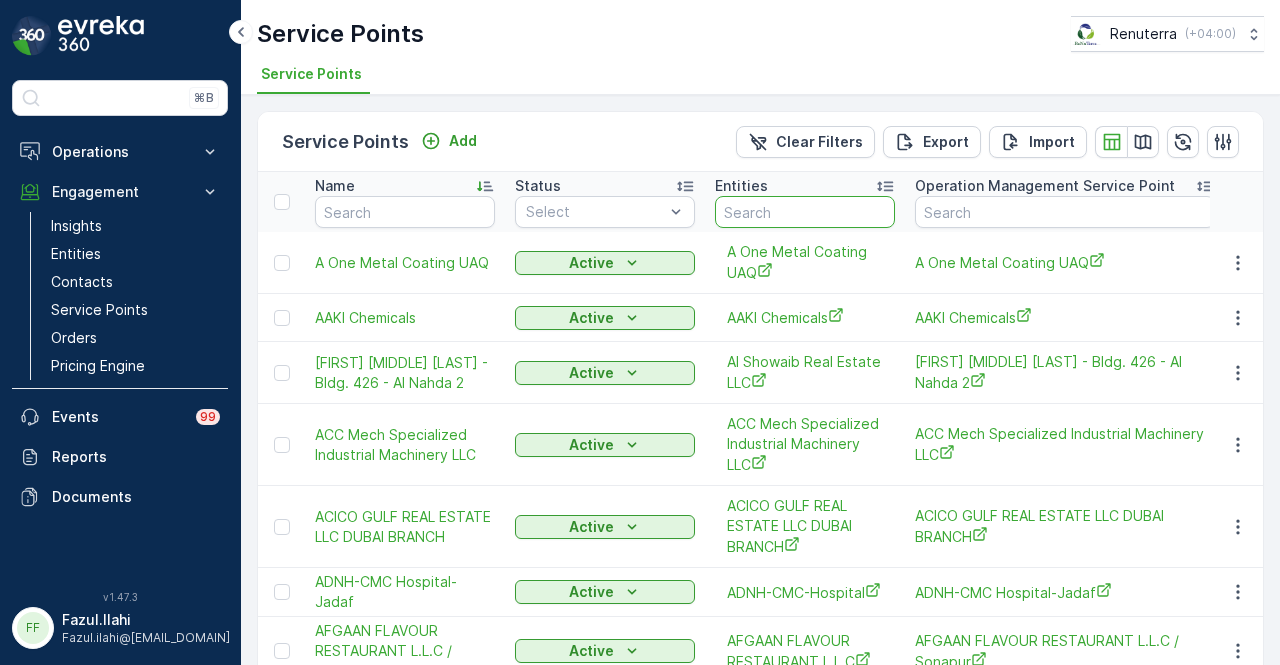 click at bounding box center [805, 212] 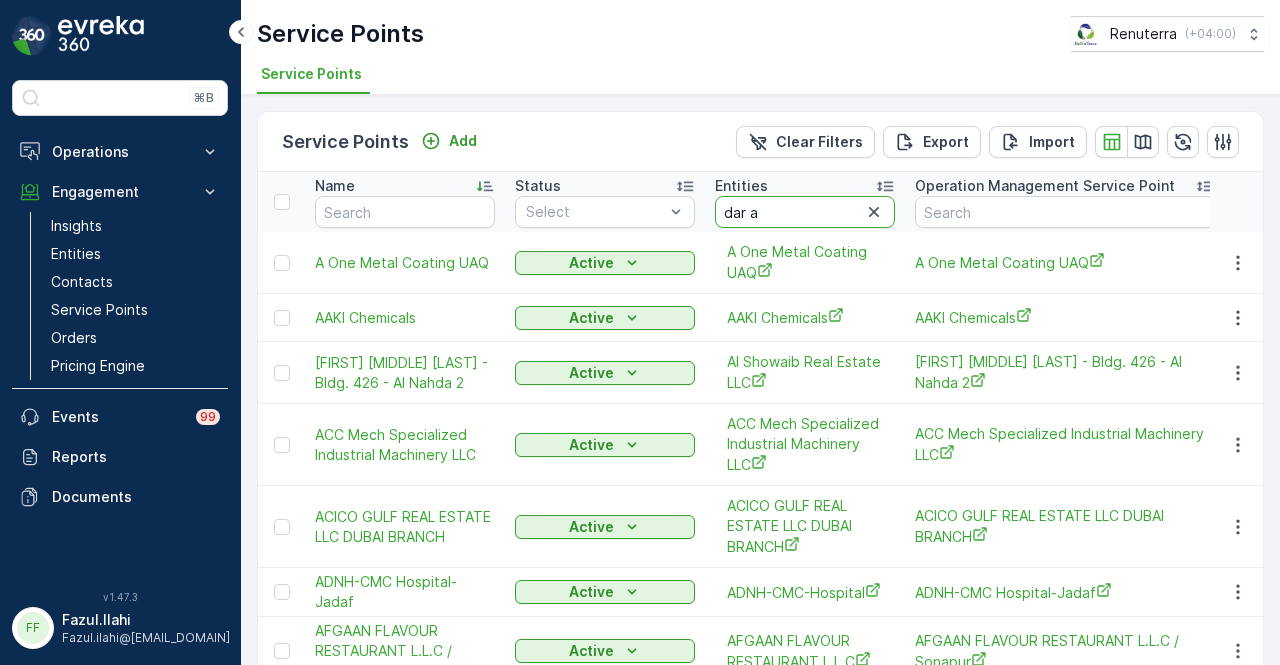 type on "dar al" 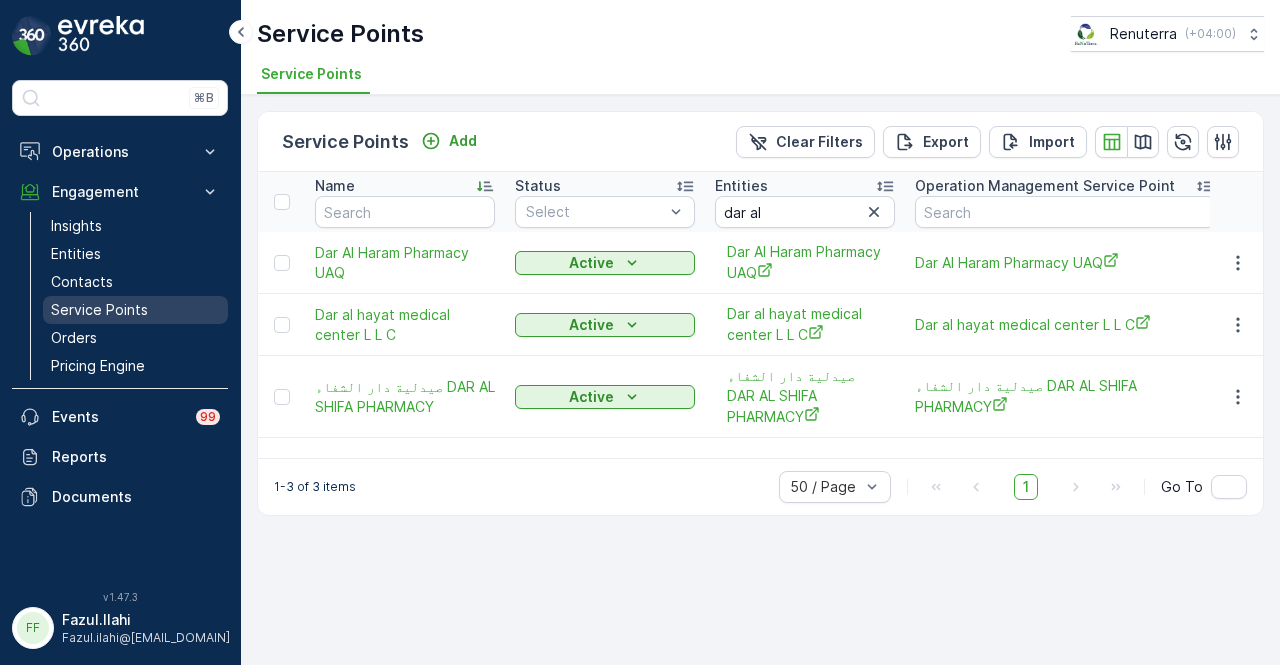 click on "Service Points" at bounding box center [99, 310] 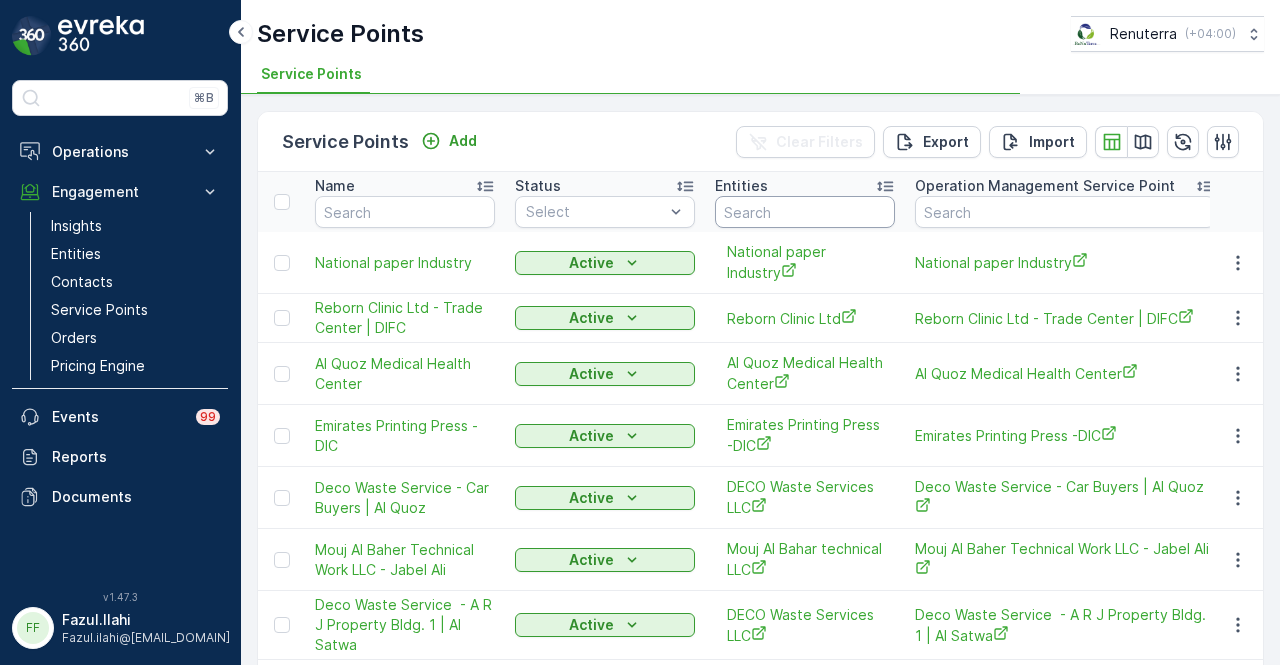 click at bounding box center (805, 212) 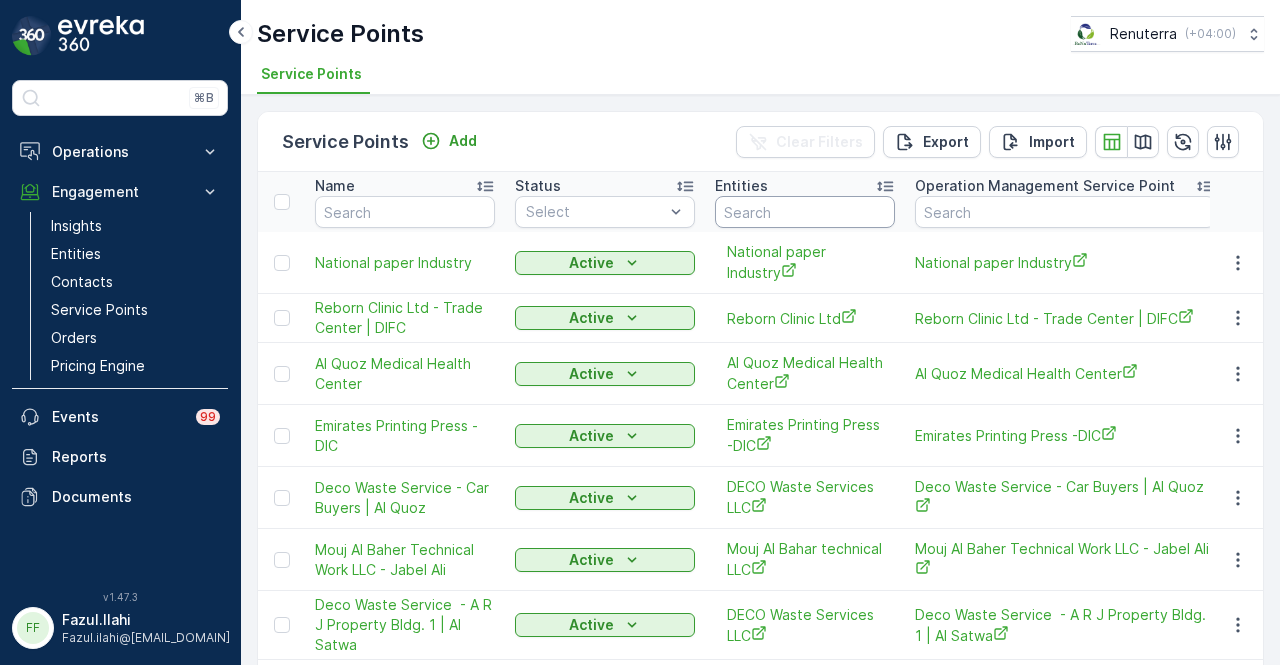 click at bounding box center (805, 212) 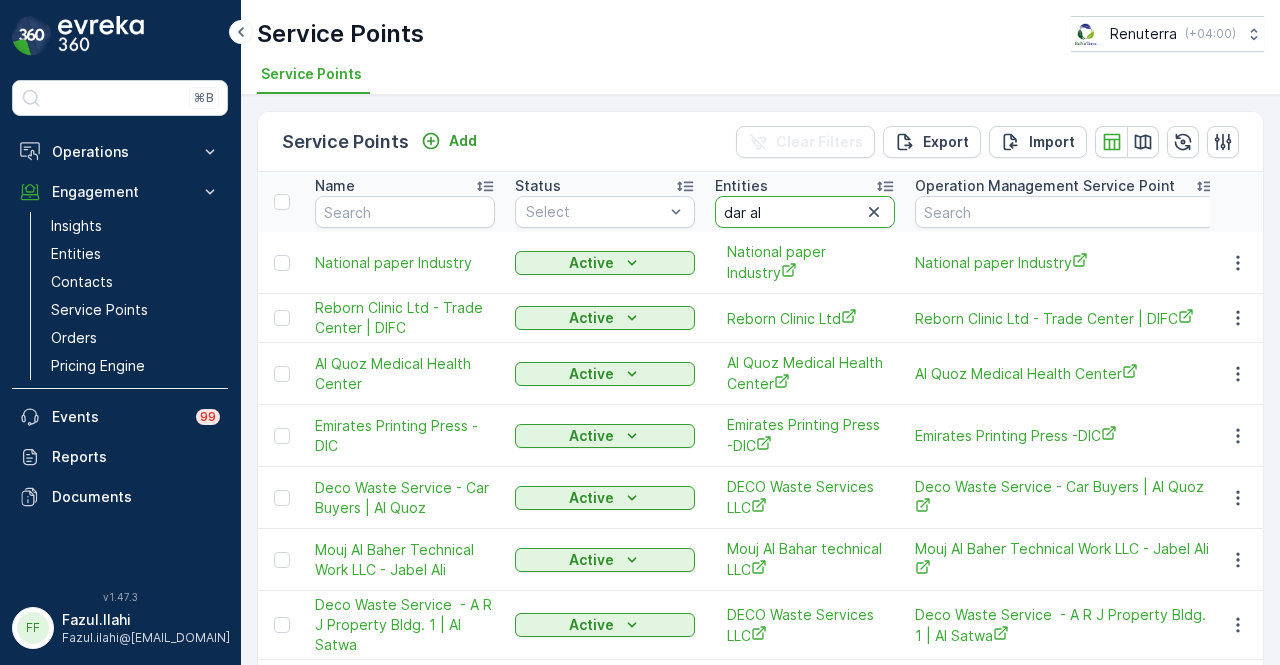 type on "dar al" 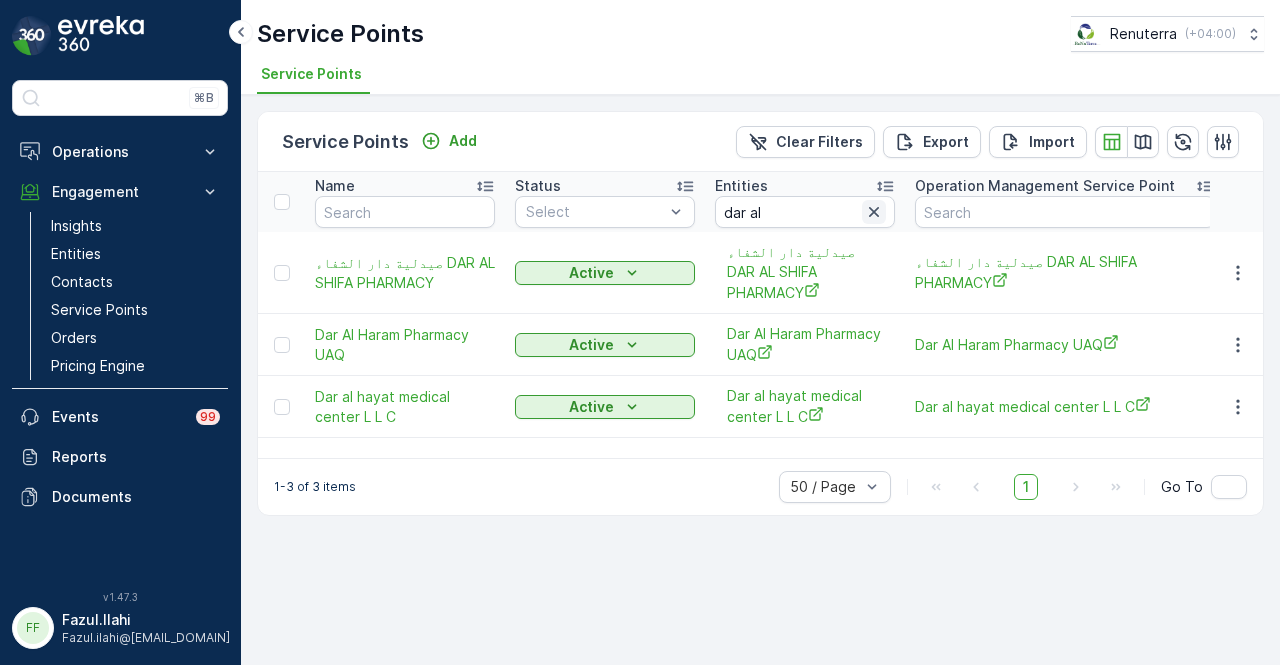 click 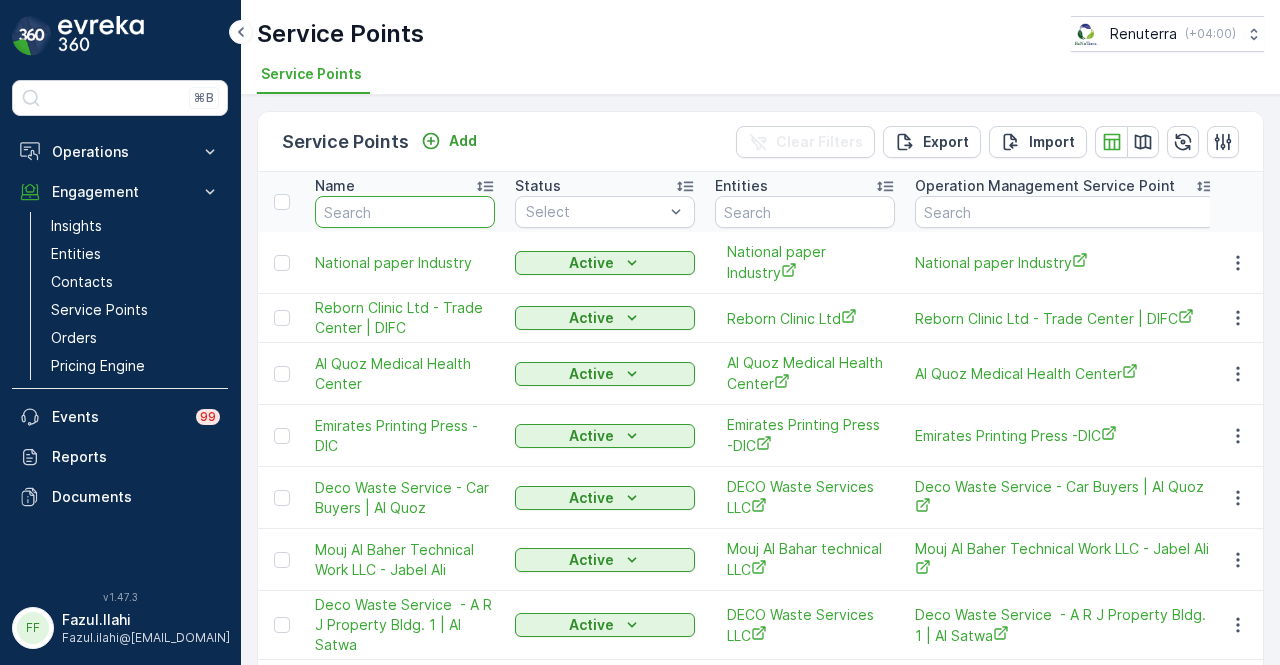 click at bounding box center (405, 212) 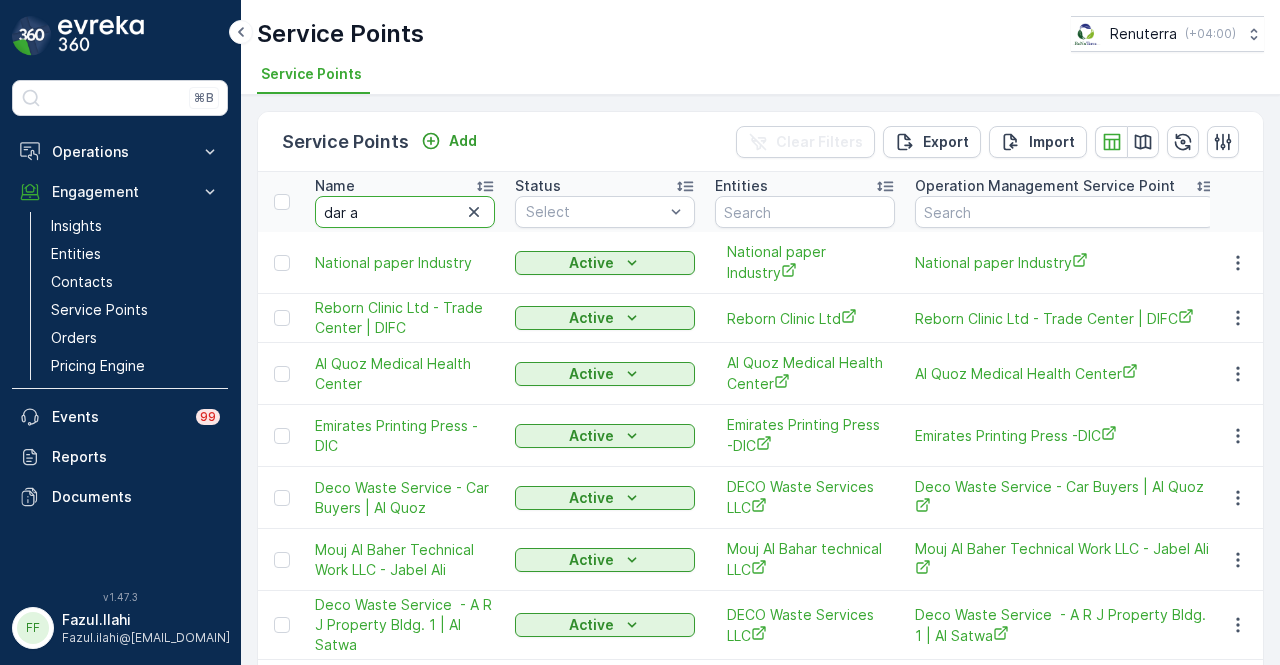 type on "dar al" 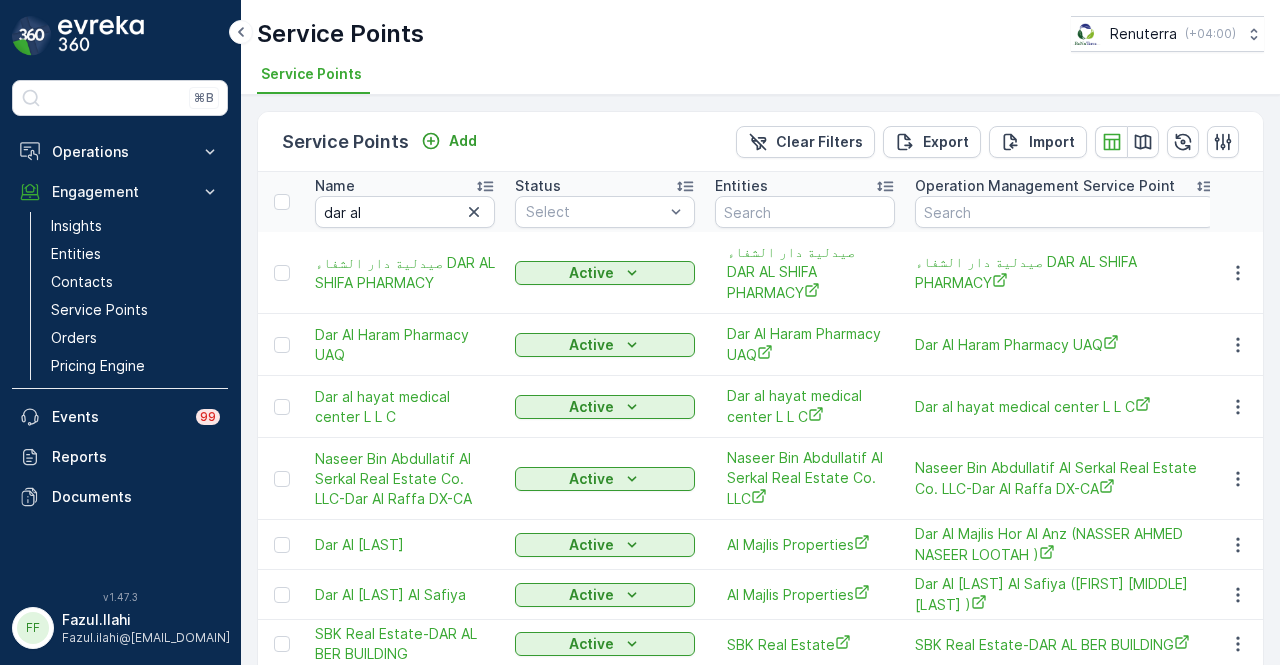 scroll, scrollTop: 65, scrollLeft: 0, axis: vertical 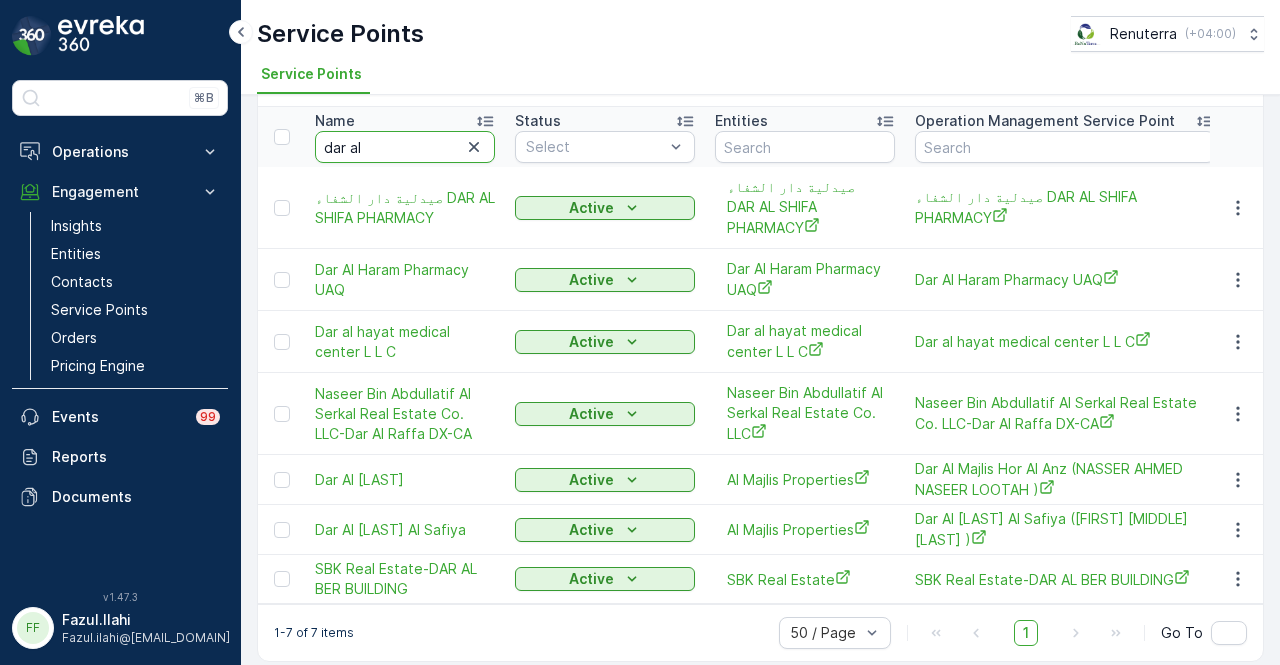 click on "dar al" at bounding box center (405, 147) 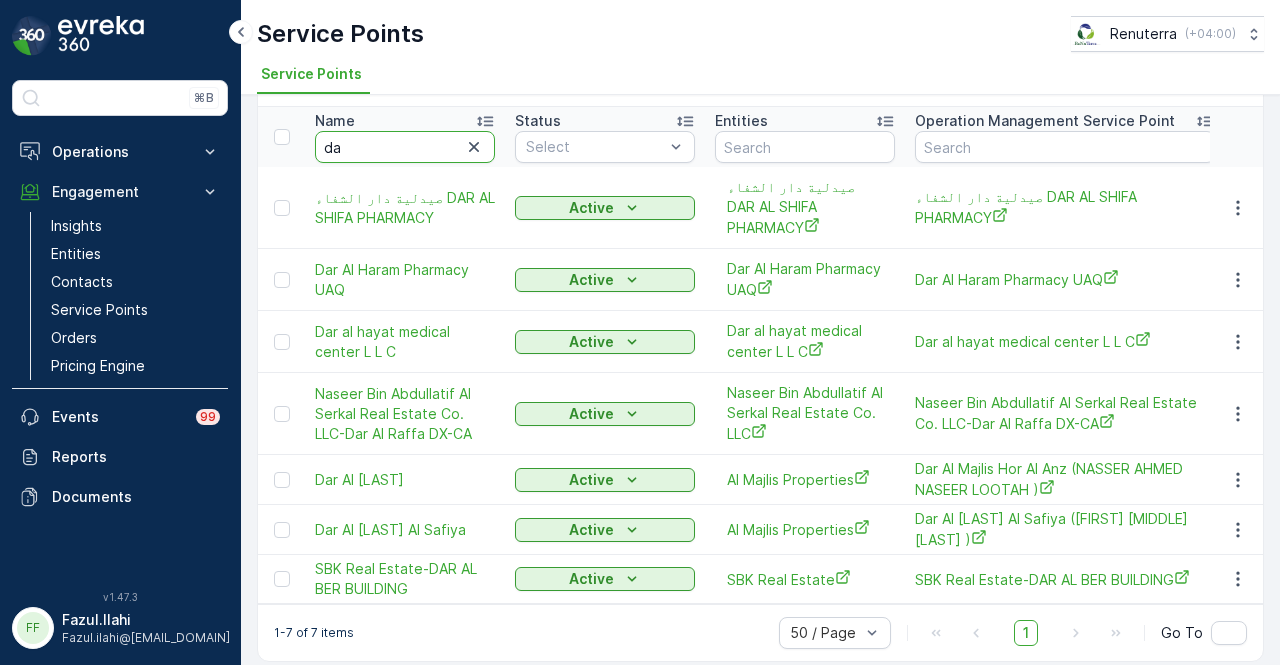 type on "d" 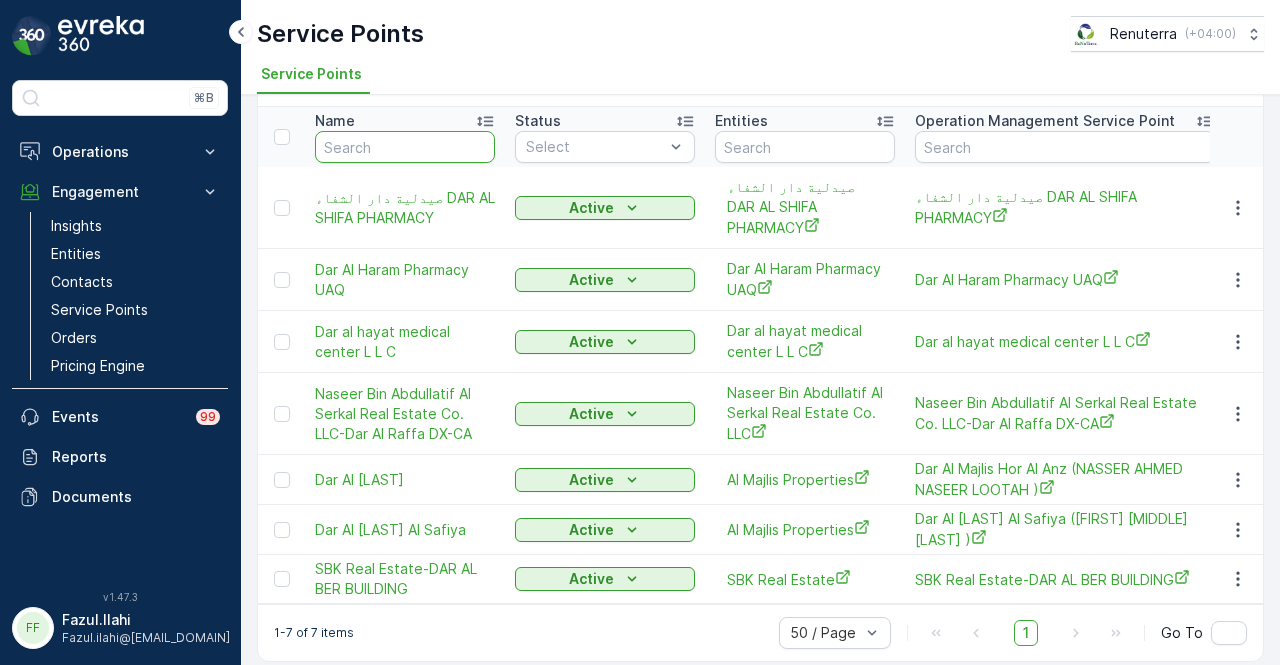 paste on "Al Majlis Properties" 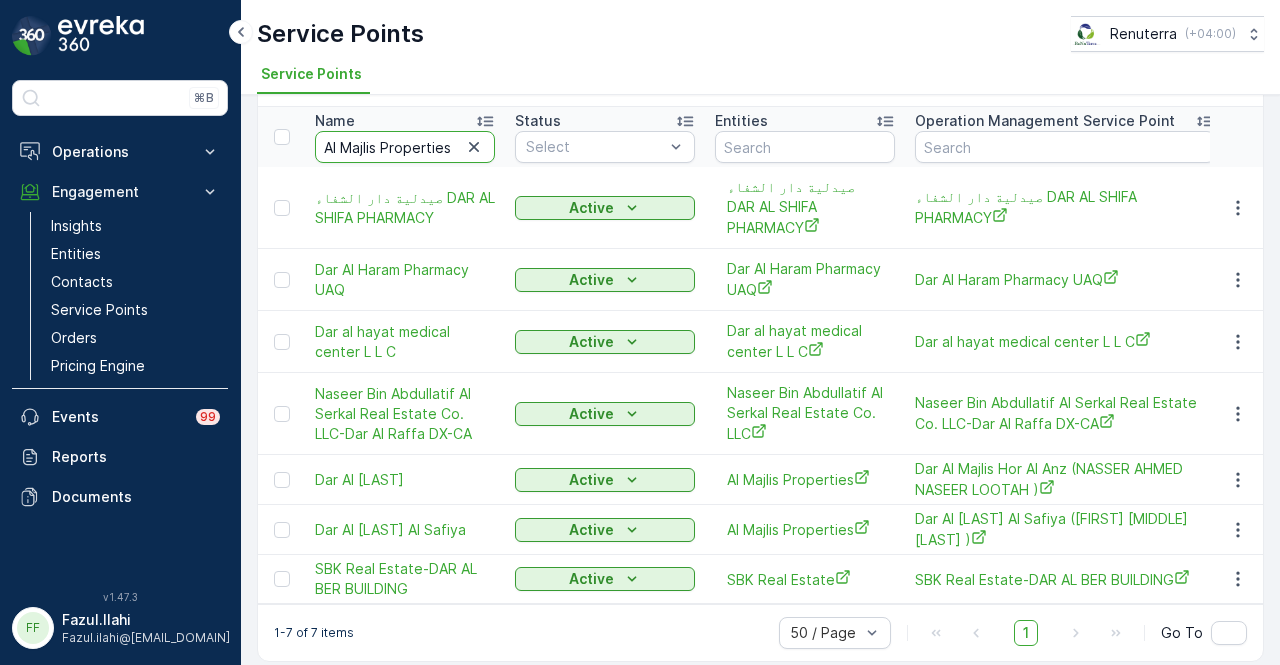 scroll, scrollTop: 0, scrollLeft: 3, axis: horizontal 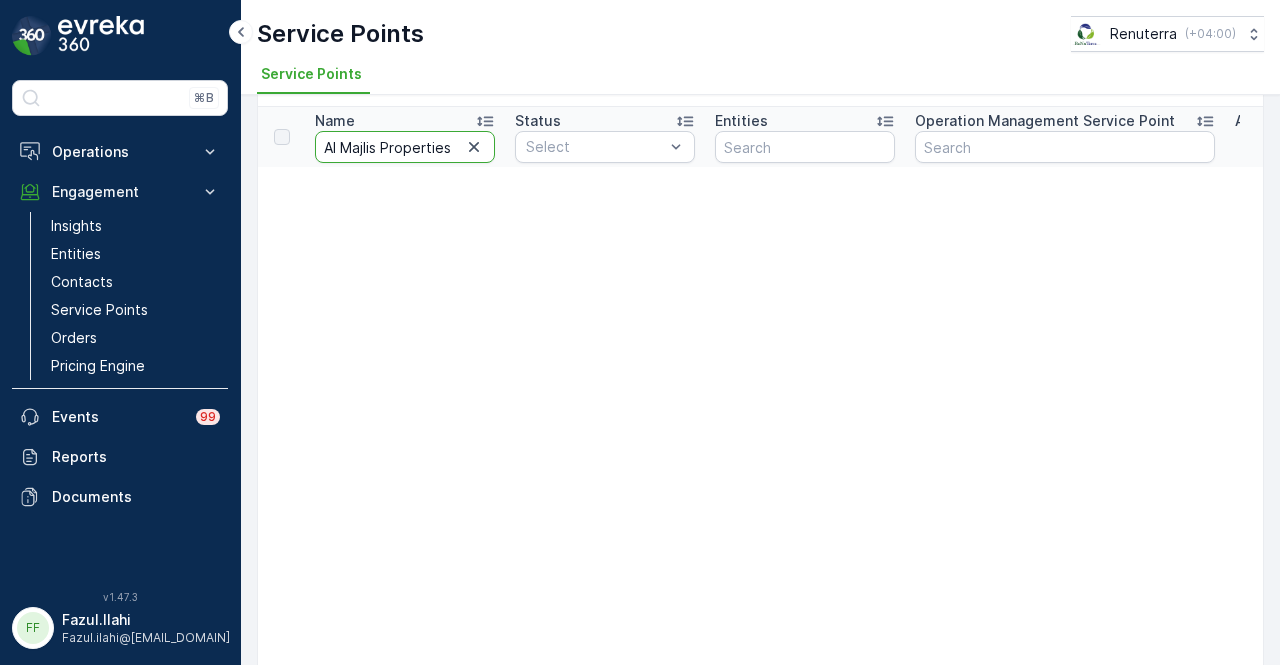 drag, startPoint x: 452, startPoint y: 148, endPoint x: 323, endPoint y: 148, distance: 129 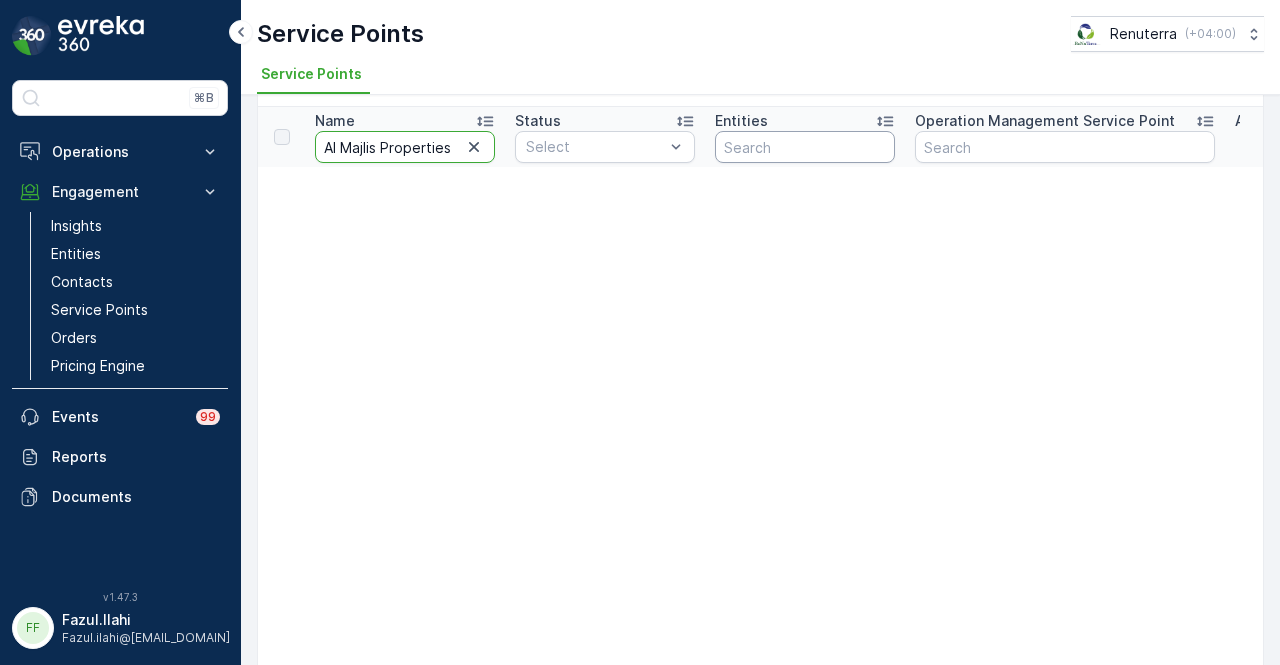 click at bounding box center [805, 147] 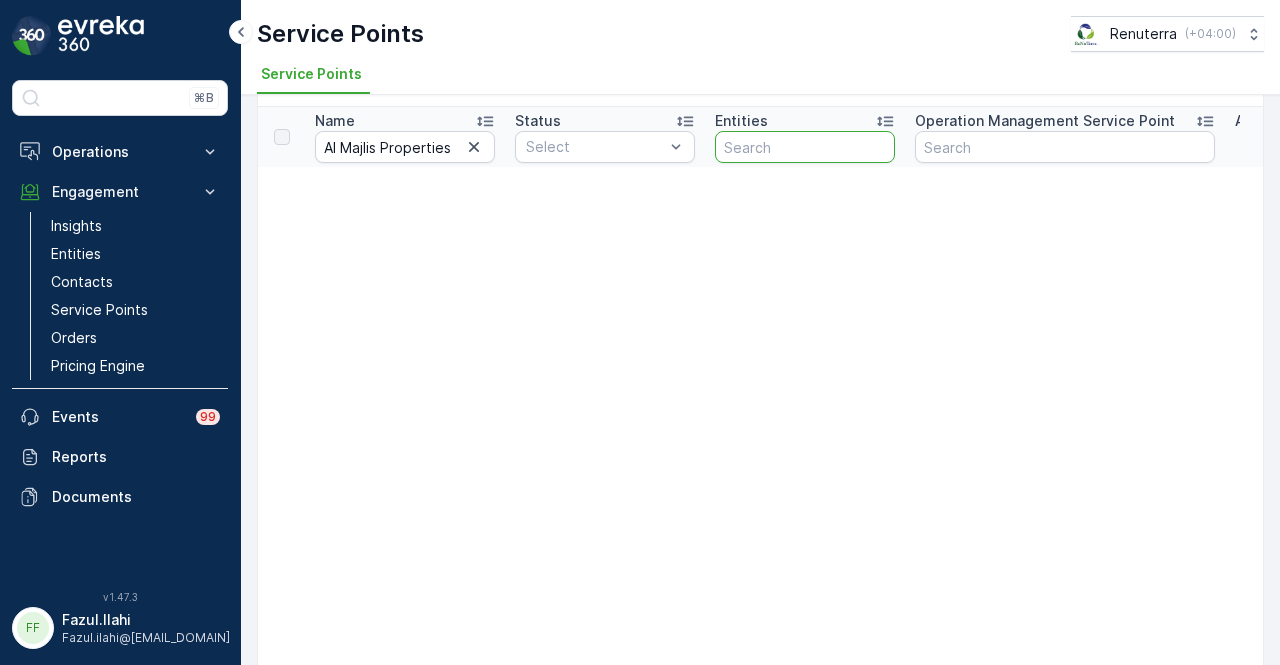 paste on "Al Majlis Properties" 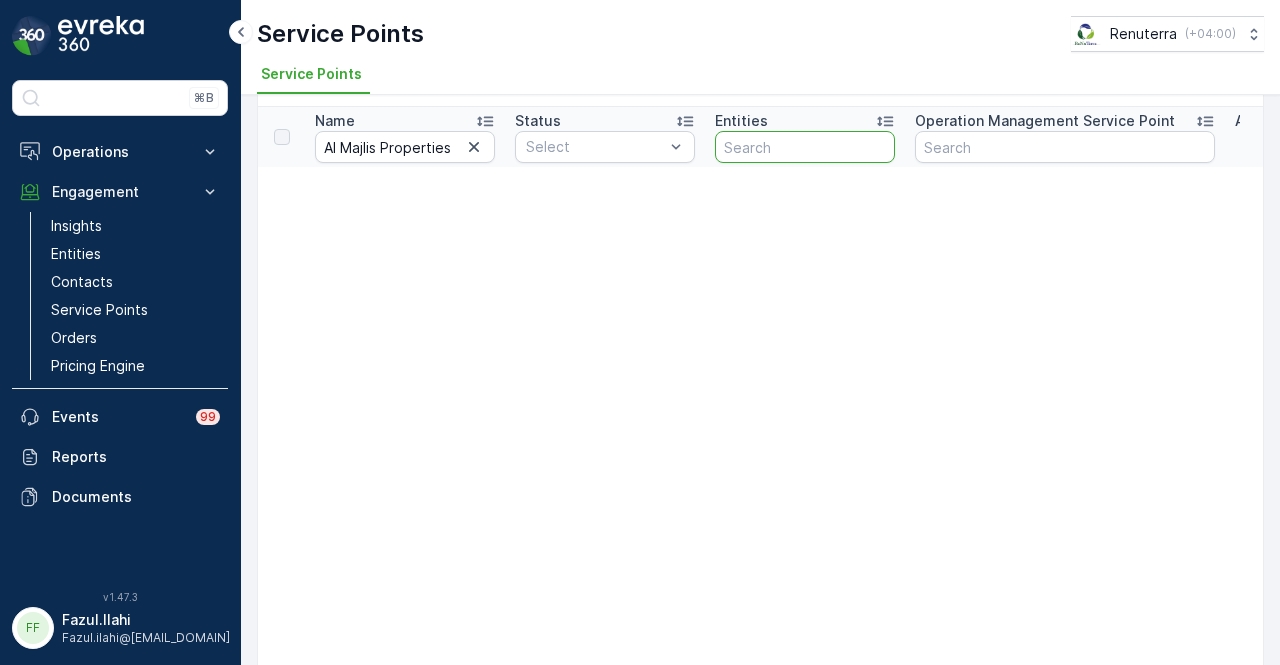 type on "Al Majlis Properties" 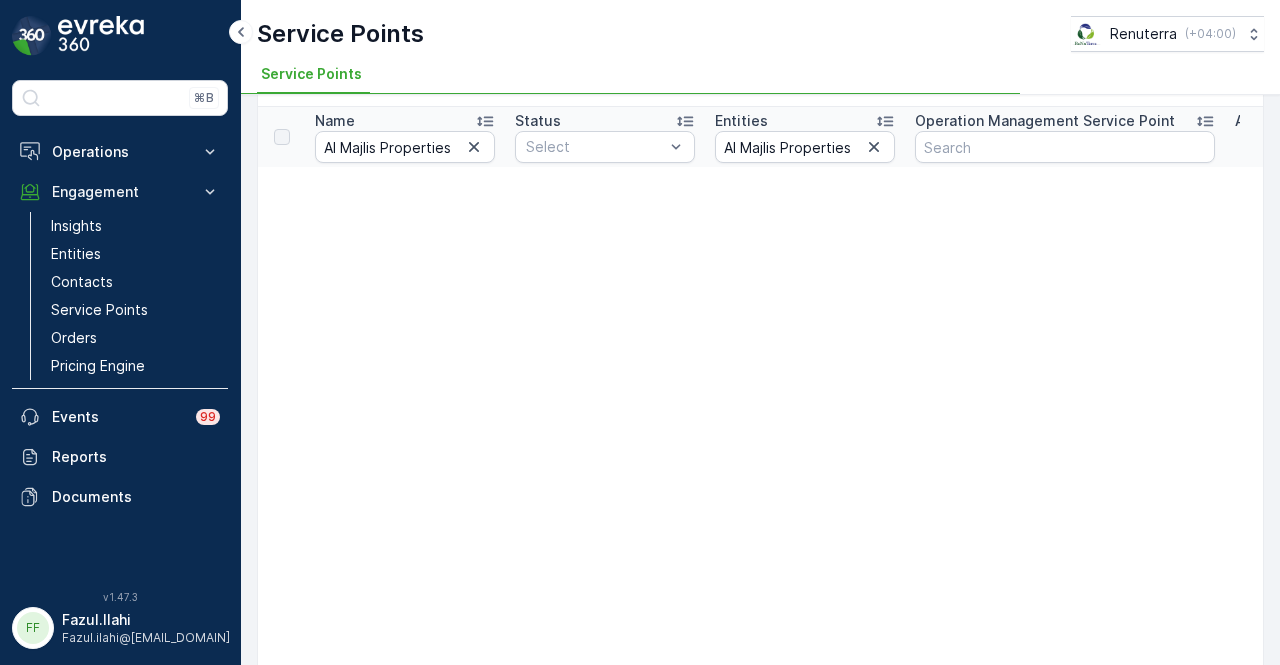click 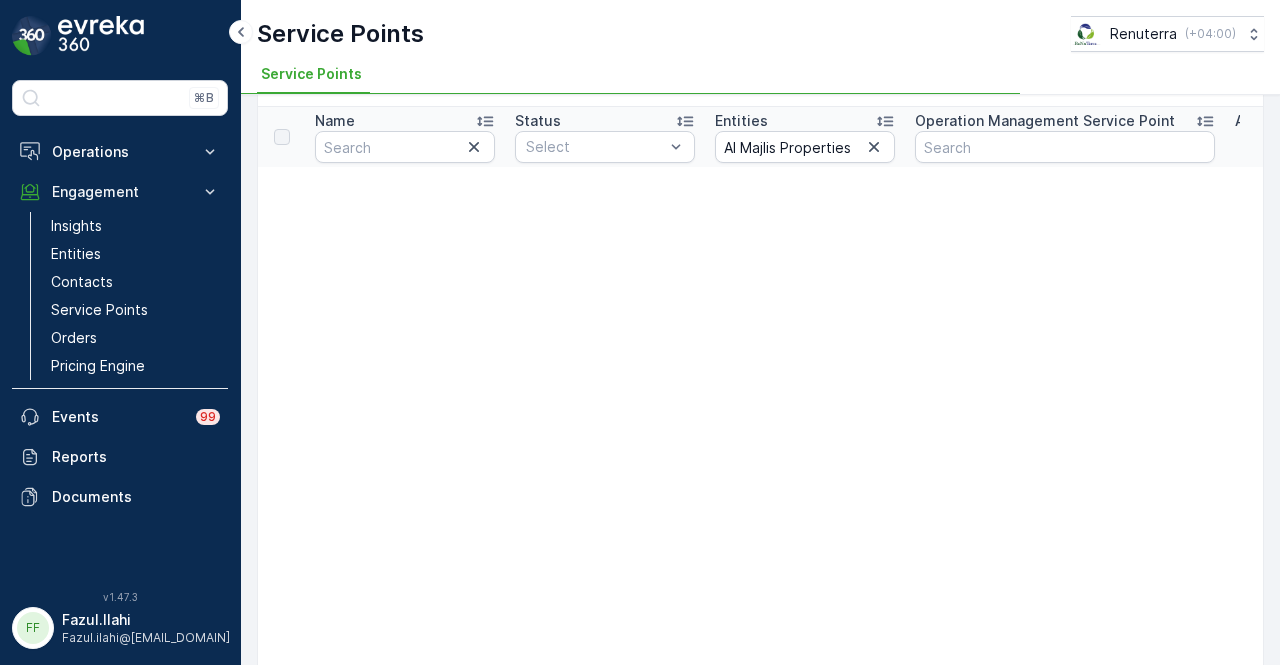 scroll, scrollTop: 0, scrollLeft: 0, axis: both 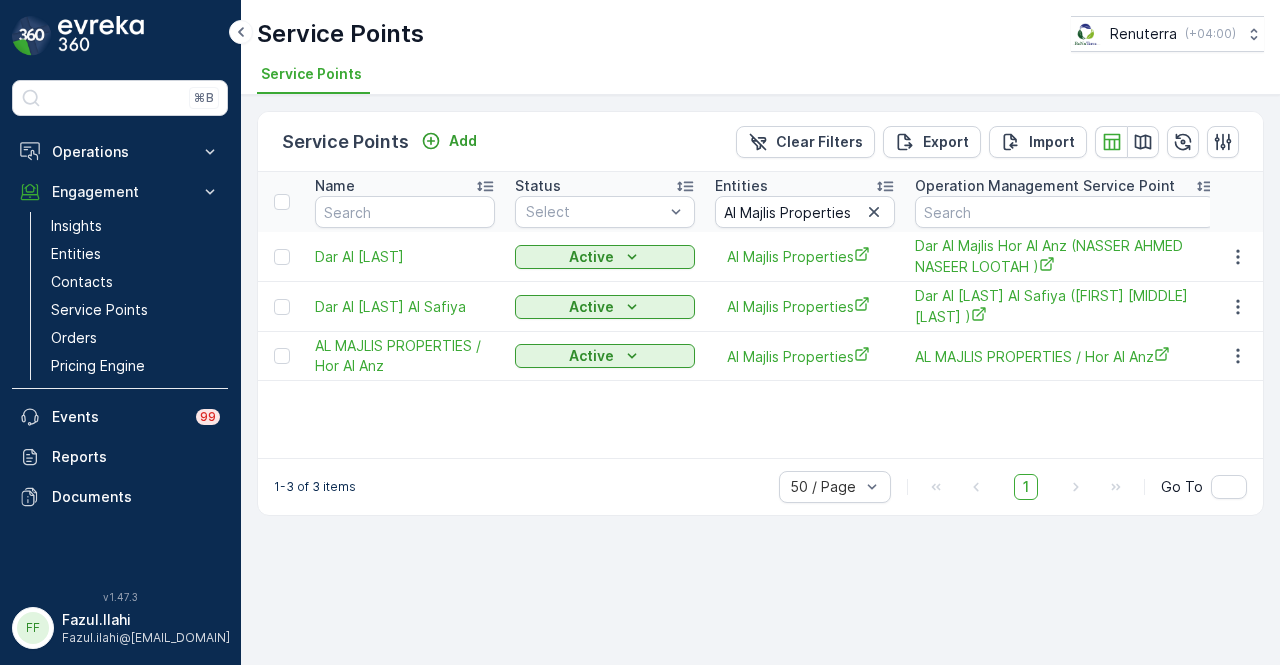 click on "Name Status Select Entities Al Majlis Properties Operation Management Service Point Address Order Settings Select Dynamics SP ID Trade License Number VAT Number Creation Time - Last Update Time - Dar Al Majlis Active Al Majlis Properties Dar Al Majlis Hor Al Anz (NASSER AHMED NASEER LOOTAH ) All Types Selected 202324 - - 20.11.2024 16:48 08.06.2025 00:58 Dar Al Majlis Al Safiya Active Al Majlis Properties Dar Al Majlis Al Safiya (NASSER AHMED NASEER LOOTAH ) All Types Selected 202325 - - 20.11.2024 16:48 08.06.2025 01:01 AL MAJLIS PROPERTIES / Hor Al Anz Active Al Majlis Properties AL MAJLIS PROPERTIES / Hor Al Anz All Types Selected 202039 - - 19.09.2024 10:25 08.06.2025 01:06" at bounding box center (760, 315) 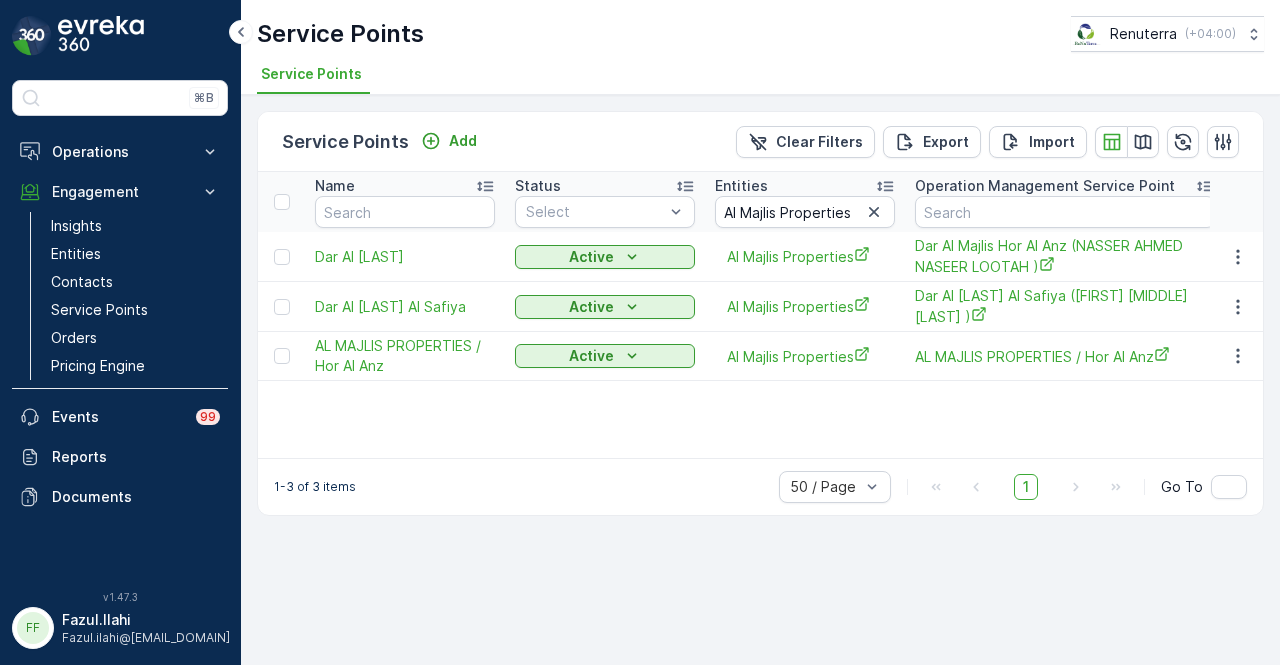click on "Name Status Select Entities Al Majlis Properties Operation Management Service Point Address Order Settings Select Dynamics SP ID Trade License Number VAT Number Creation Time - Last Update Time - Dar Al Majlis Active Al Majlis Properties Dar Al Majlis Hor Al Anz (NASSER AHMED NASEER LOOTAH ) All Types Selected 202324 - - 20.11.2024 16:48 08.06.2025 00:58 Dar Al Majlis Al Safiya Active Al Majlis Properties Dar Al Majlis Al Safiya (NASSER AHMED NASEER LOOTAH ) All Types Selected 202325 - - 20.11.2024 16:48 08.06.2025 01:01 AL MAJLIS PROPERTIES / Hor Al Anz Active Al Majlis Properties AL MAJLIS PROPERTIES / Hor Al Anz All Types Selected 202039 - - 19.09.2024 10:25 08.06.2025 01:06" at bounding box center [760, 315] 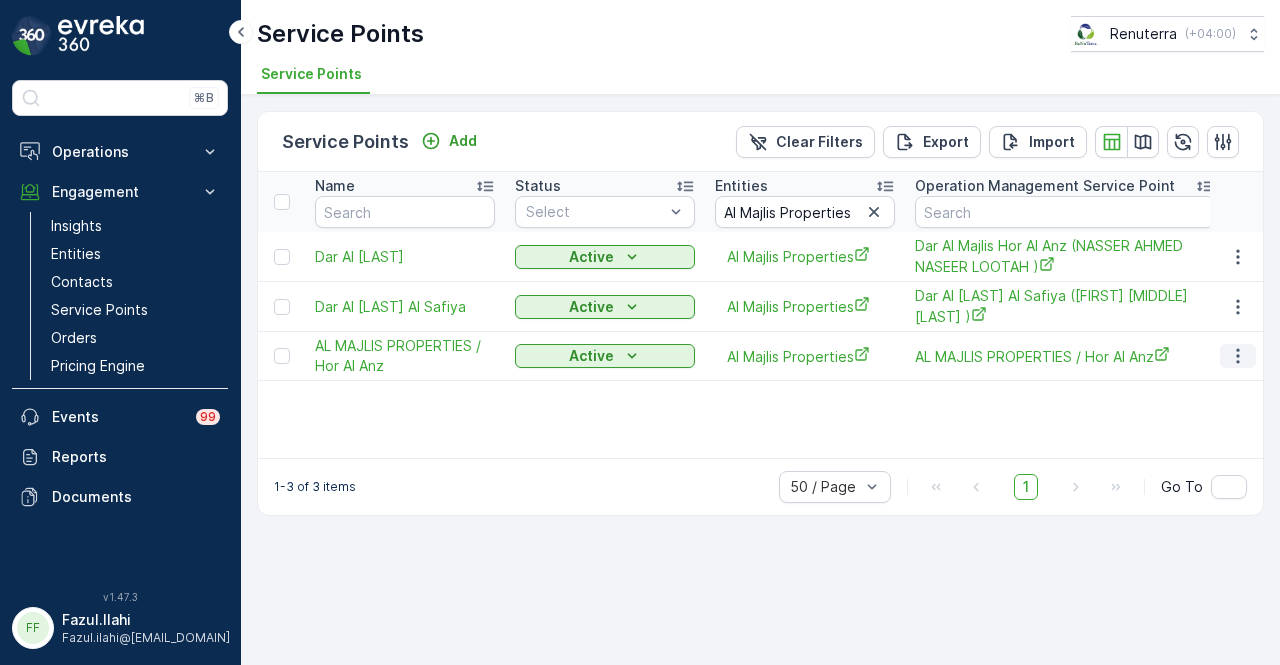 click at bounding box center [1238, 356] 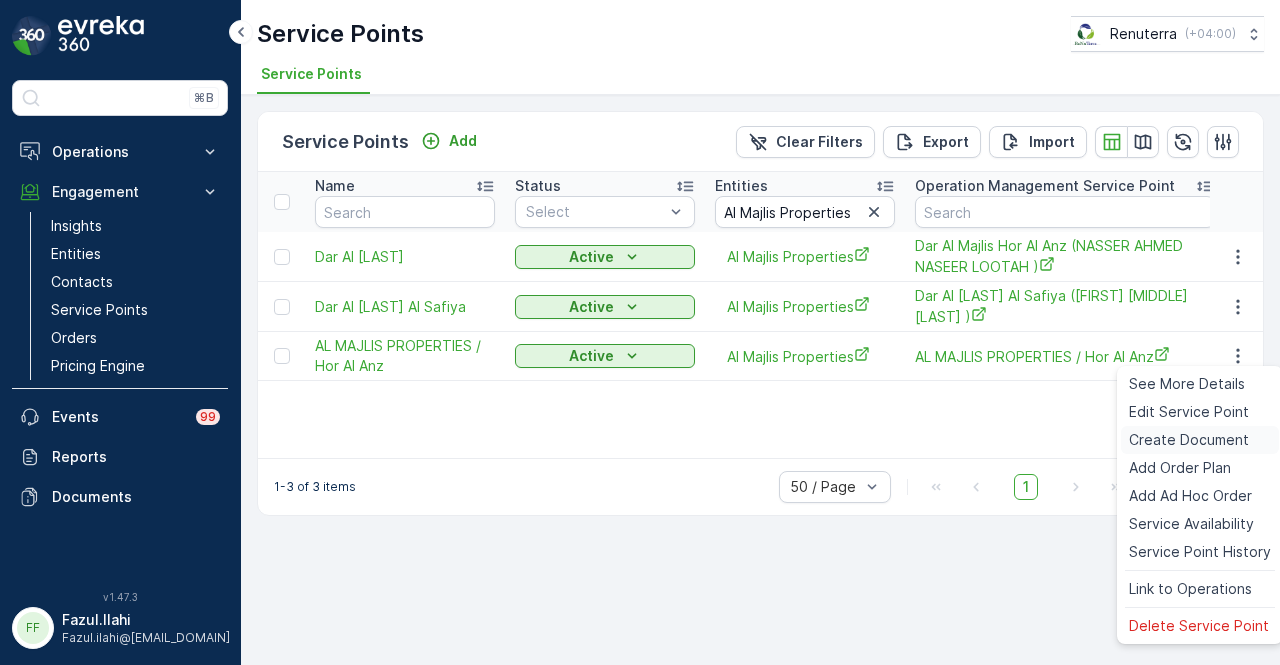 click on "Create Document" at bounding box center [1189, 440] 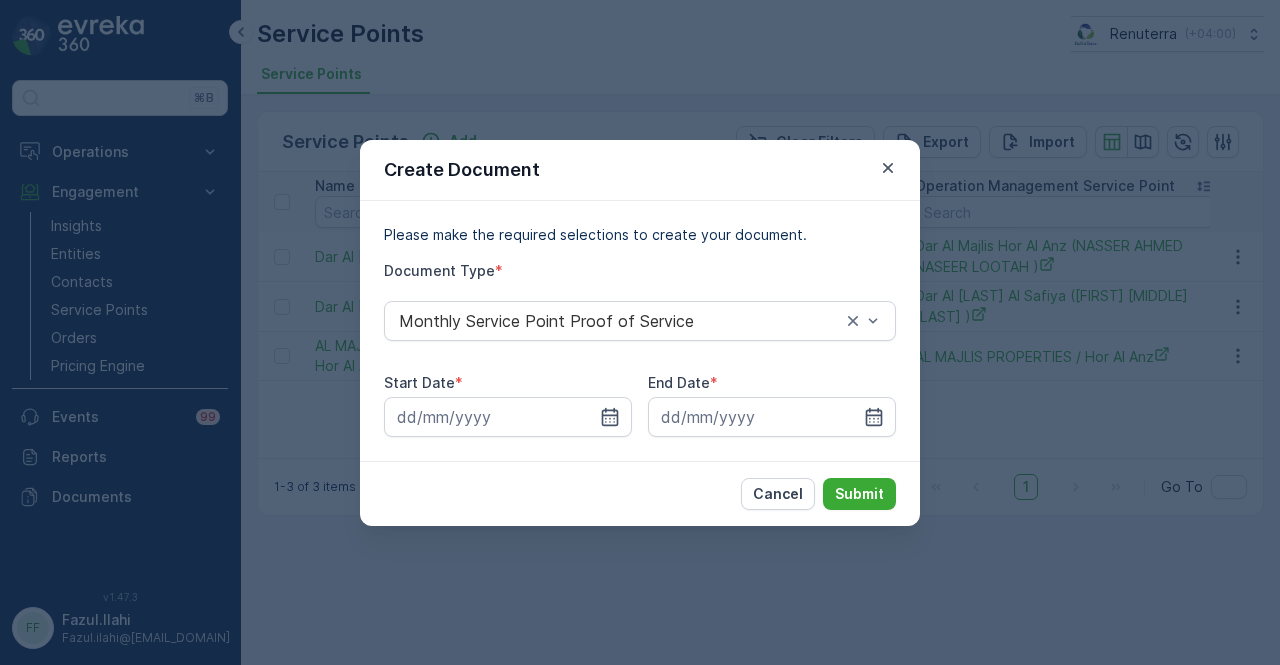 click on "Start Date *" at bounding box center [508, 383] 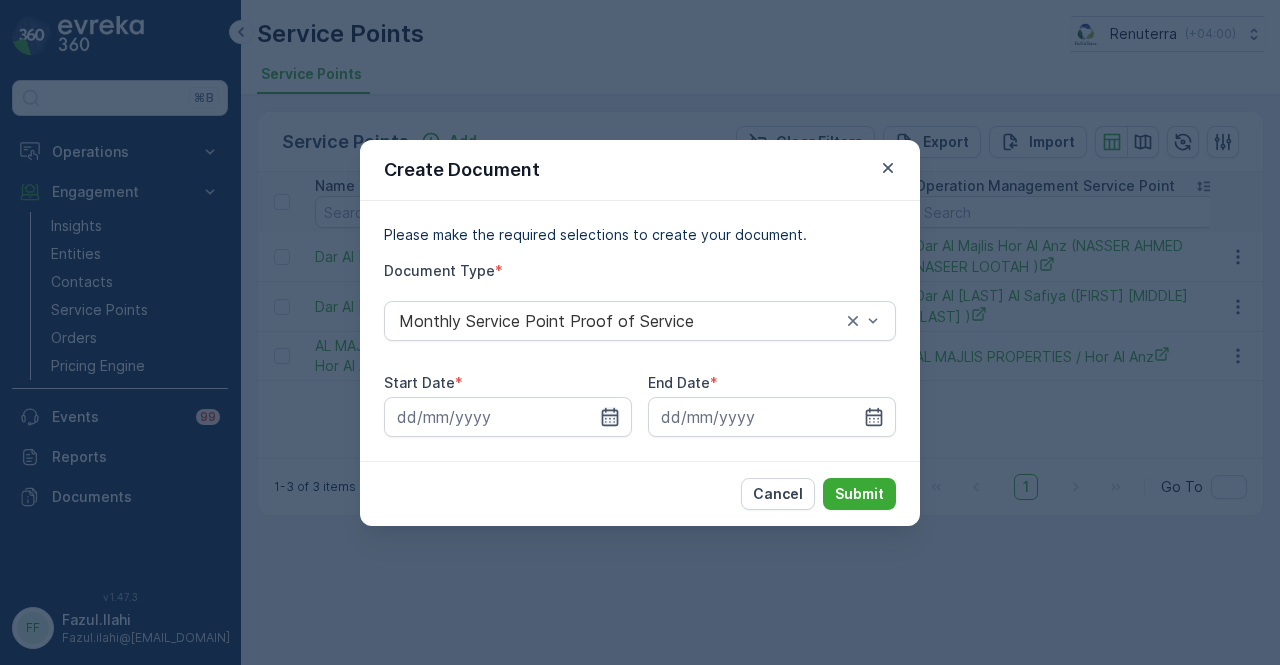 click 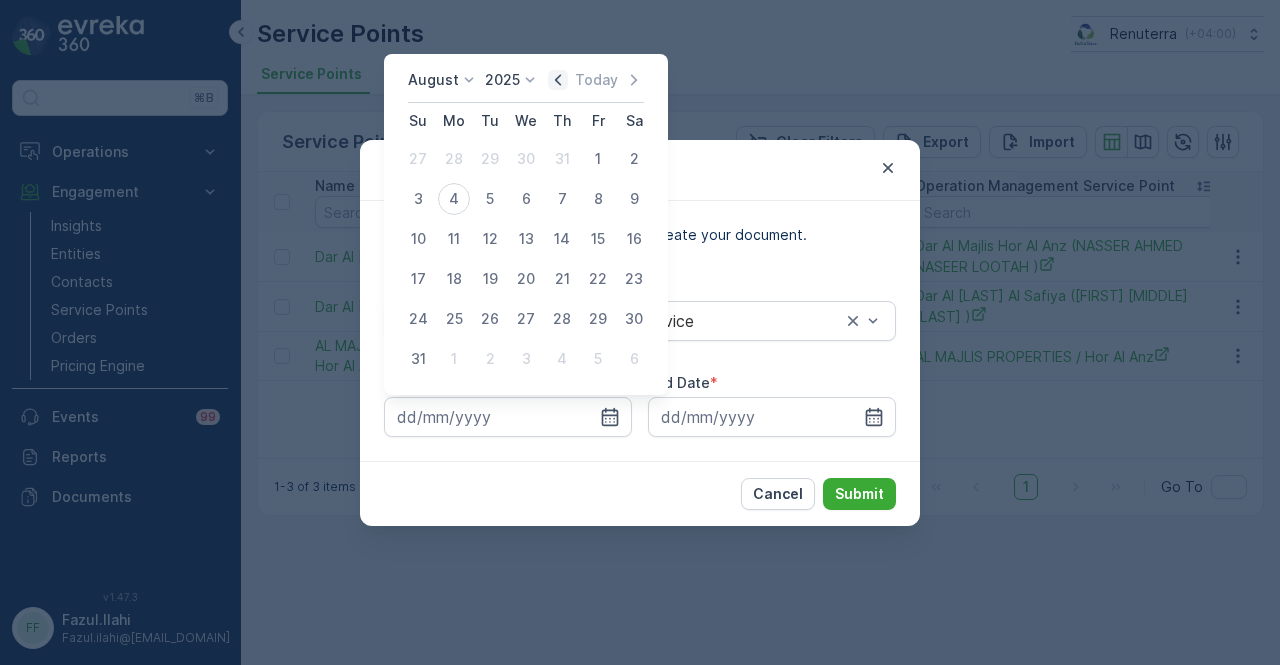 click 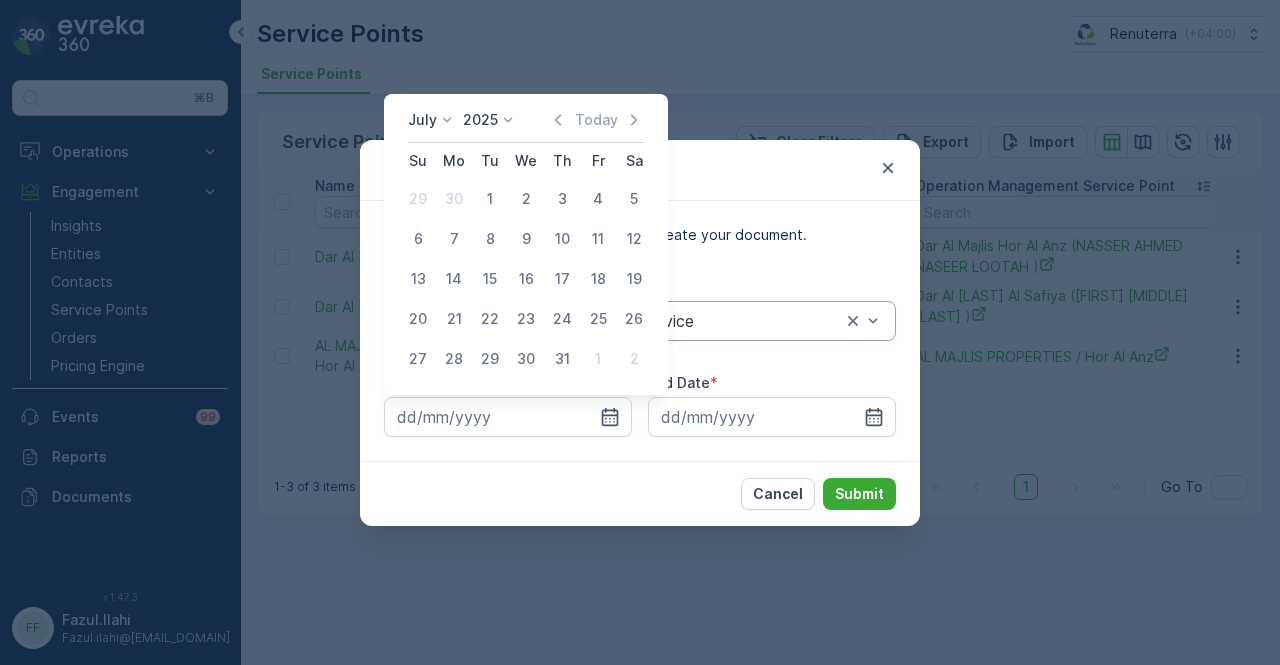 drag, startPoint x: 500, startPoint y: 193, endPoint x: 830, endPoint y: 337, distance: 360.05 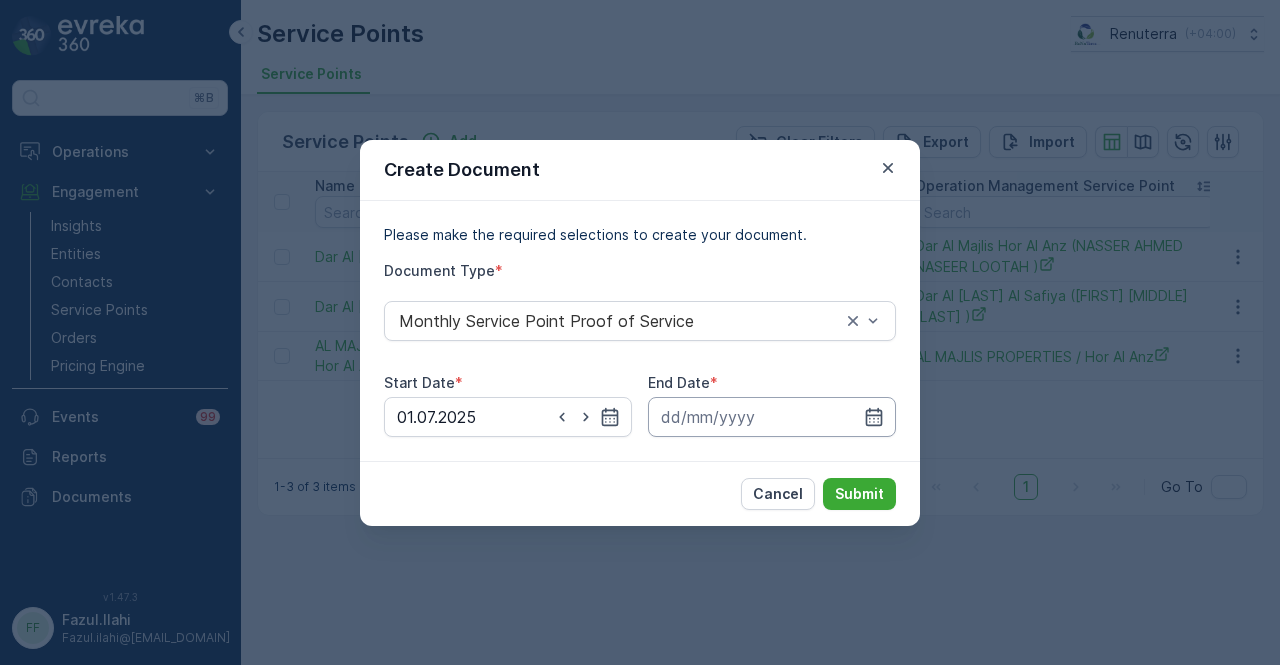 click at bounding box center [772, 417] 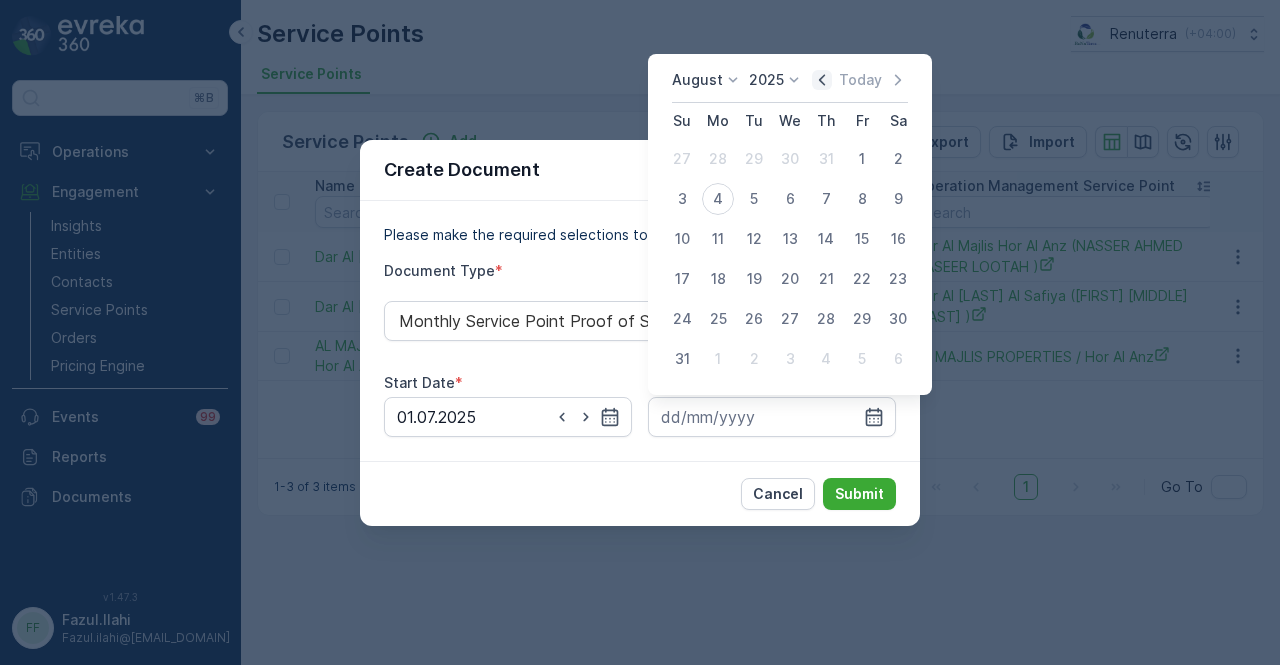 click 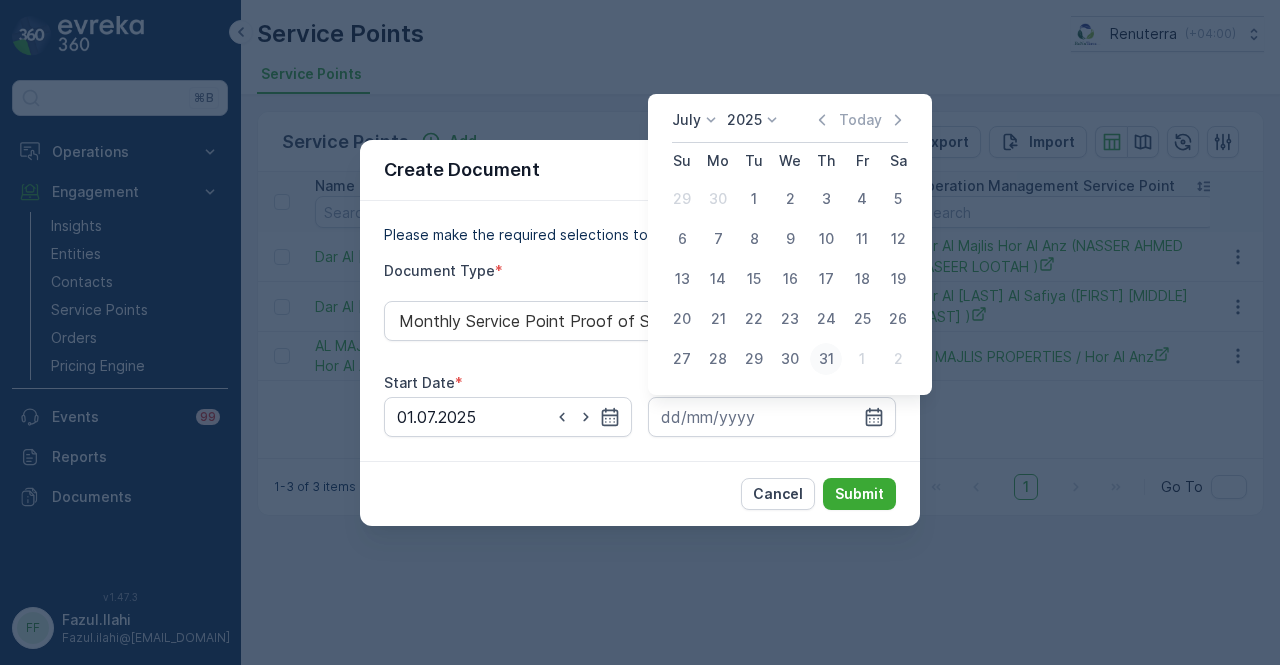 click on "31" at bounding box center [826, 359] 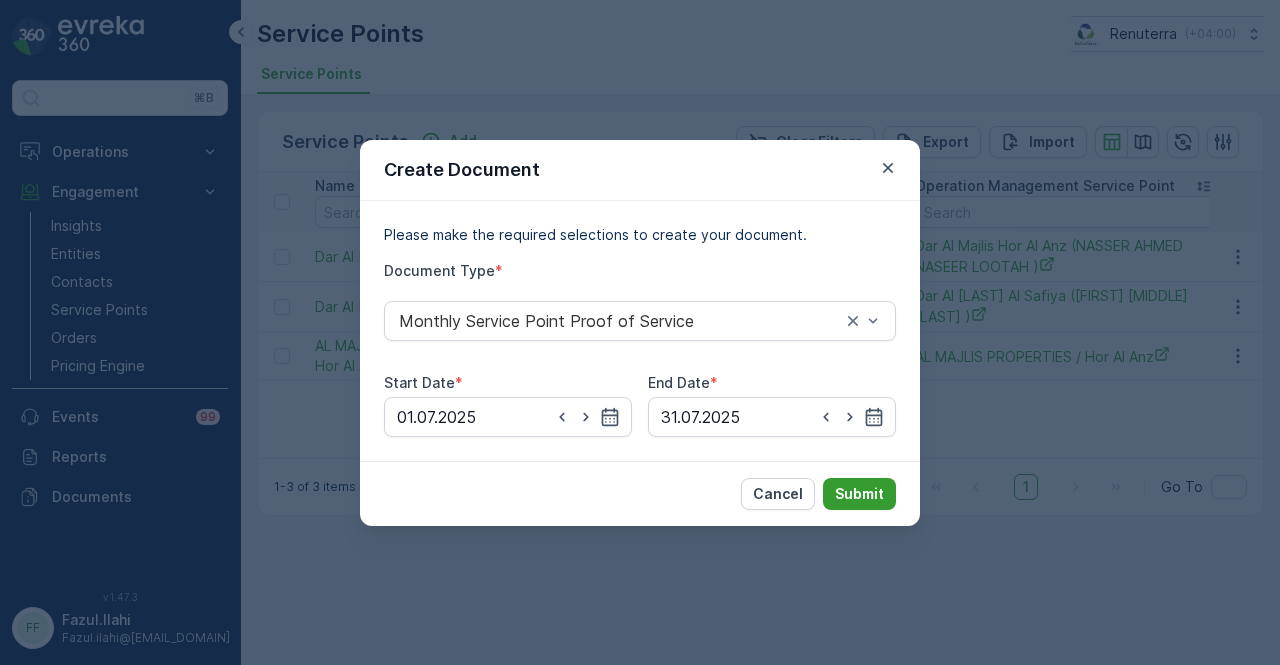 click on "Submit" at bounding box center (859, 494) 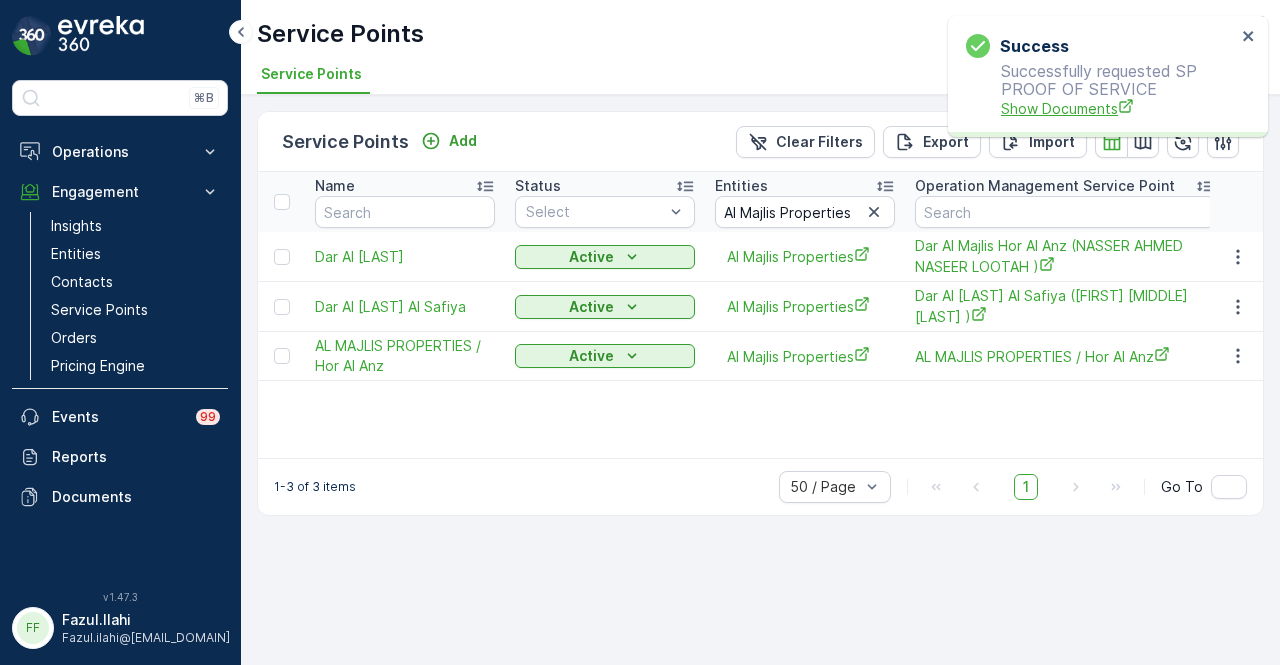 click on "Show Documents" at bounding box center [1118, 108] 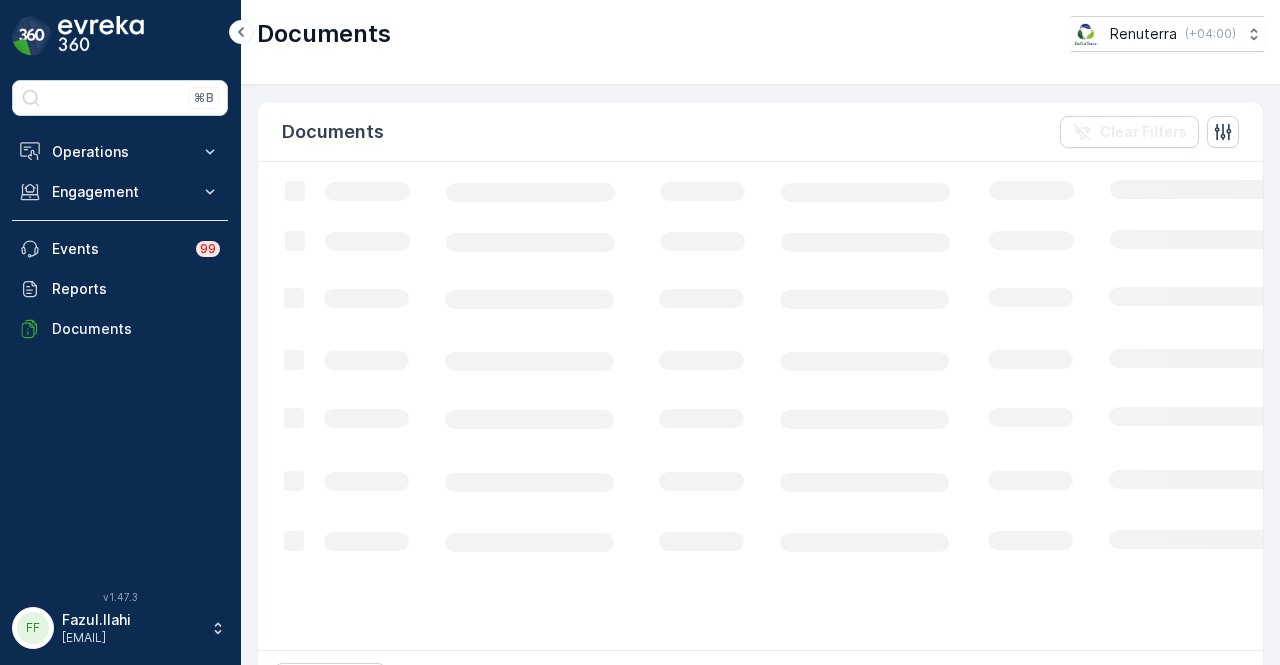 scroll, scrollTop: 0, scrollLeft: 0, axis: both 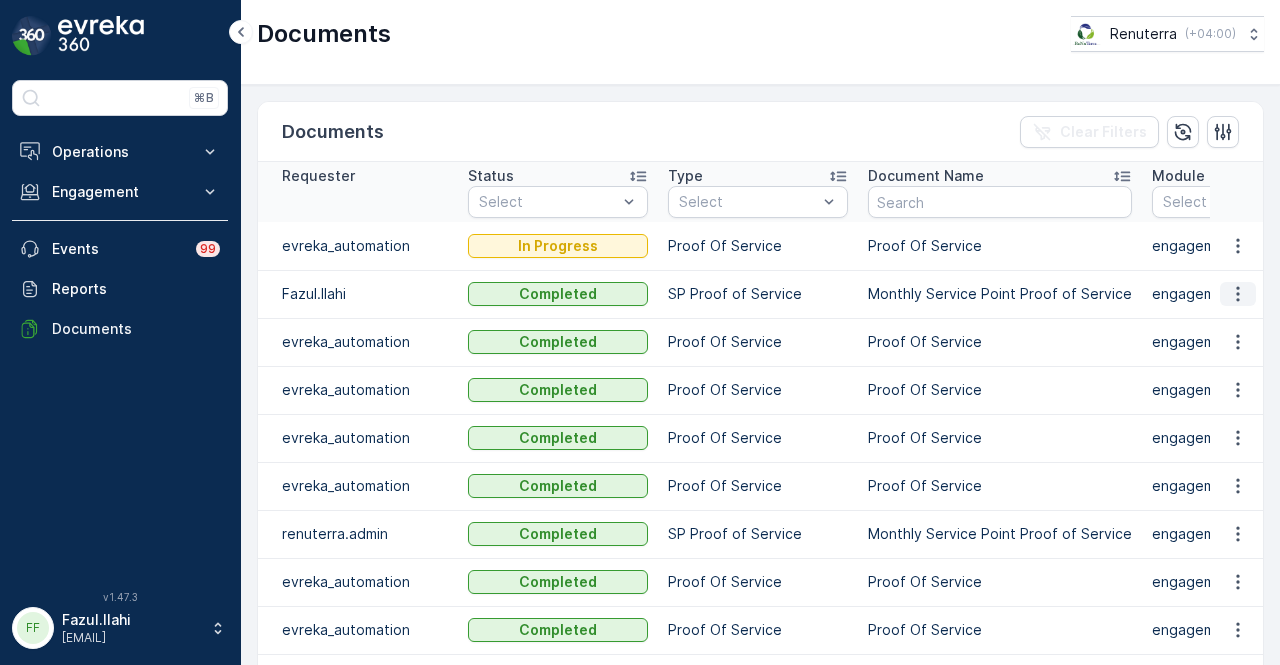 click 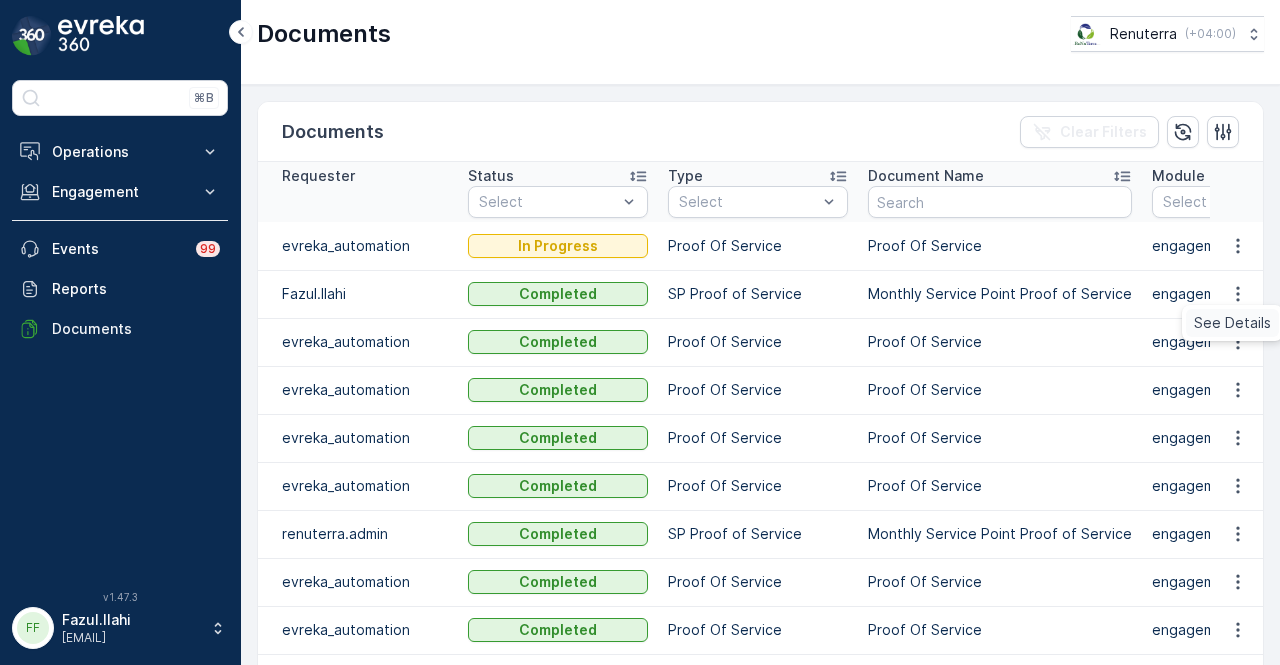 click on "See Details" at bounding box center (1232, 323) 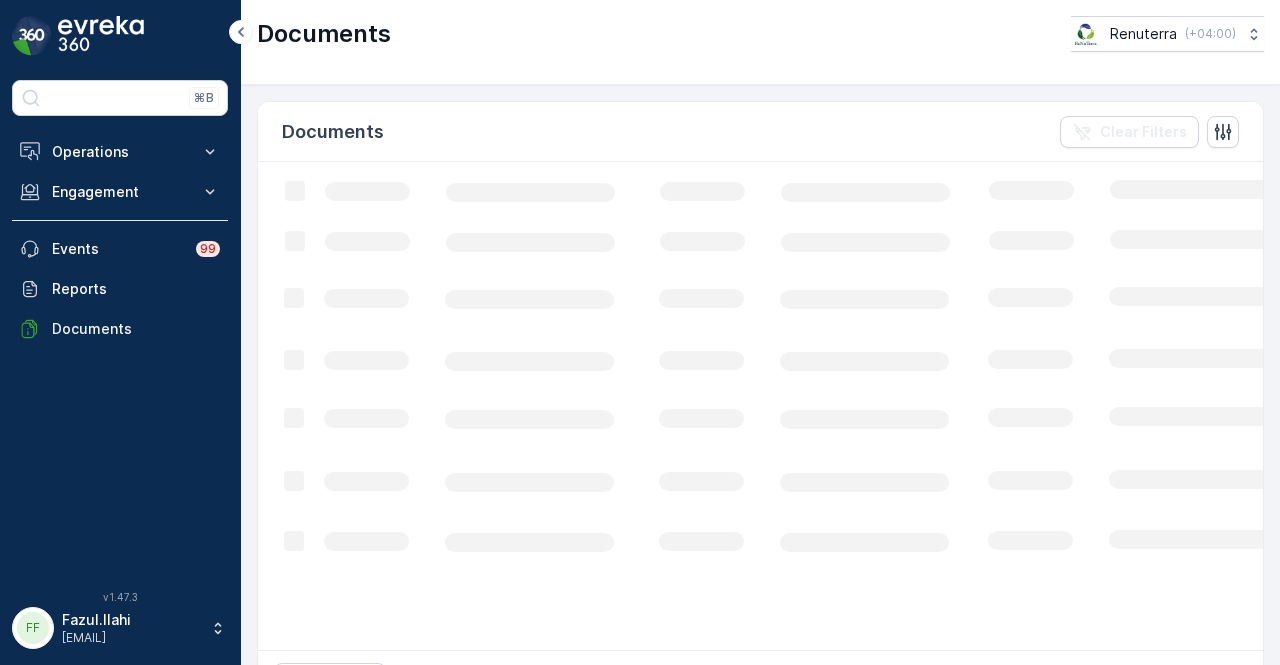 scroll, scrollTop: 0, scrollLeft: 0, axis: both 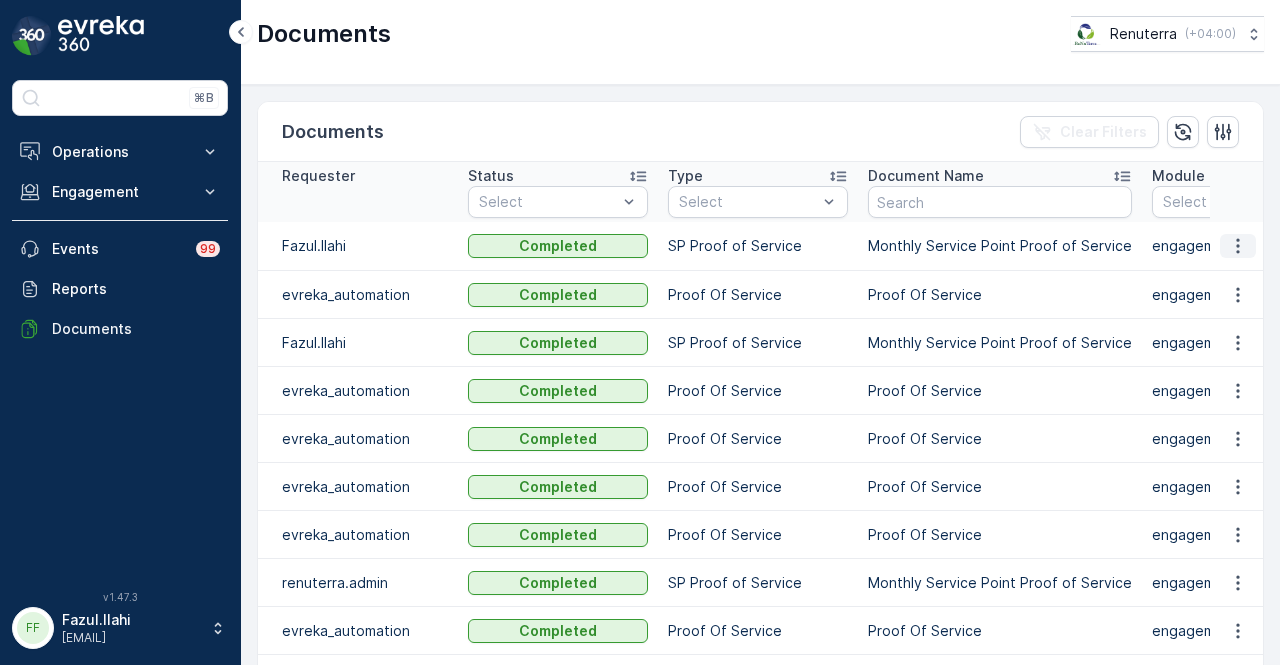 click 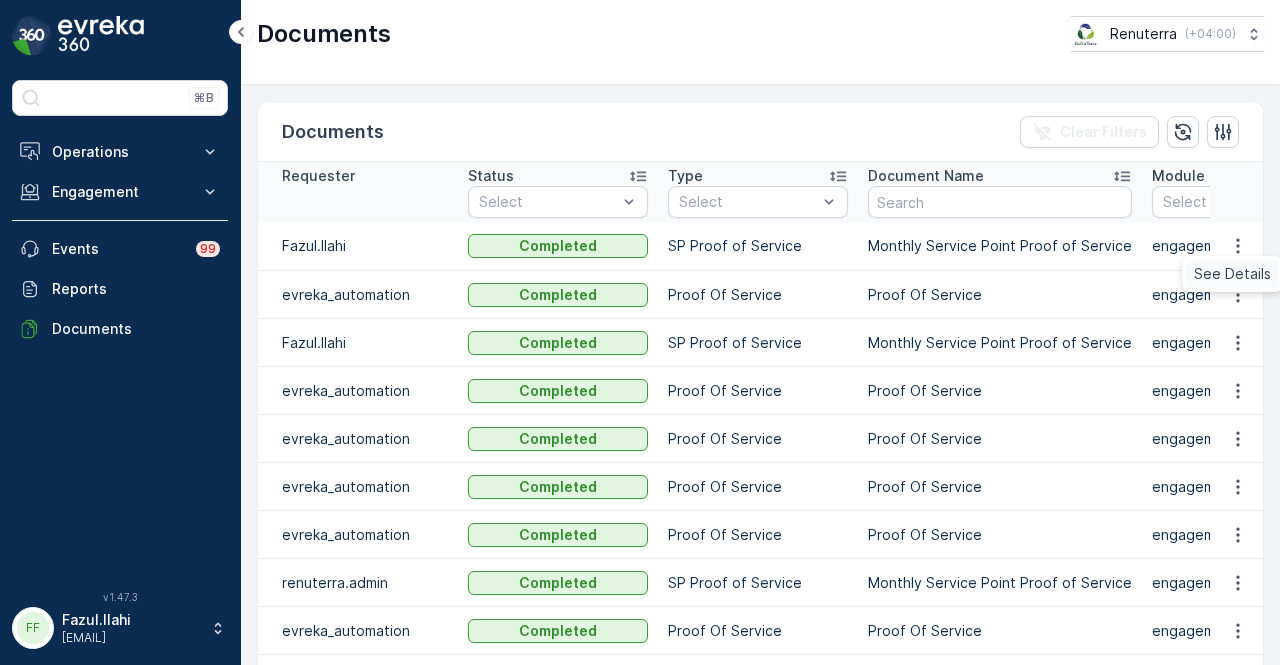 click on "See Details" at bounding box center [1232, 274] 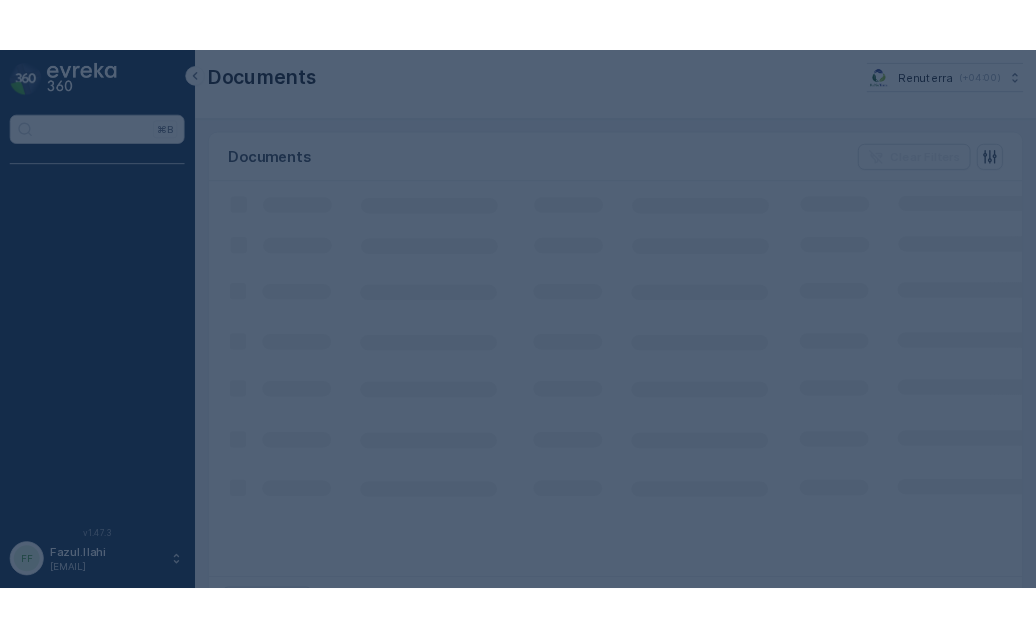 scroll, scrollTop: 0, scrollLeft: 0, axis: both 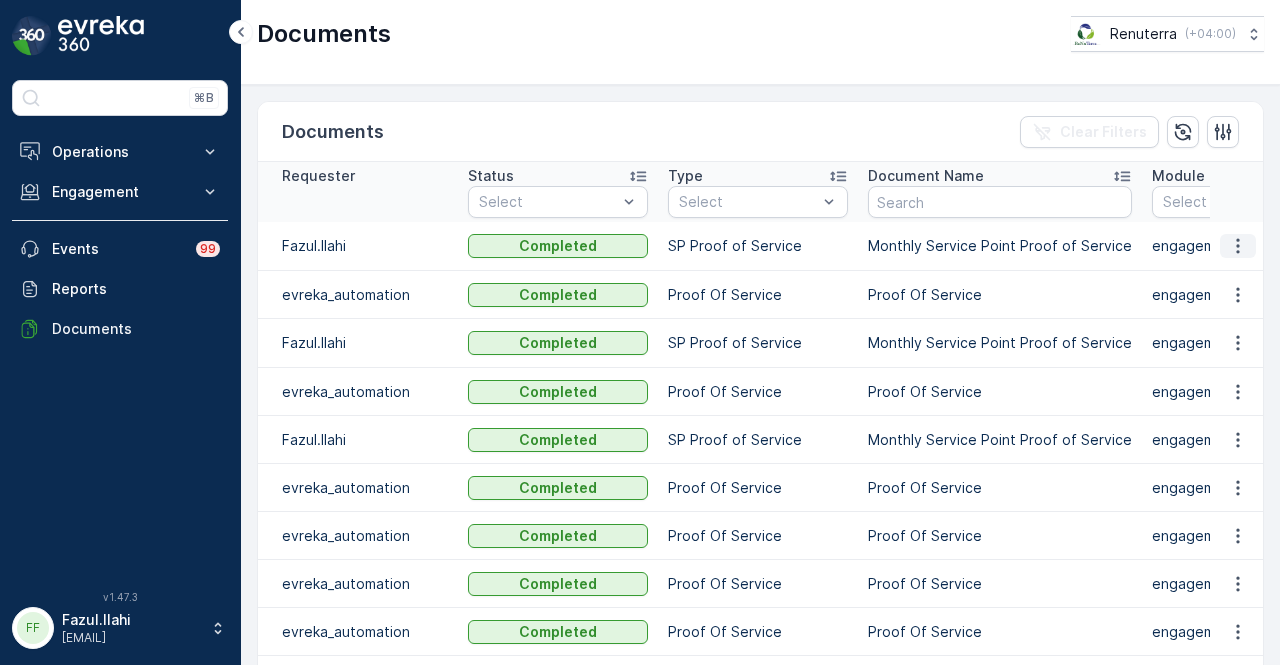 click 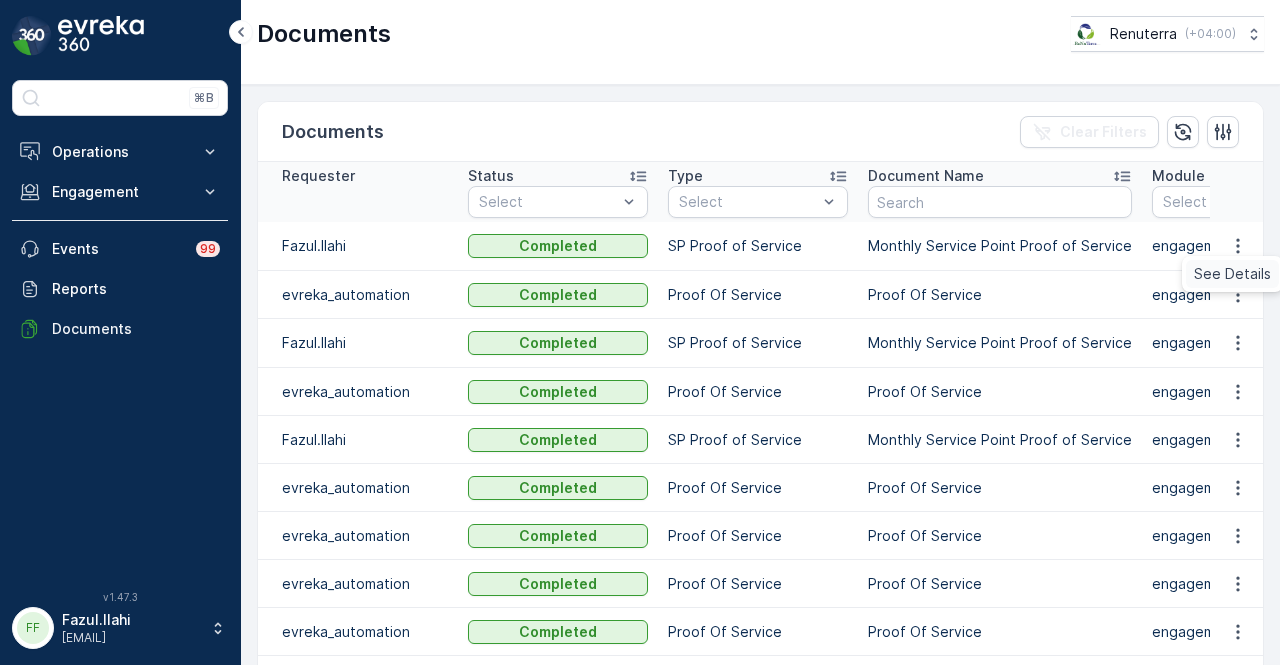 click on "See Details" at bounding box center (1232, 274) 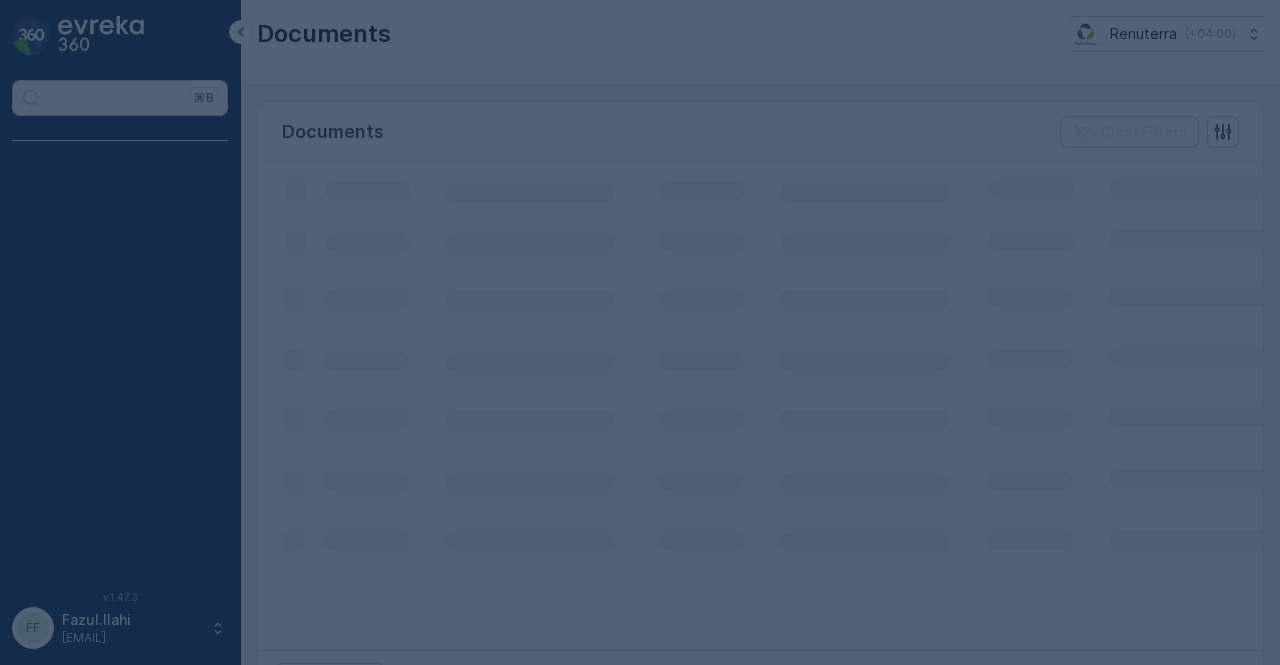 scroll, scrollTop: 0, scrollLeft: 0, axis: both 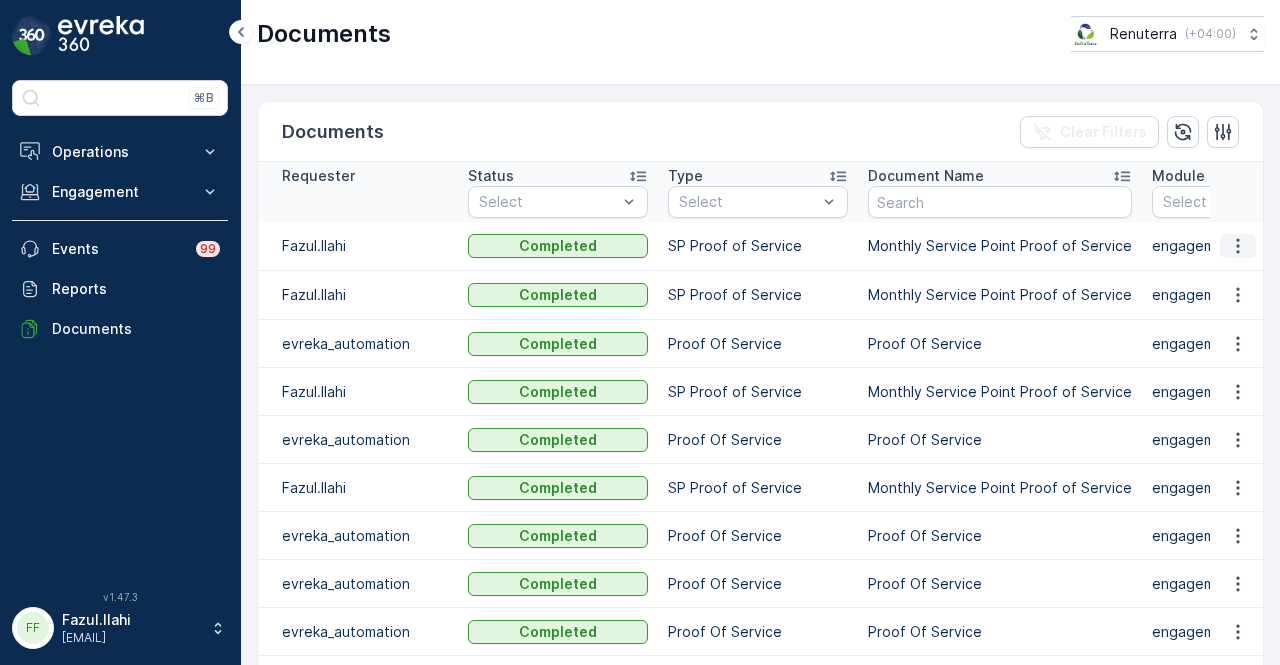 click 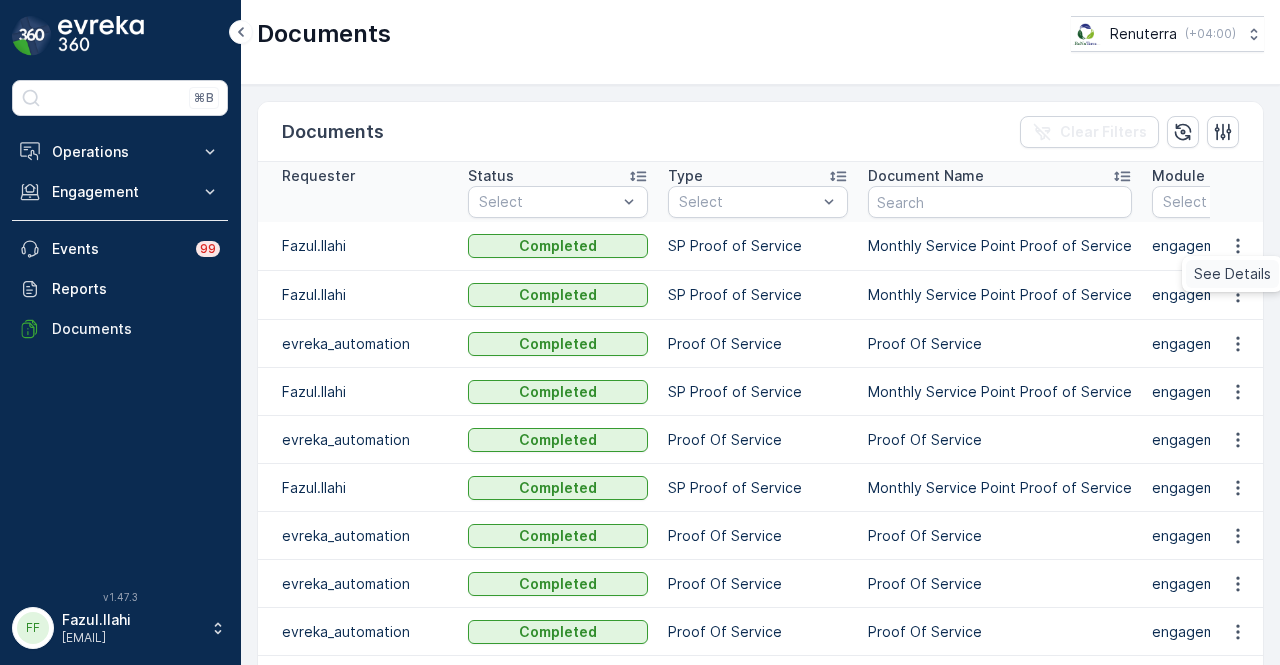 click on "See Details" at bounding box center (1232, 274) 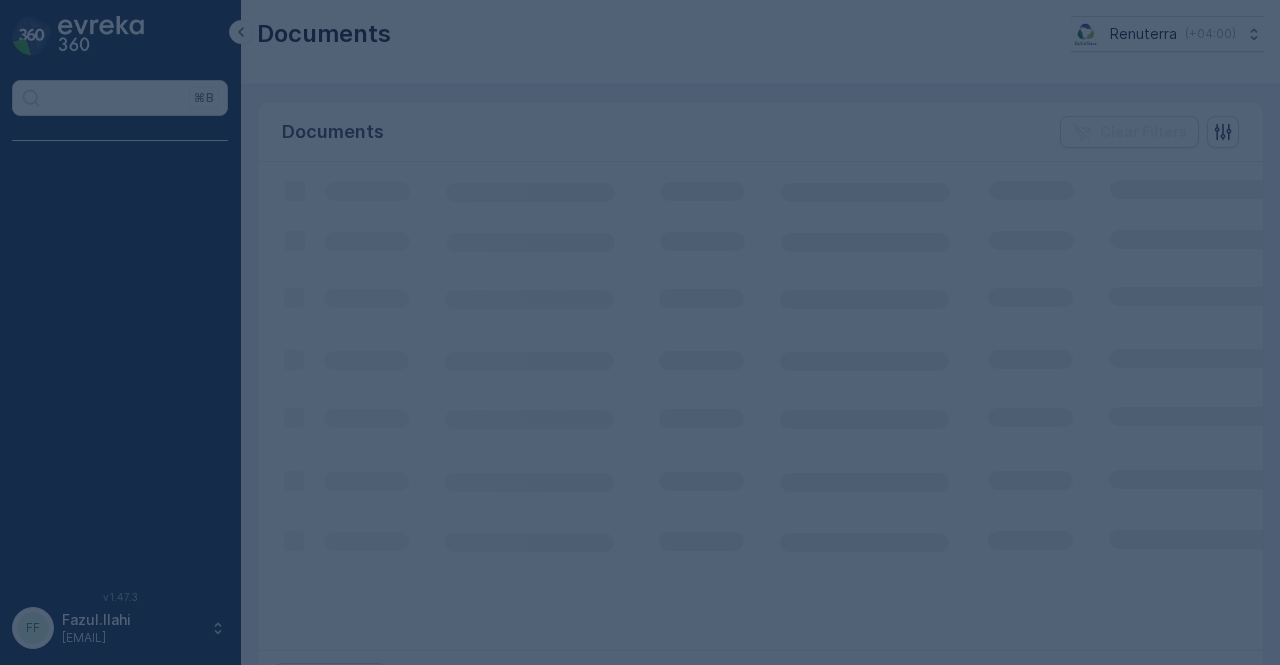 scroll, scrollTop: 0, scrollLeft: 0, axis: both 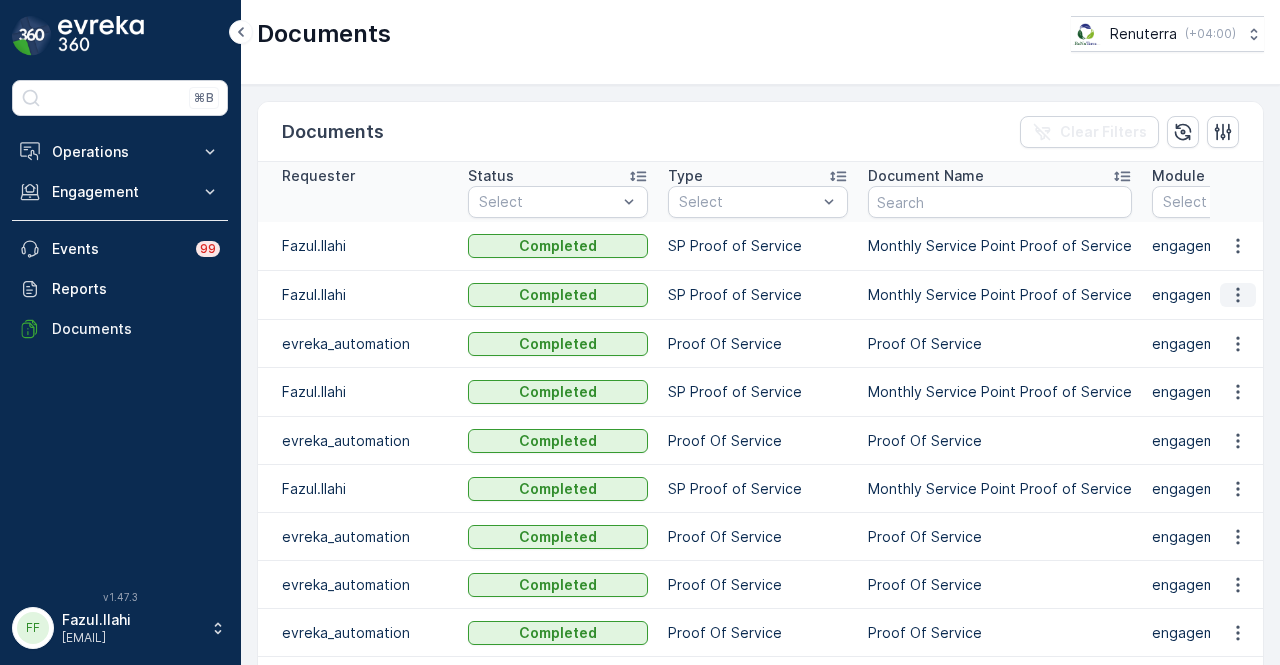 click 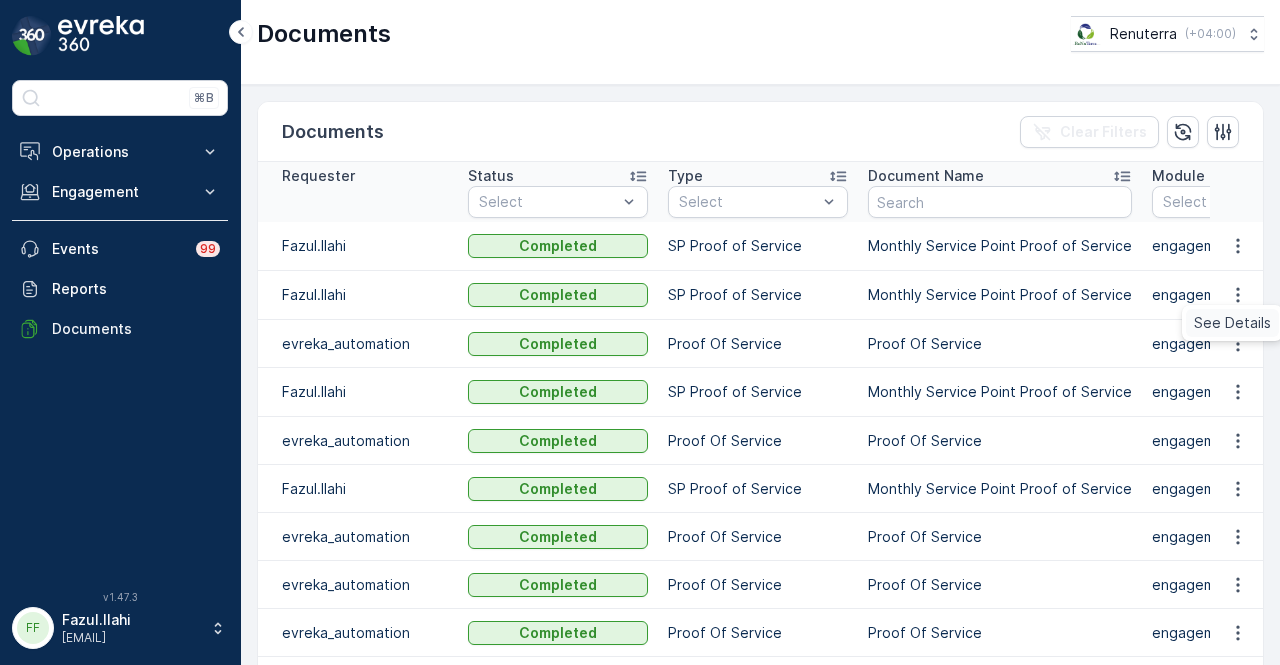 click on "See Details" at bounding box center [1232, 323] 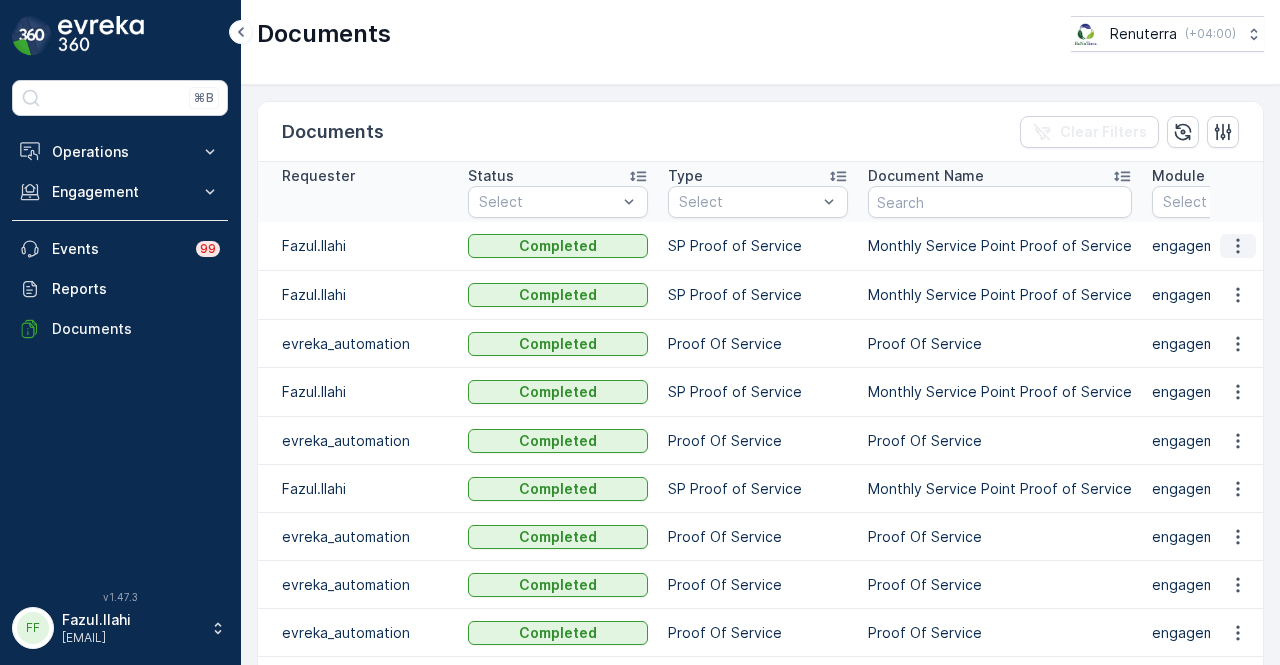 click 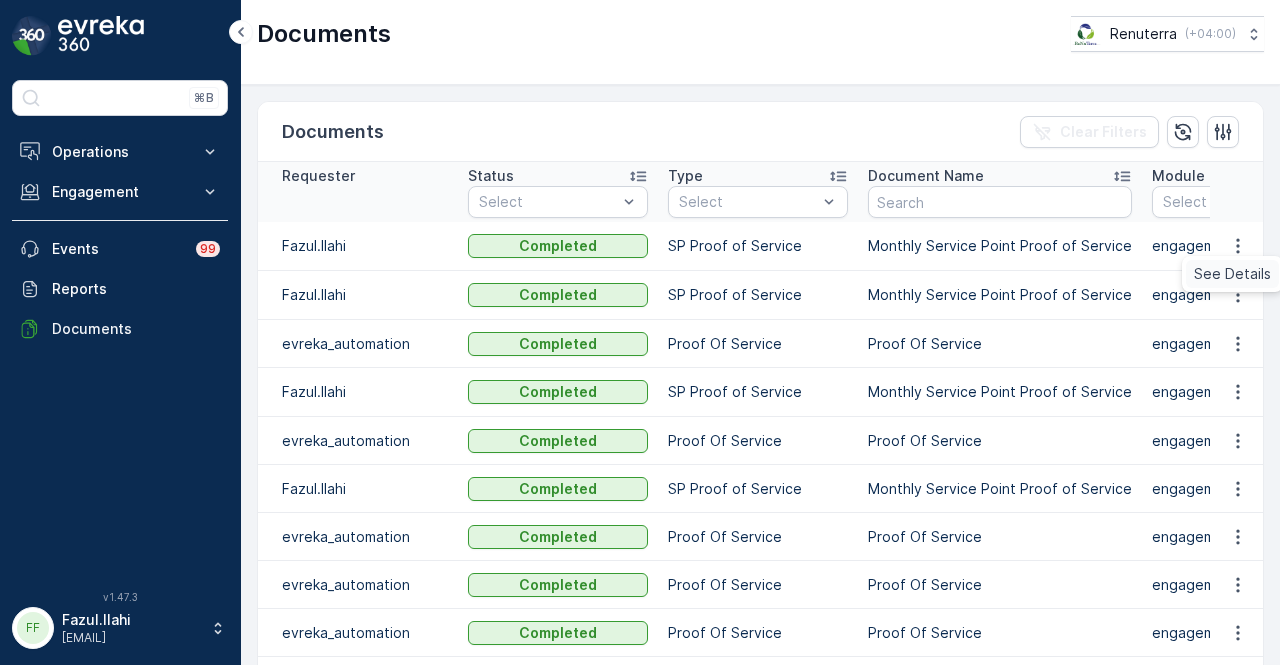 click on "See Details" at bounding box center [1232, 274] 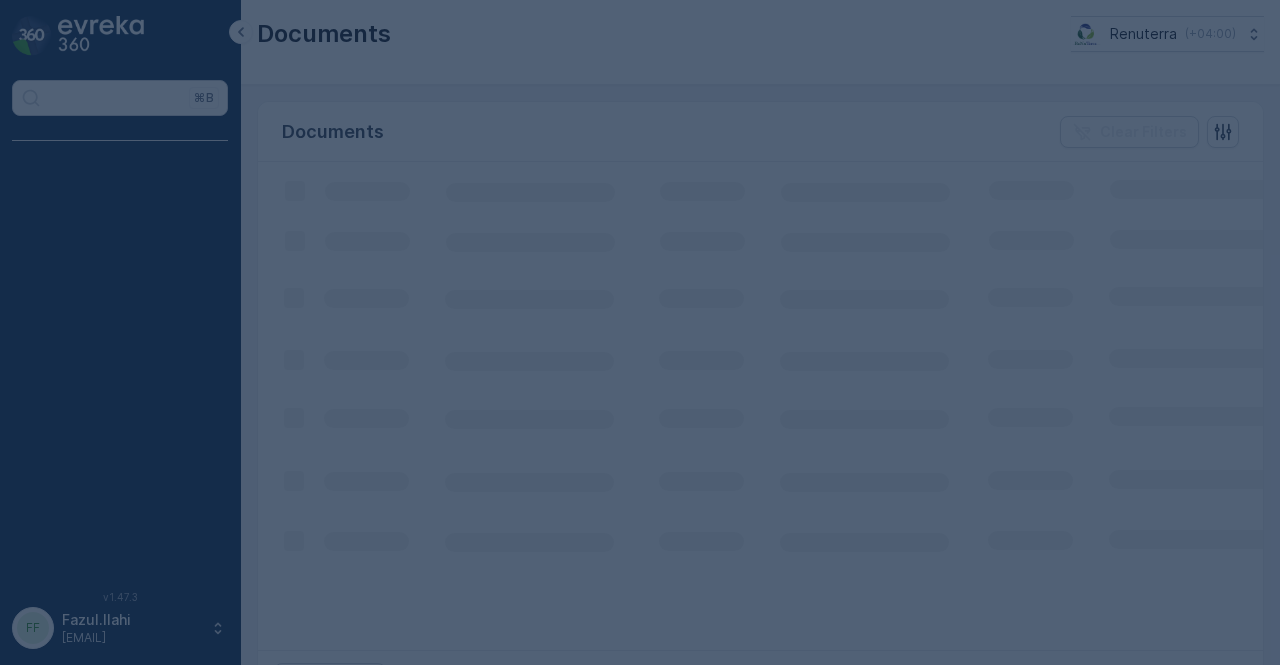 scroll, scrollTop: 0, scrollLeft: 0, axis: both 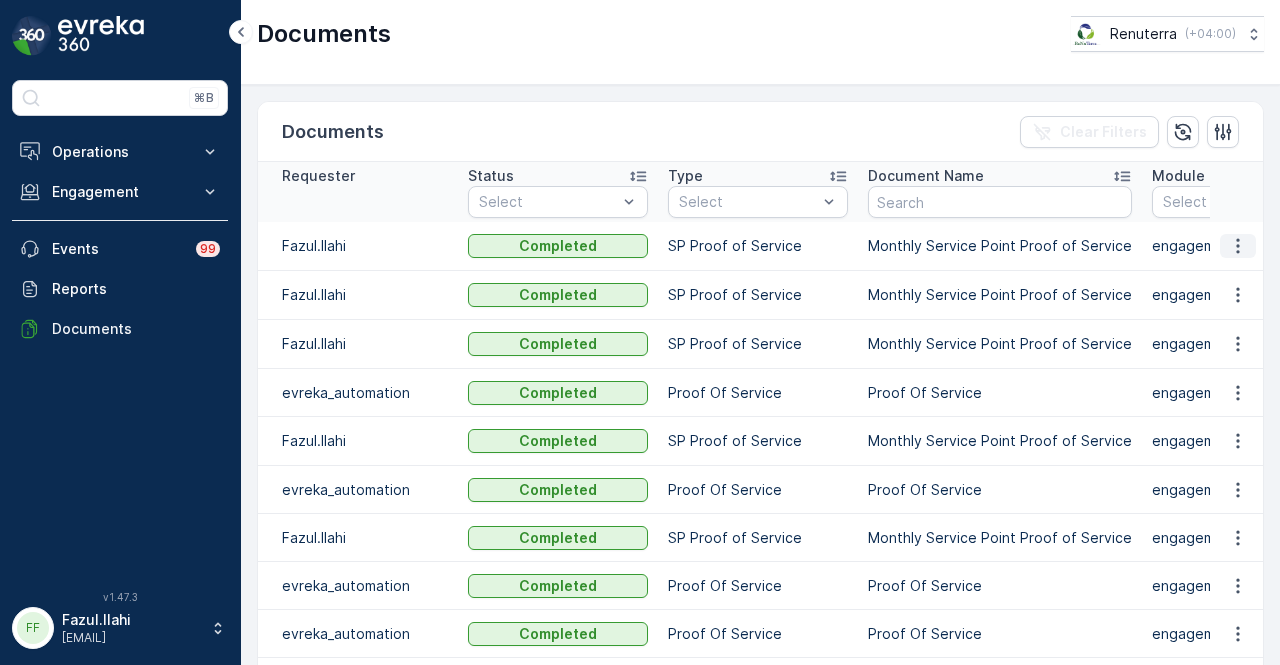 click 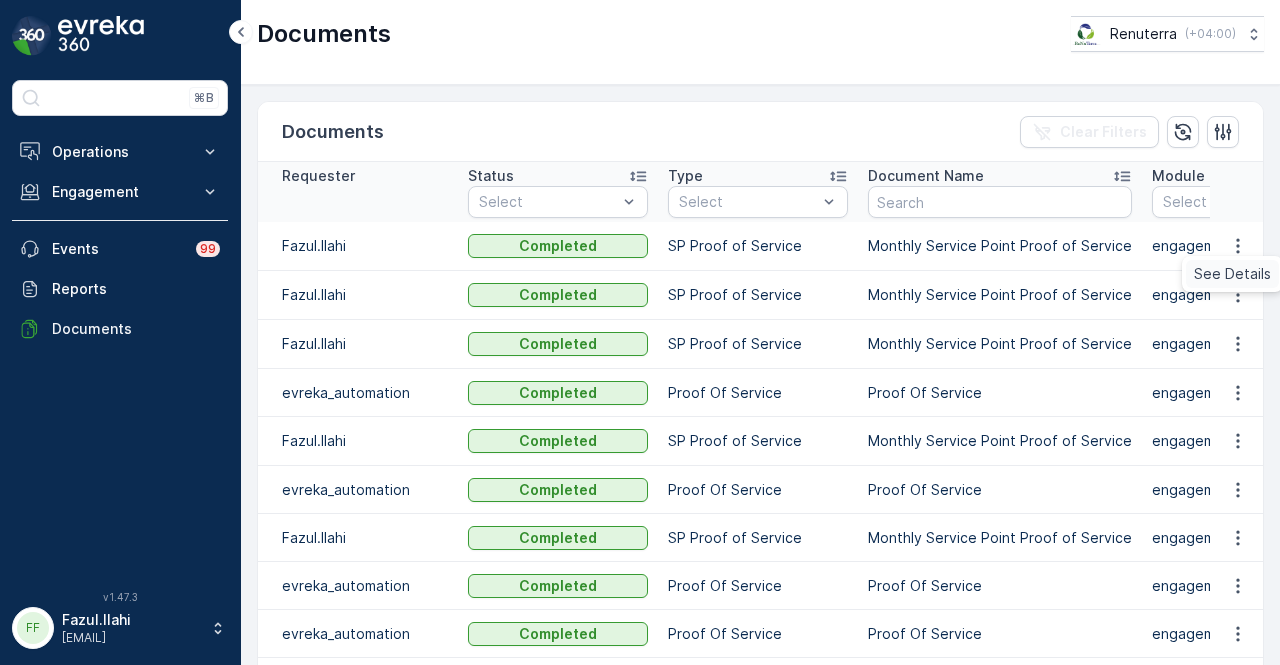 click on "See Details" at bounding box center (1232, 274) 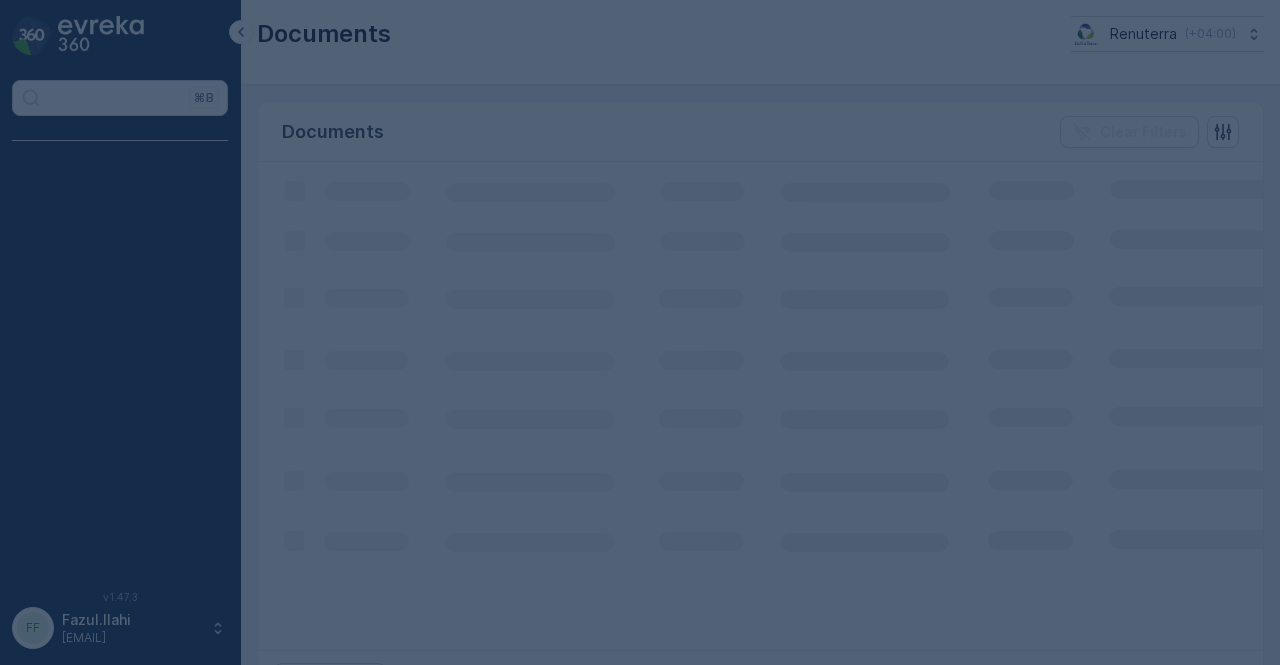 scroll, scrollTop: 0, scrollLeft: 0, axis: both 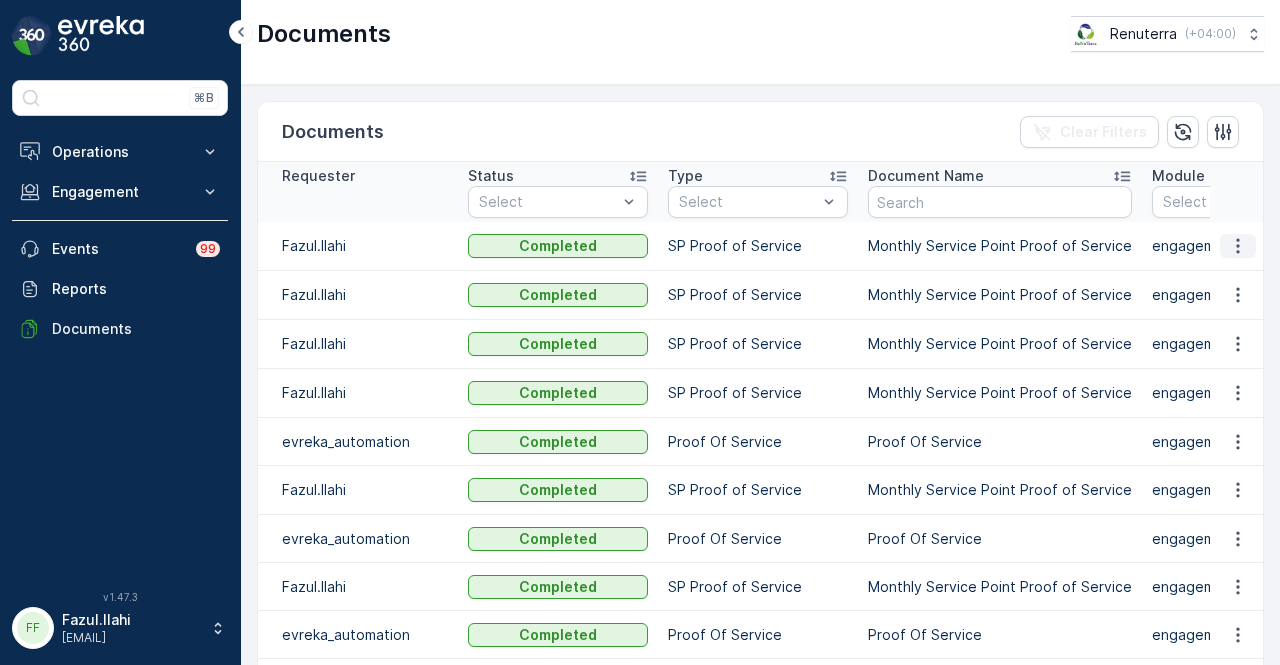 click at bounding box center [1238, 246] 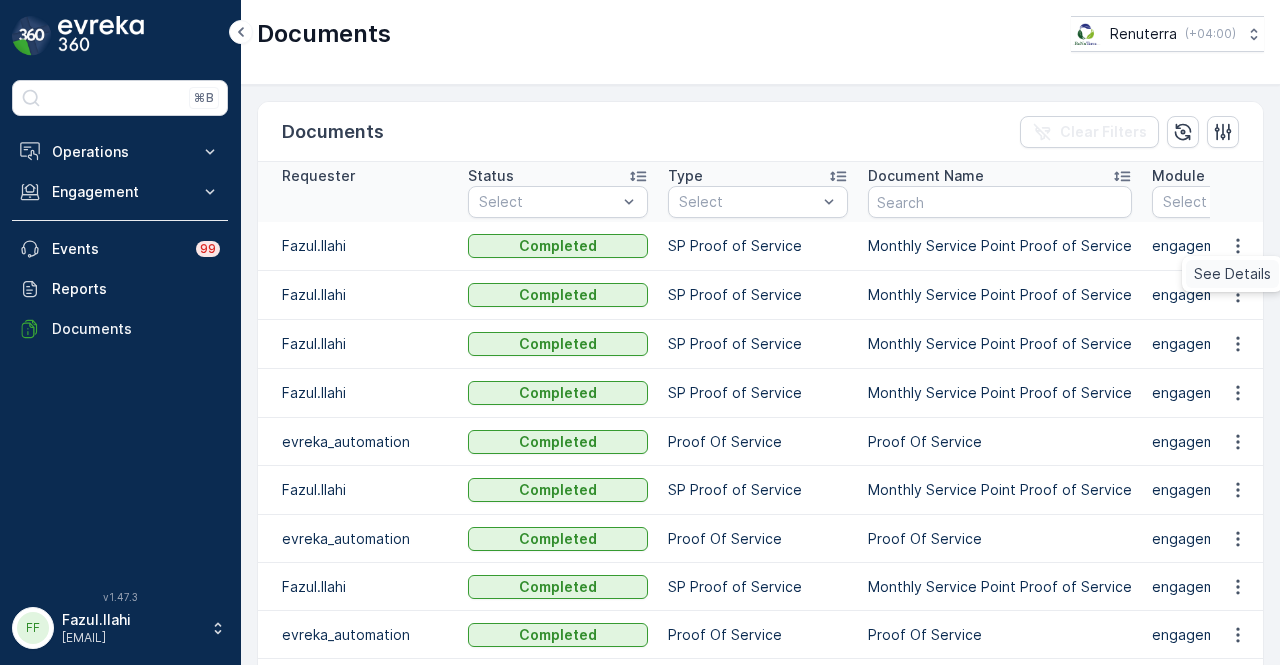 click on "See Details" at bounding box center [1232, 274] 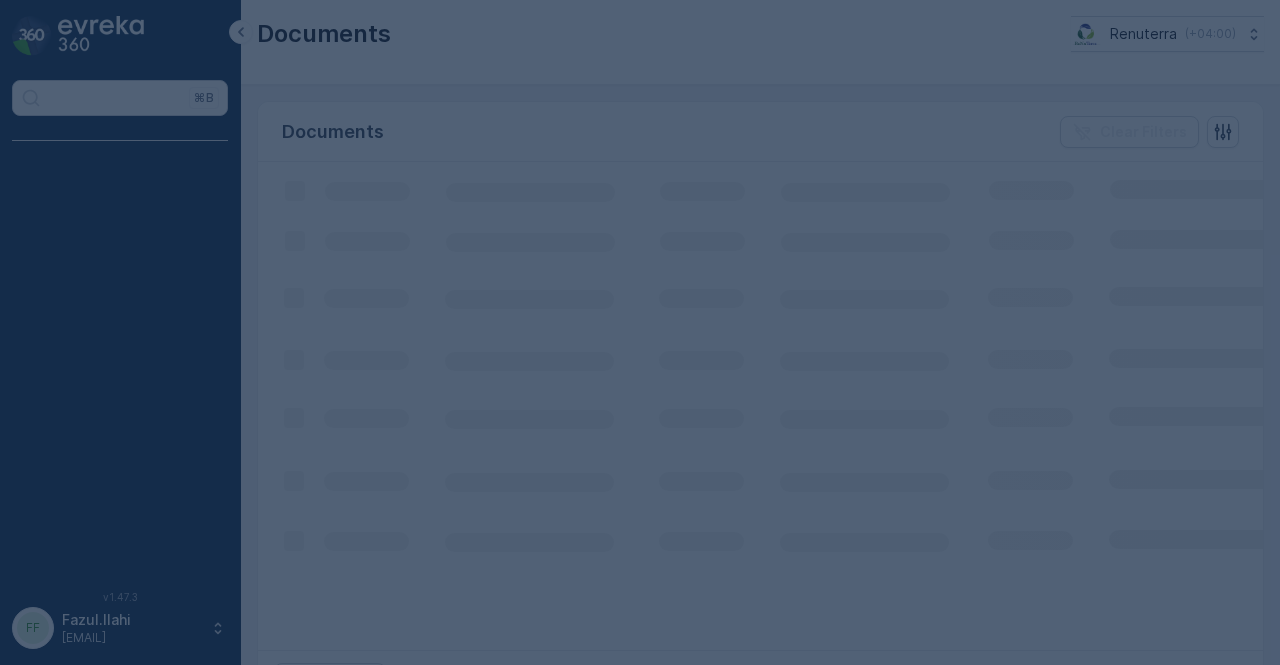 scroll, scrollTop: 0, scrollLeft: 0, axis: both 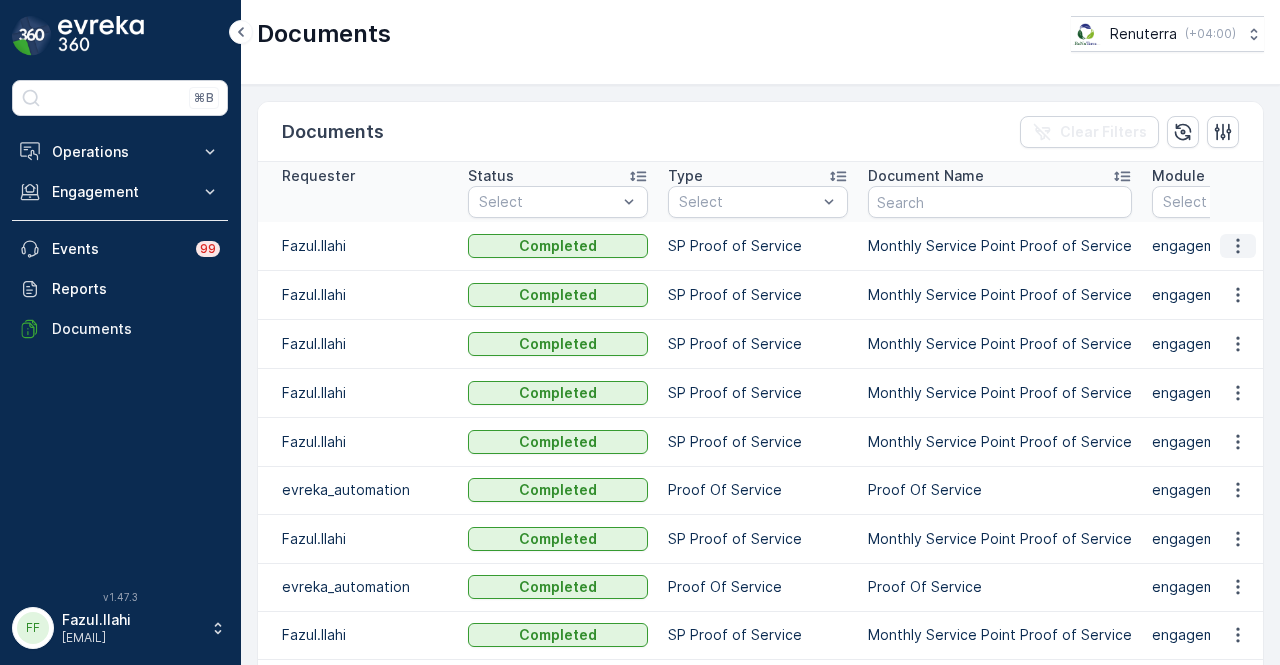 click 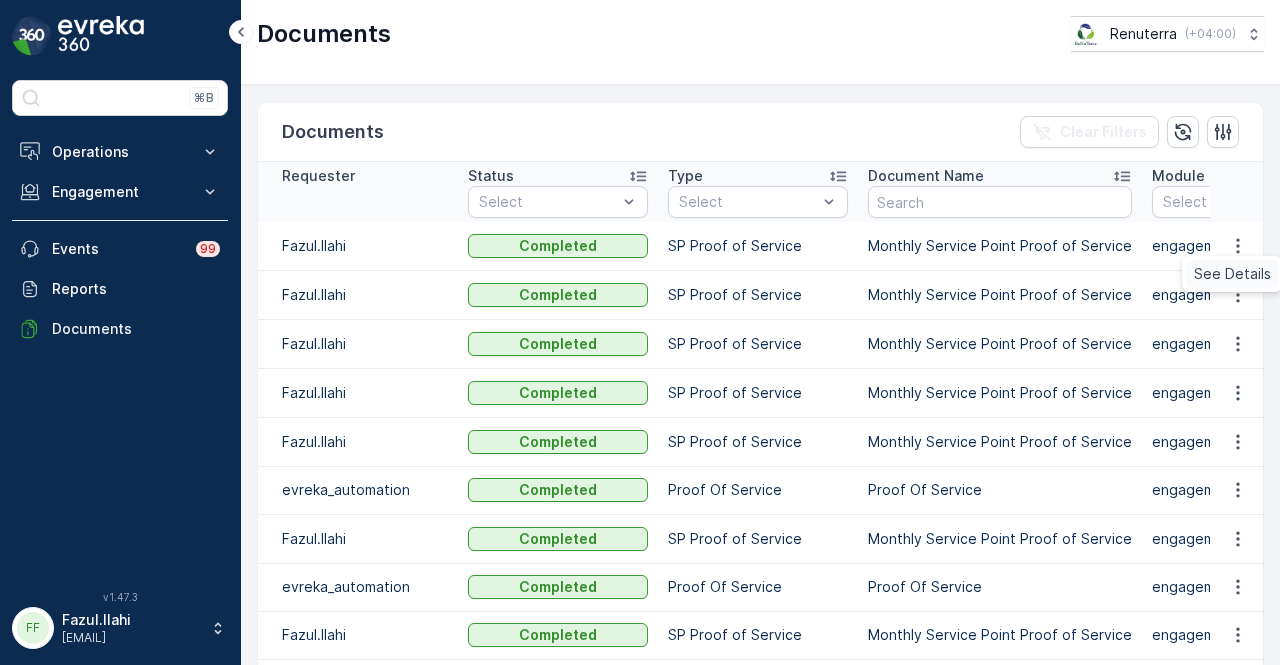 click on "See Details" at bounding box center (1232, 274) 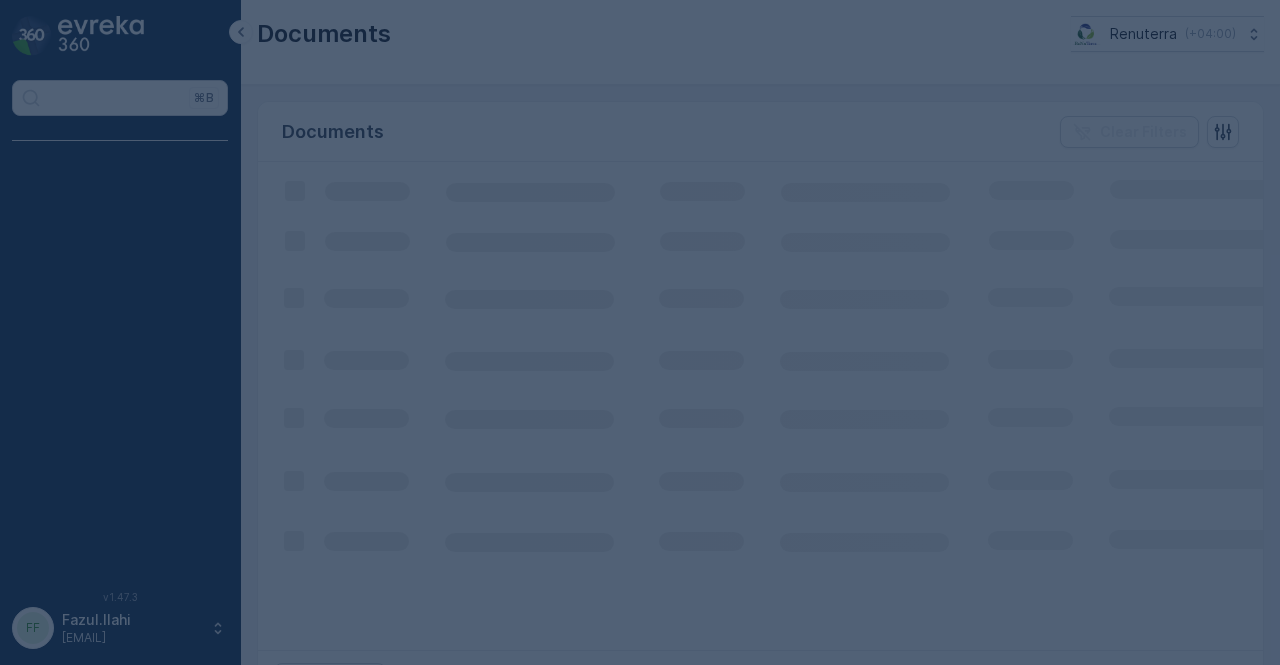 scroll, scrollTop: 0, scrollLeft: 0, axis: both 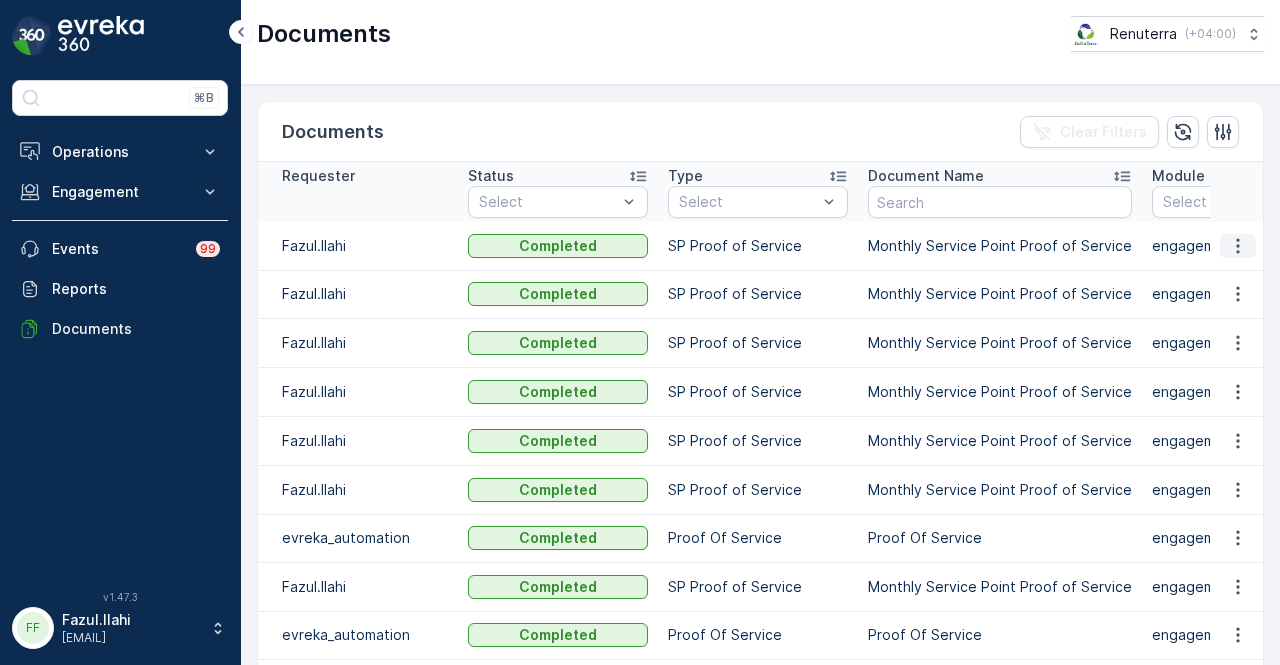 click 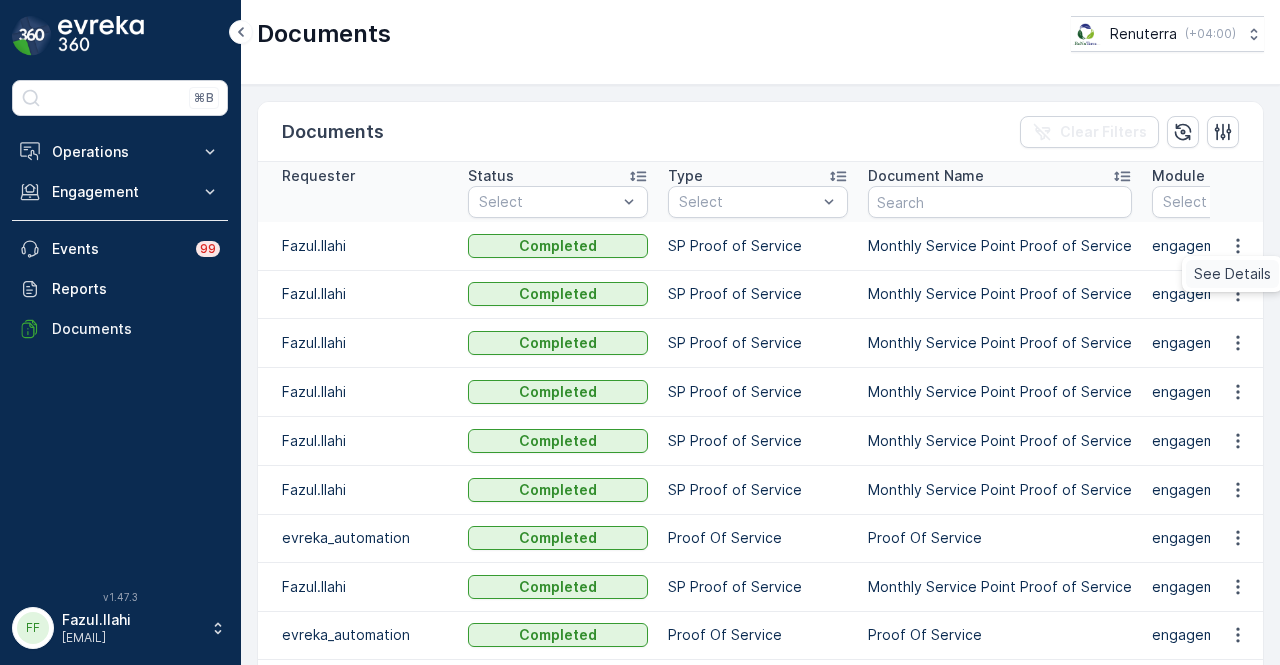 click on "See Details" at bounding box center (1232, 274) 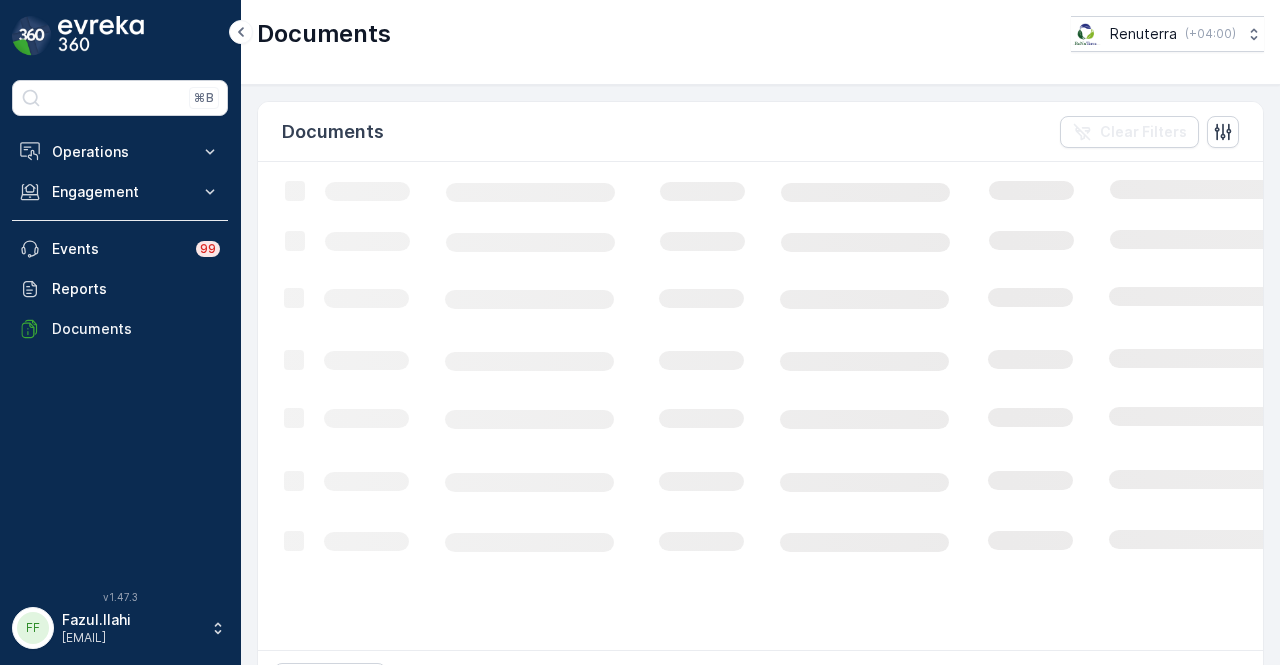 scroll, scrollTop: 0, scrollLeft: 0, axis: both 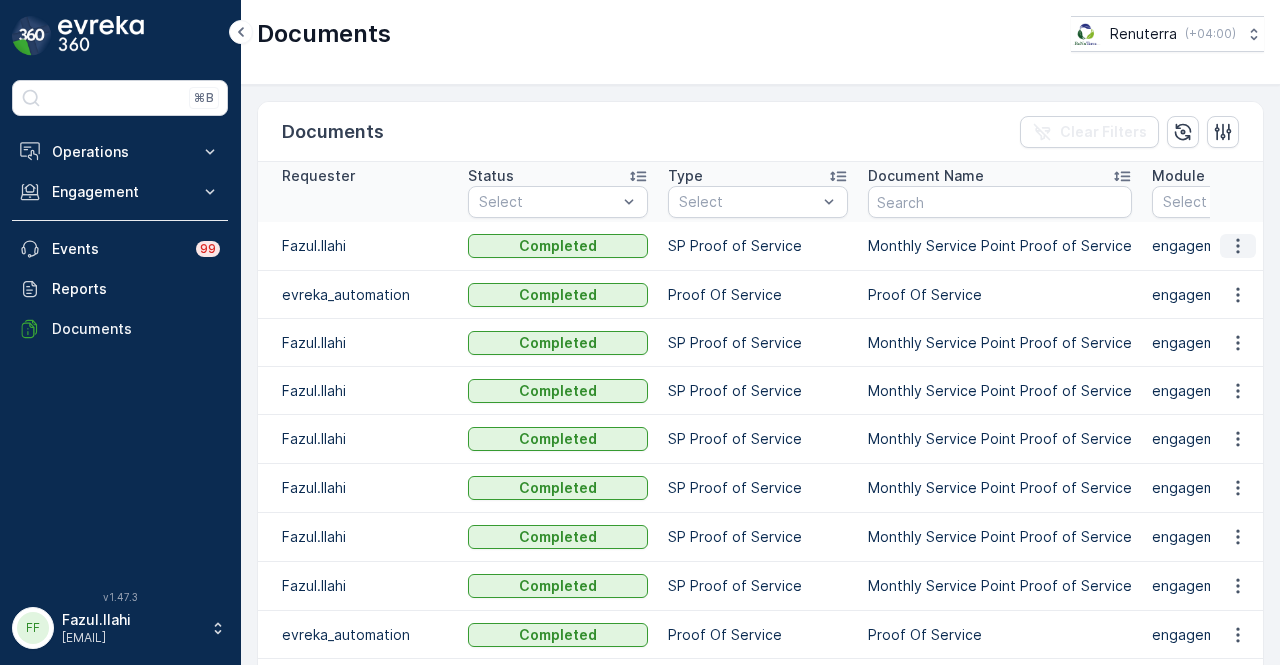 click 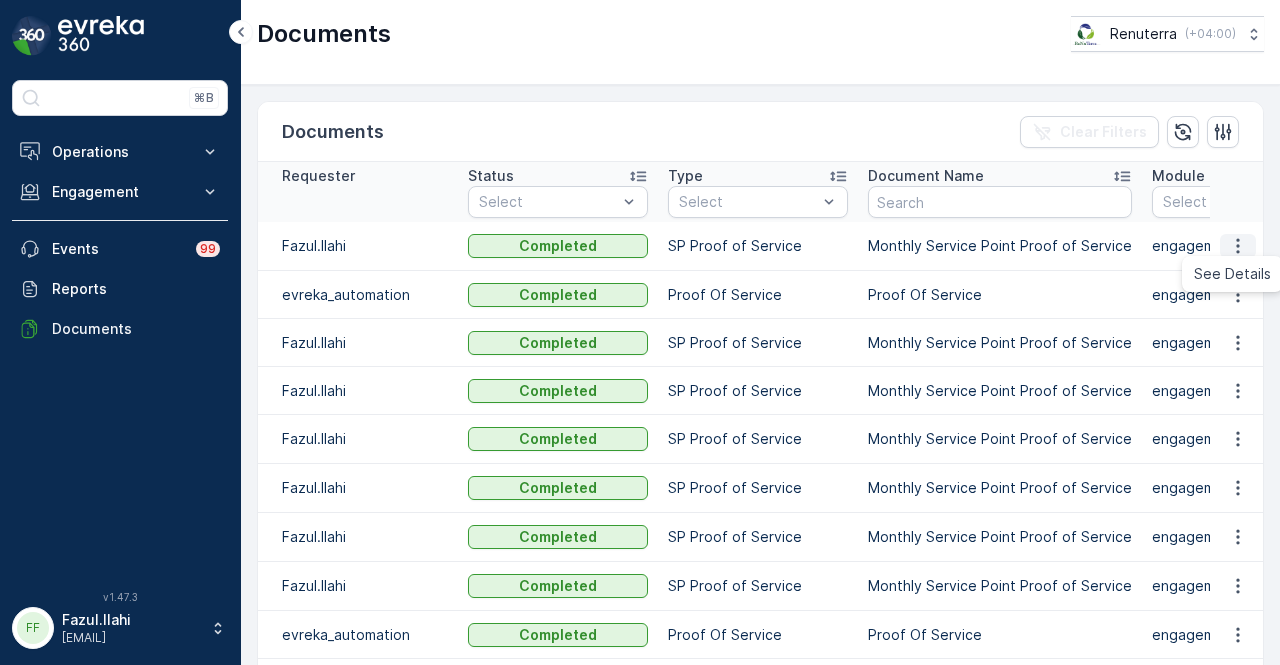 click on "See Details" at bounding box center [1232, 274] 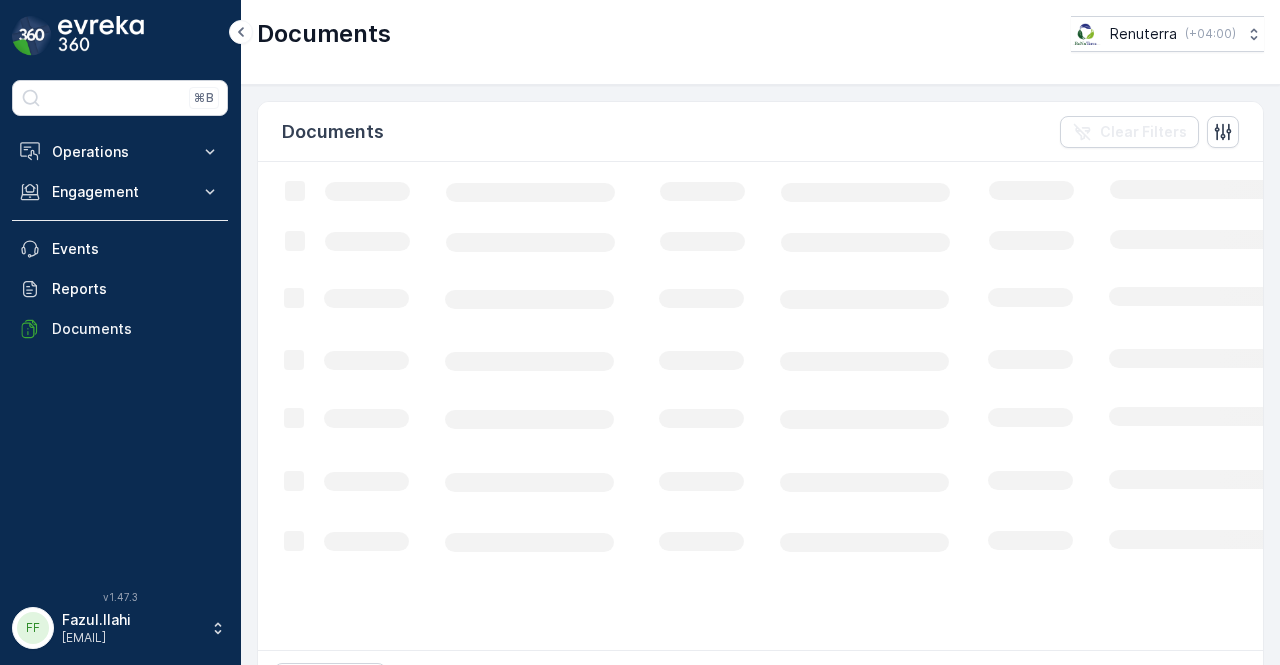 scroll, scrollTop: 0, scrollLeft: 0, axis: both 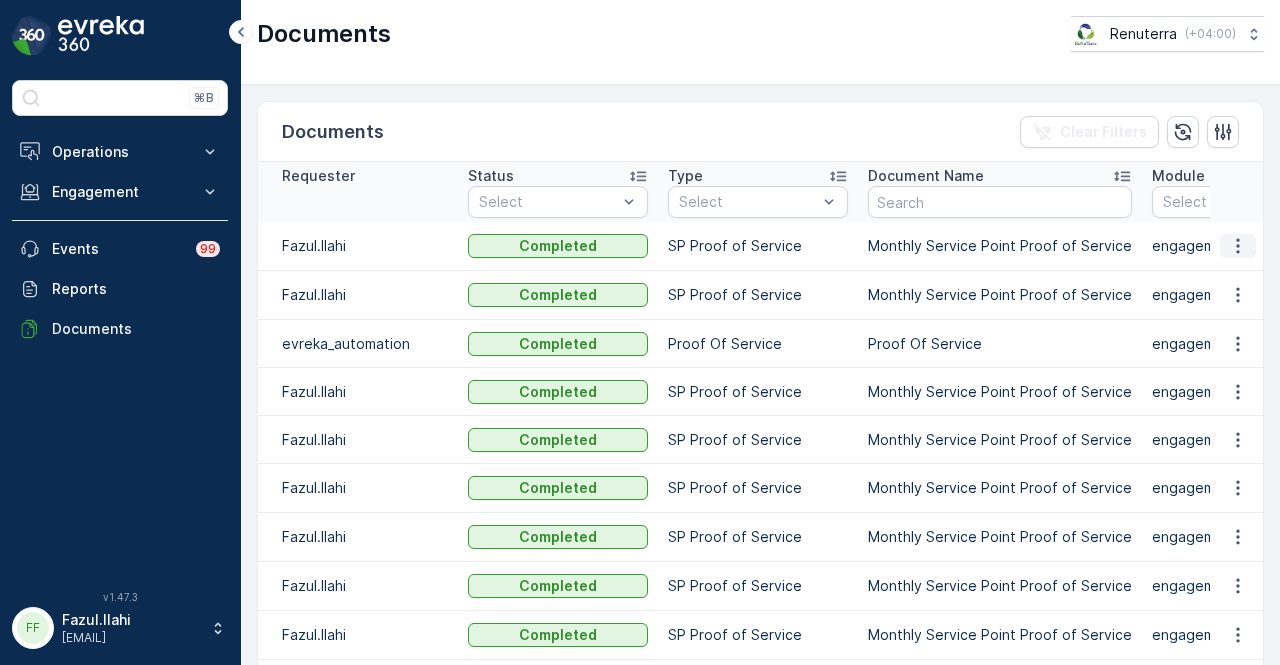 click 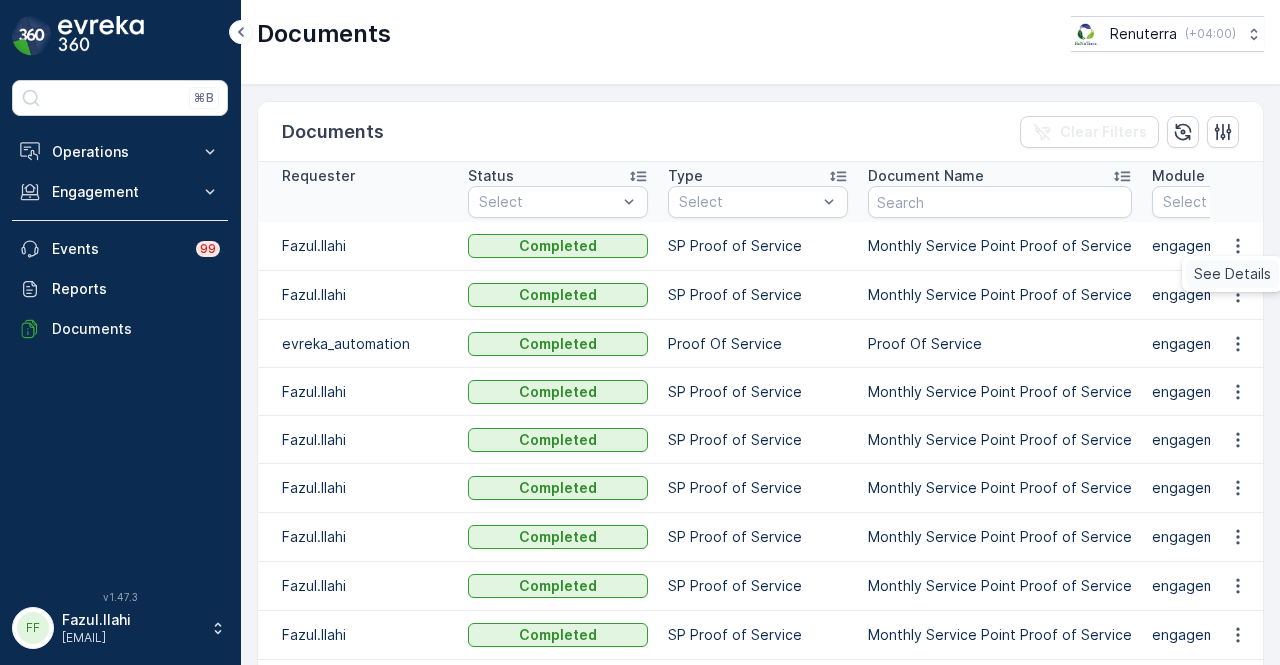 click on "See Details" at bounding box center [1232, 274] 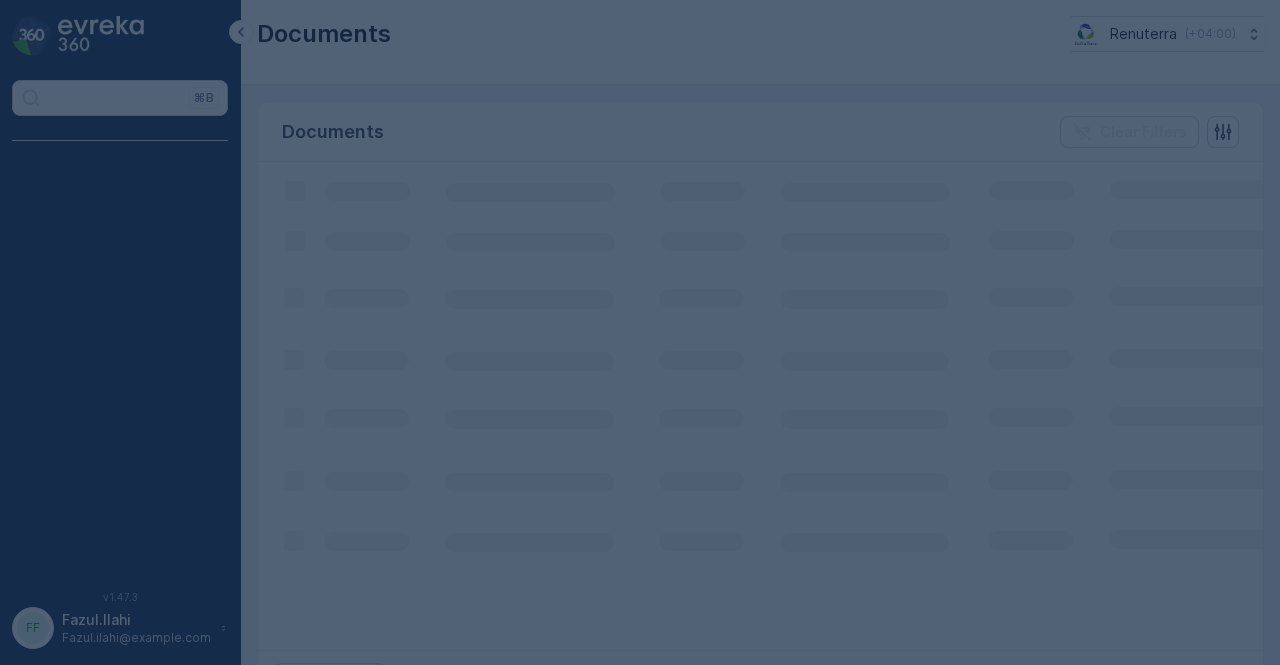 scroll, scrollTop: 0, scrollLeft: 0, axis: both 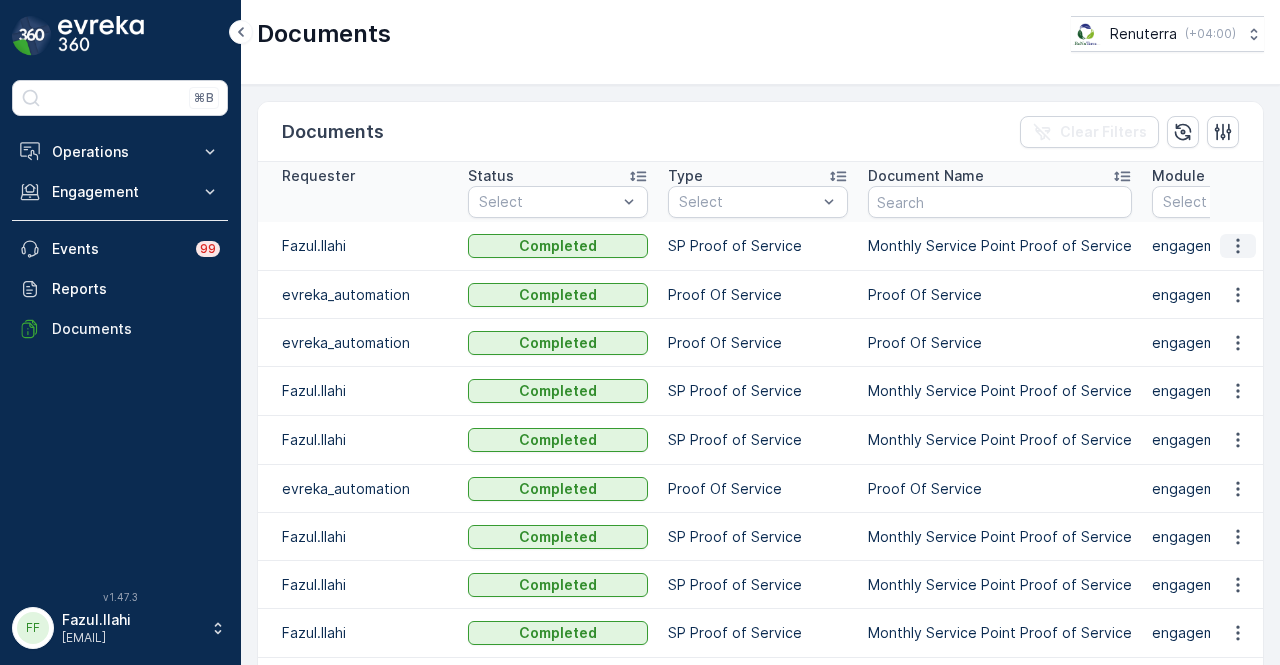 click 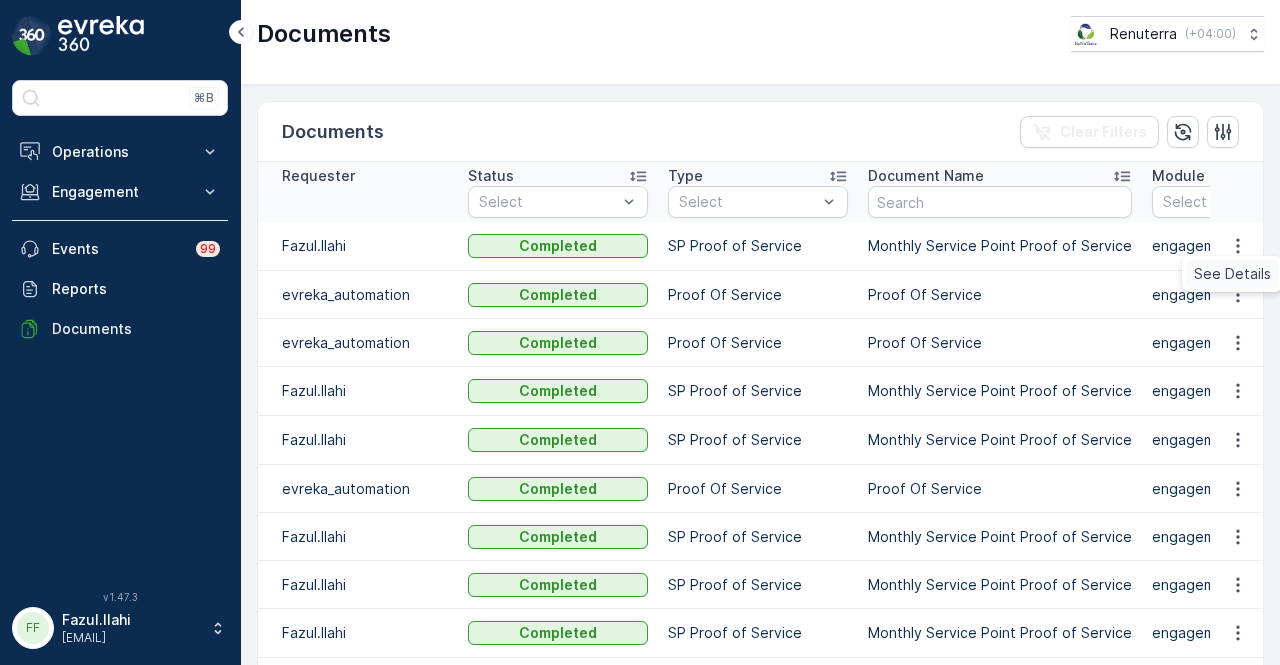 click on "See Details" at bounding box center (1232, 274) 